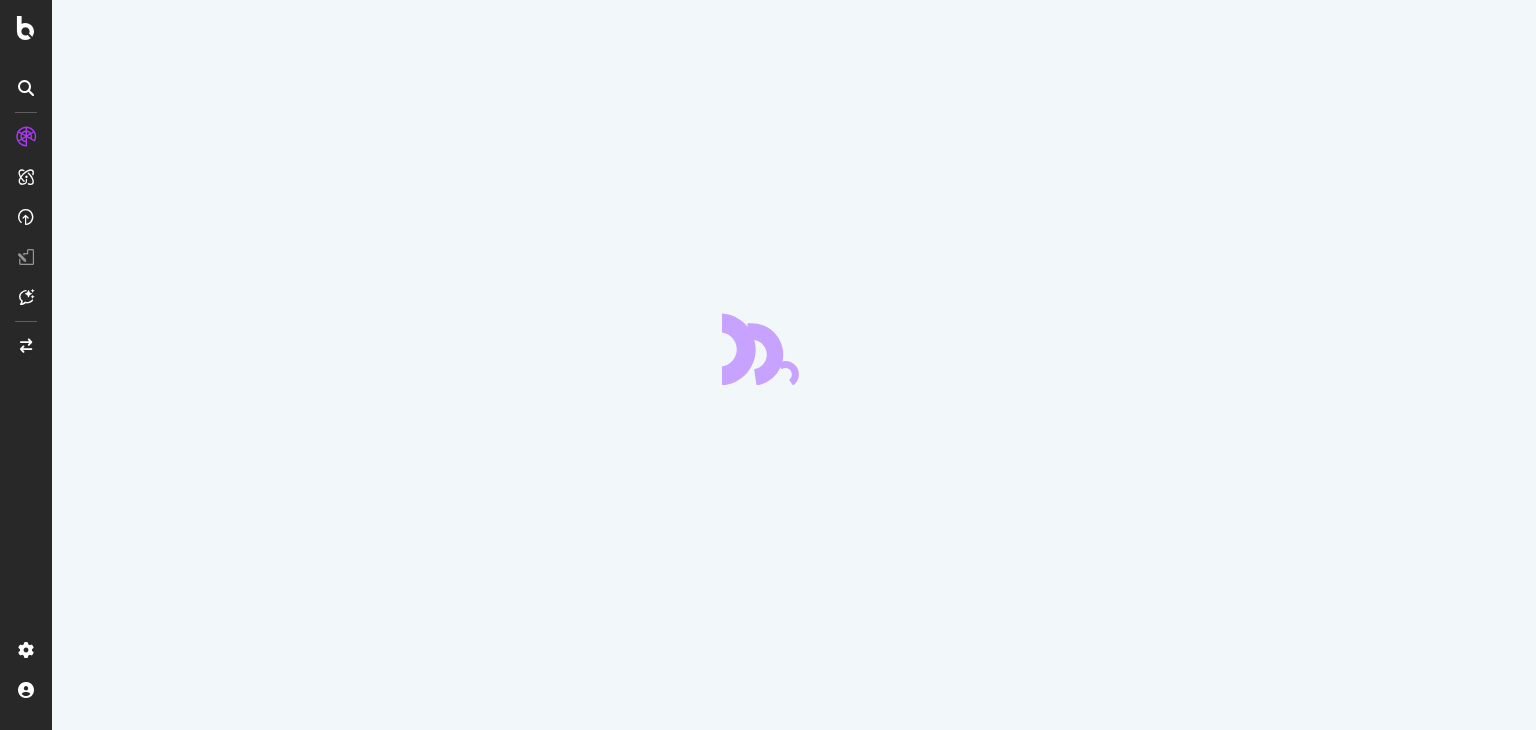 scroll, scrollTop: 0, scrollLeft: 0, axis: both 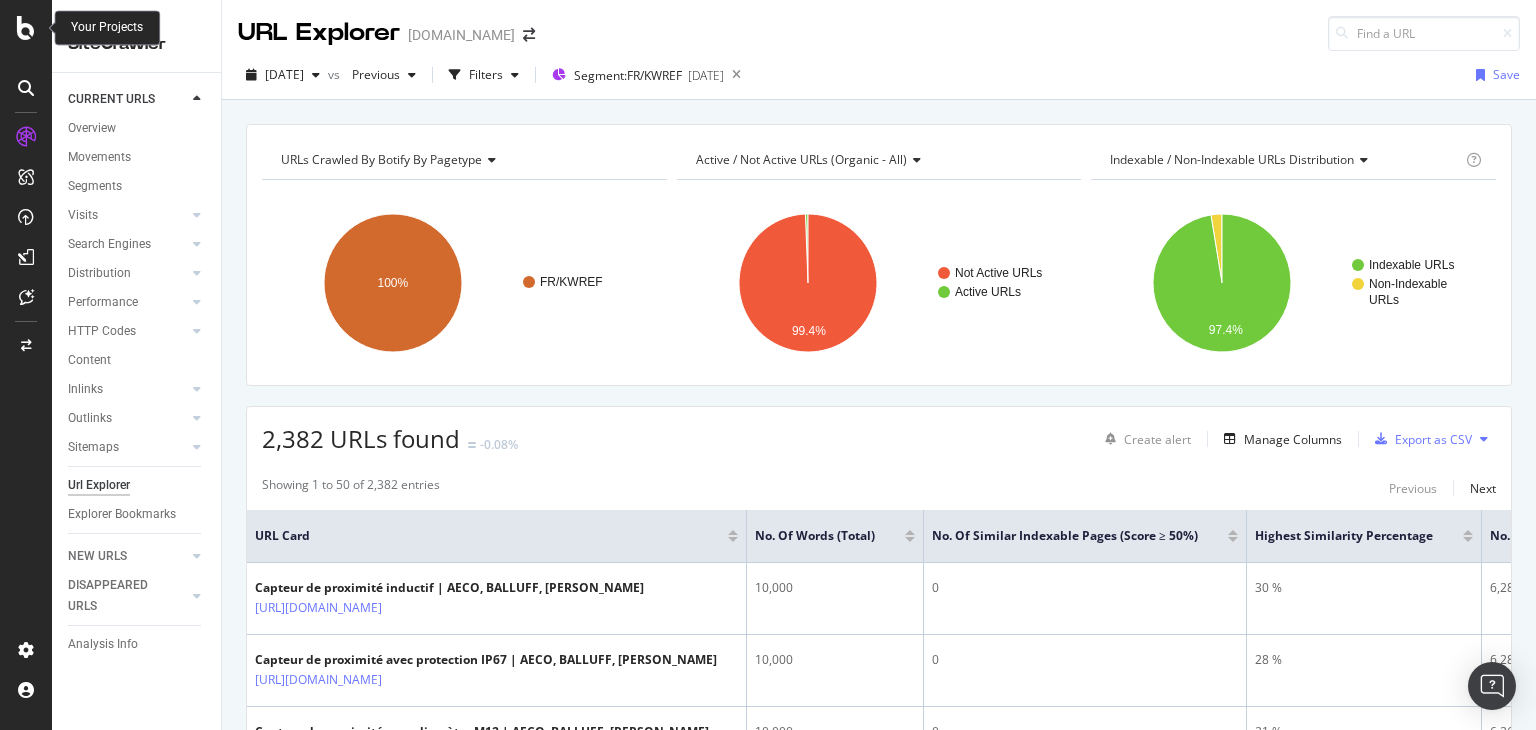 click at bounding box center (26, 28) 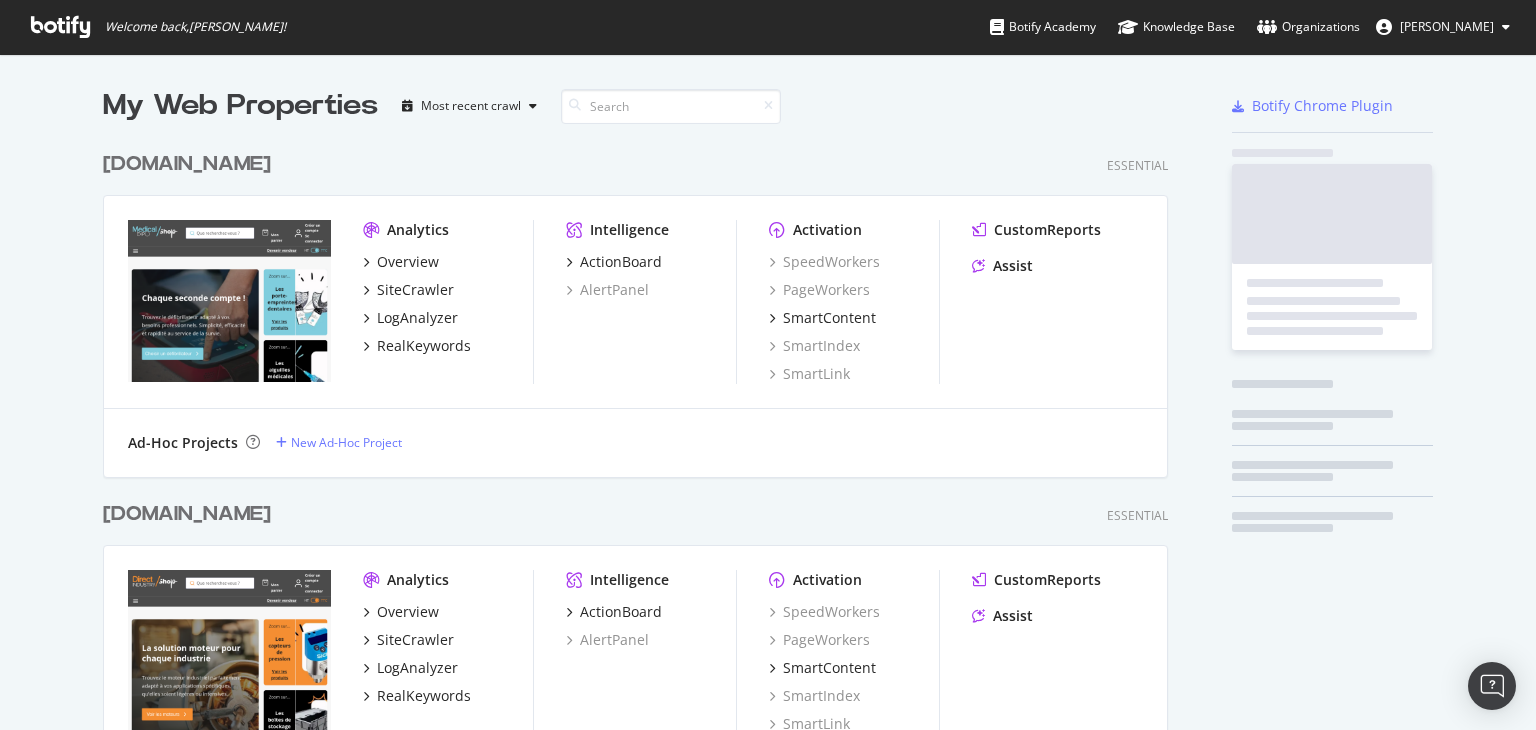 scroll, scrollTop: 16, scrollLeft: 16, axis: both 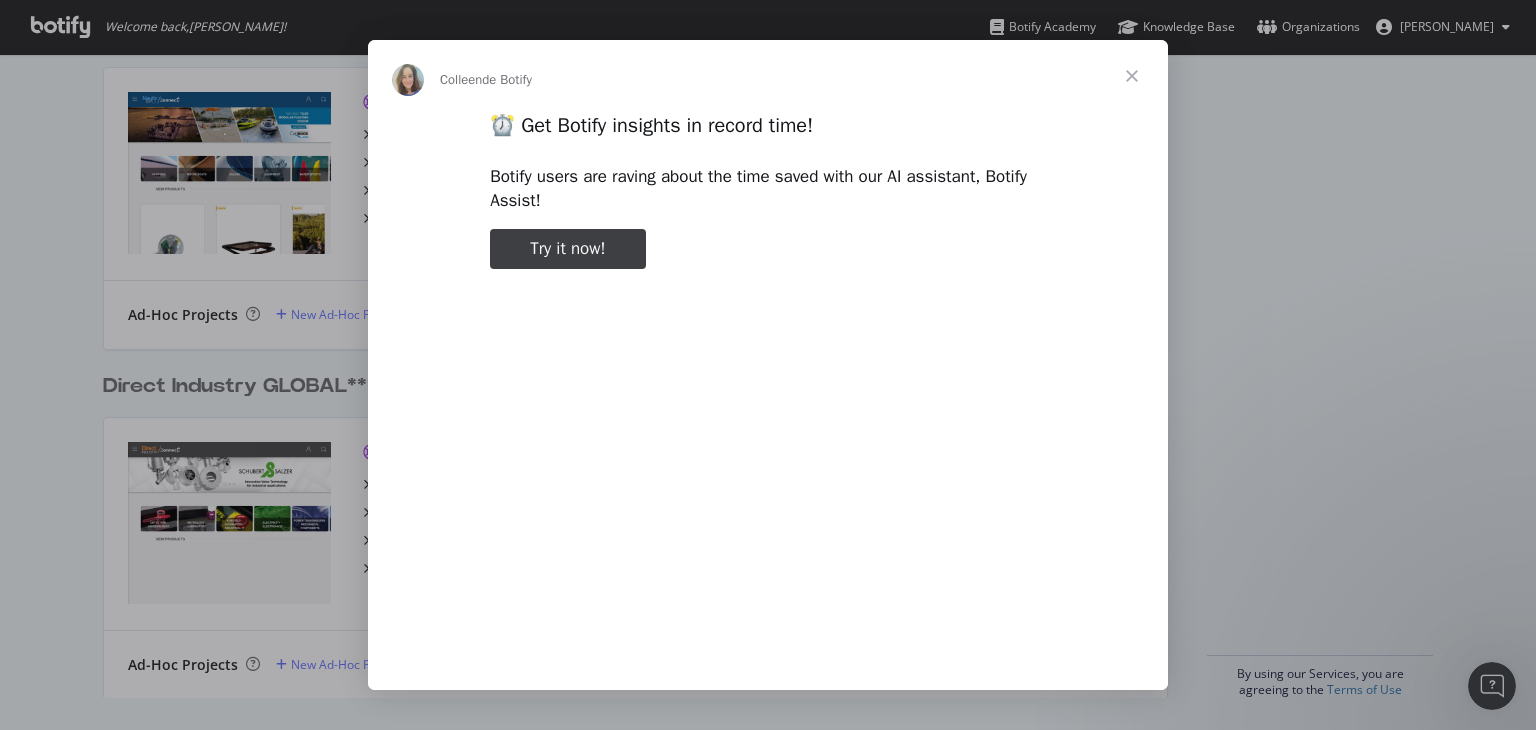 click on "Try it now!" at bounding box center (567, 248) 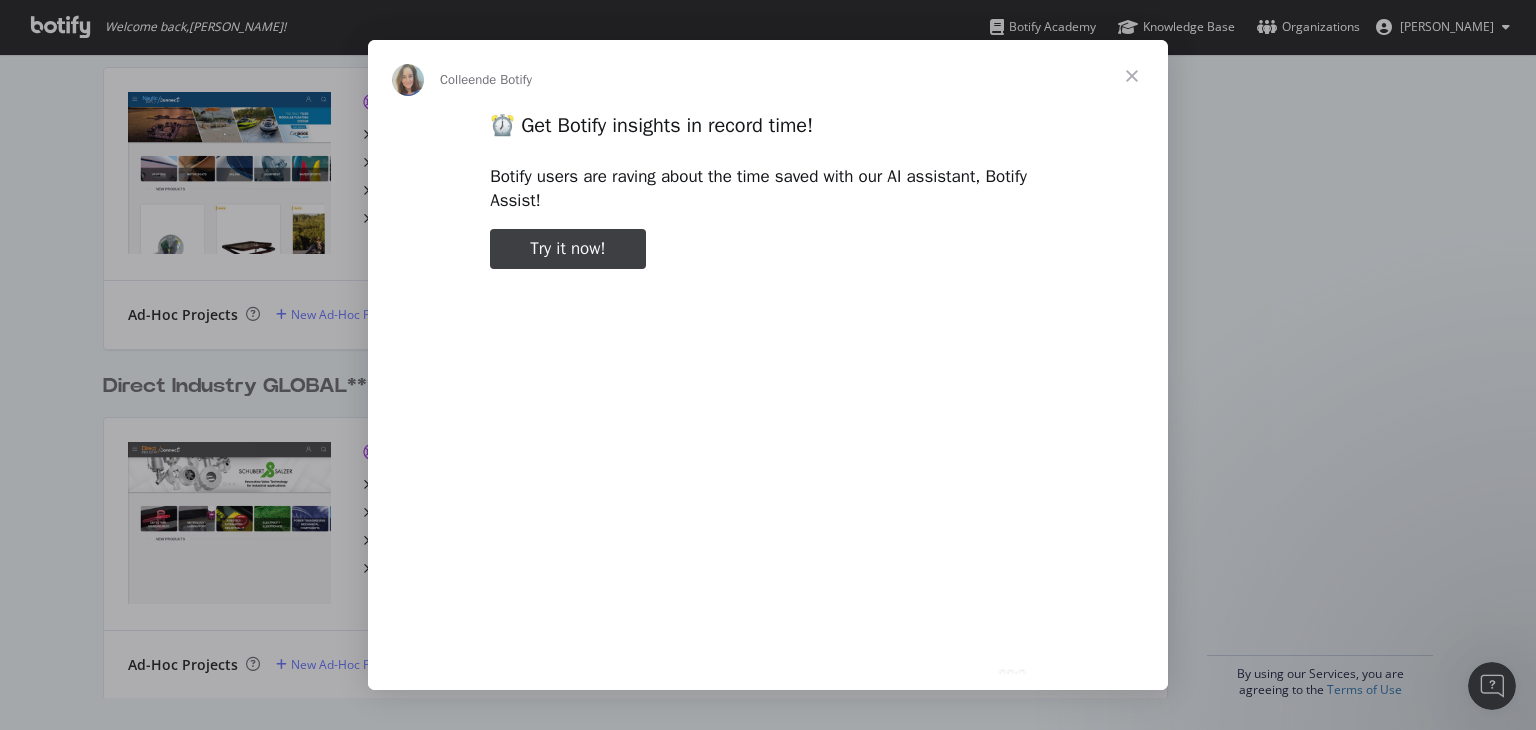 click at bounding box center (1132, 76) 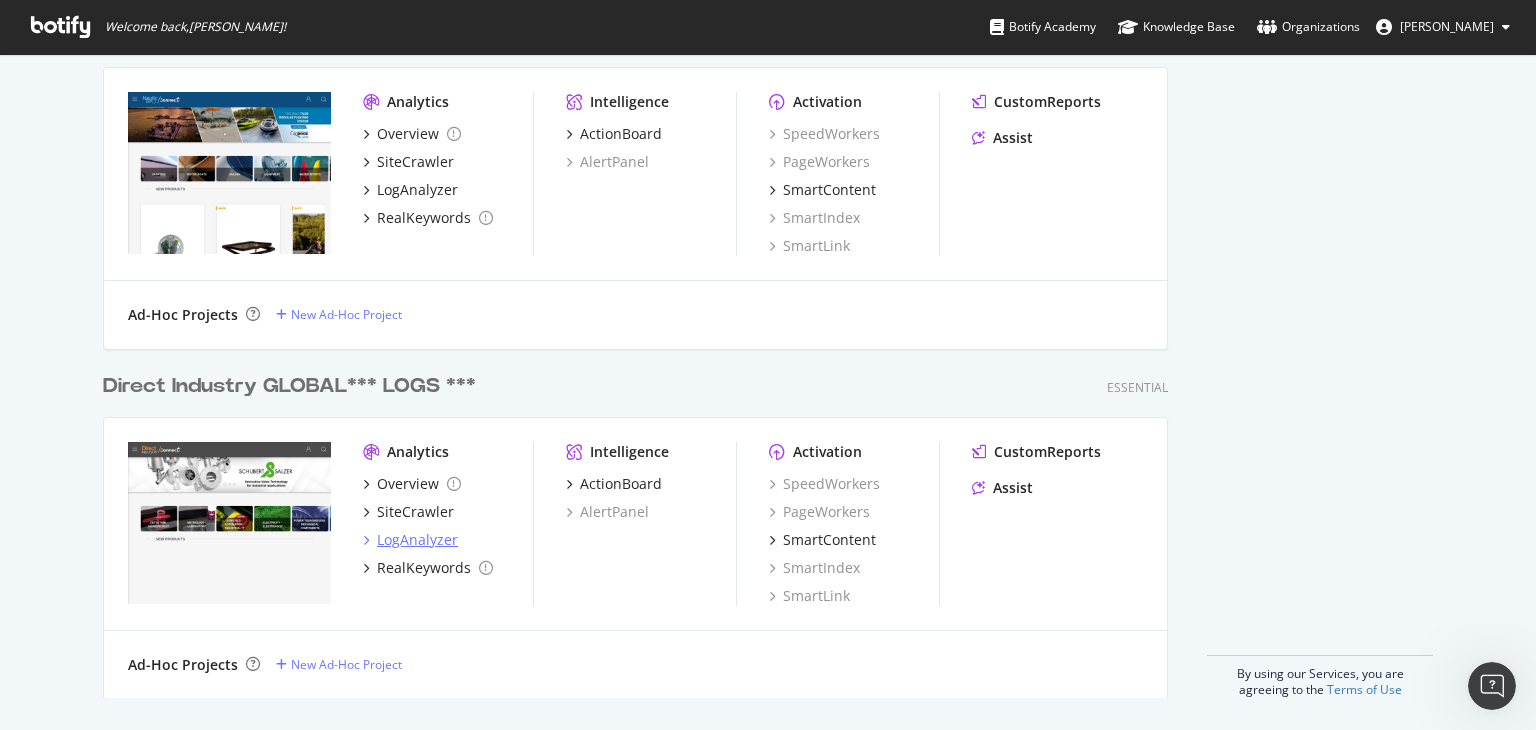 click on "LogAnalyzer" at bounding box center [417, 540] 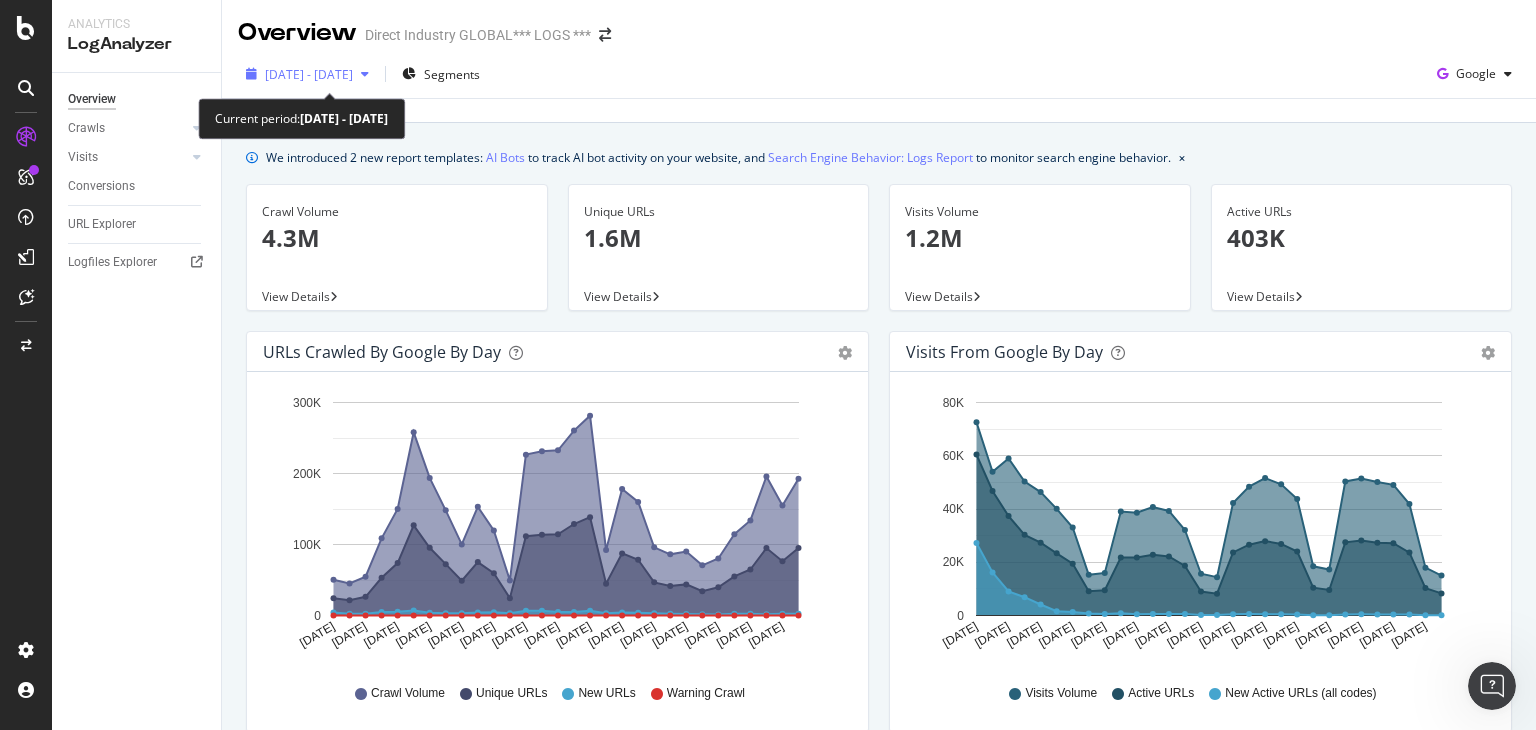 click on "2025 Jun. 21st - Jul. 20th" at bounding box center [309, 74] 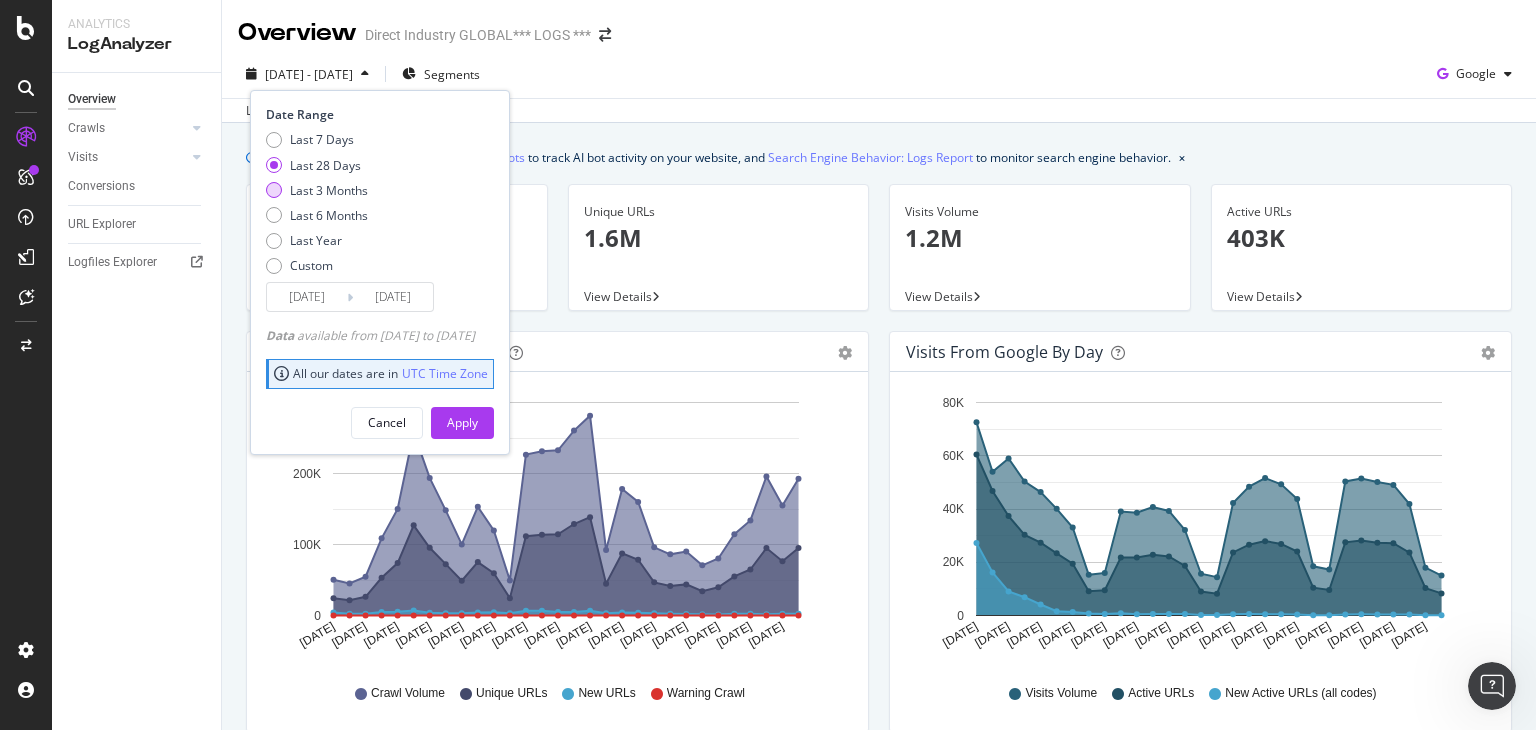 click at bounding box center (274, 190) 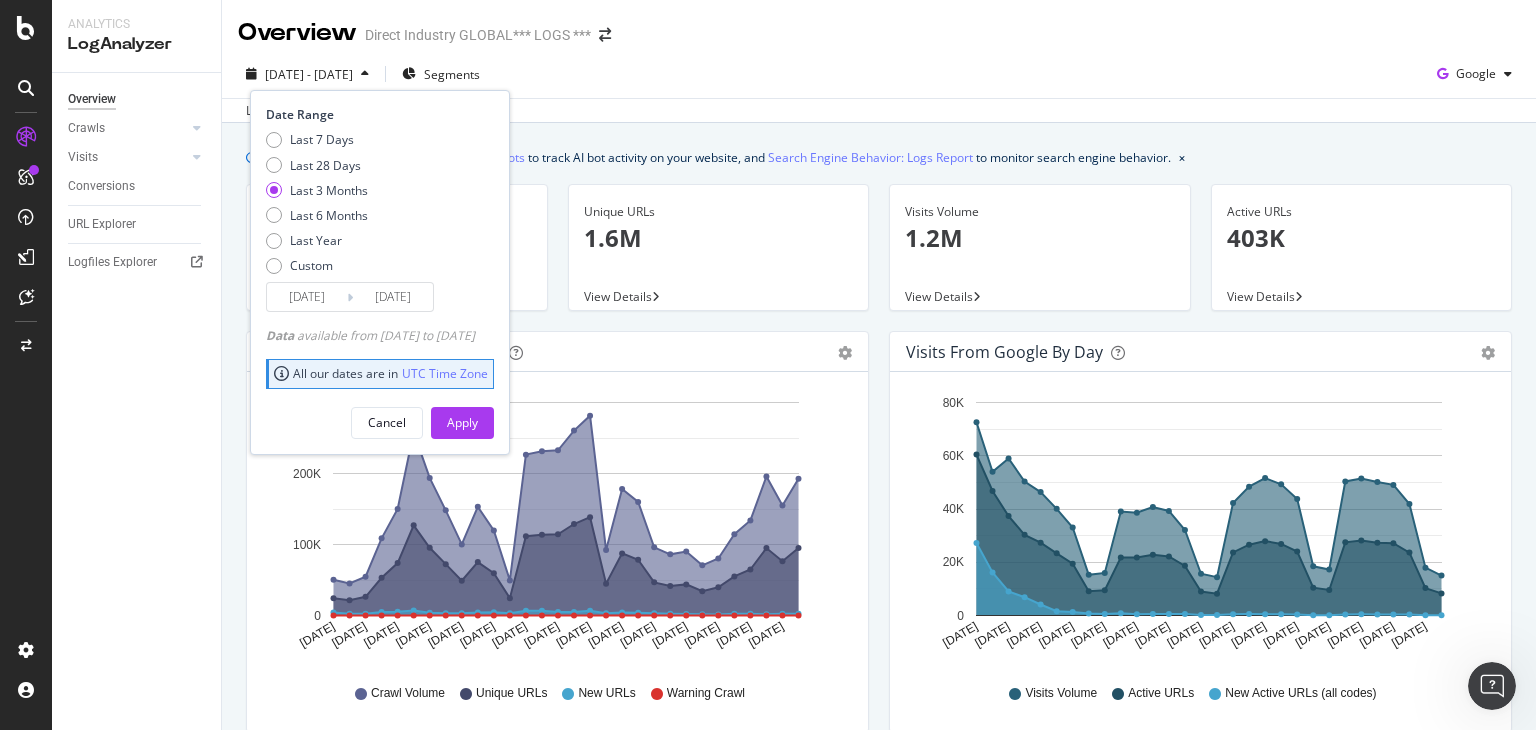 type on "2025/04/21" 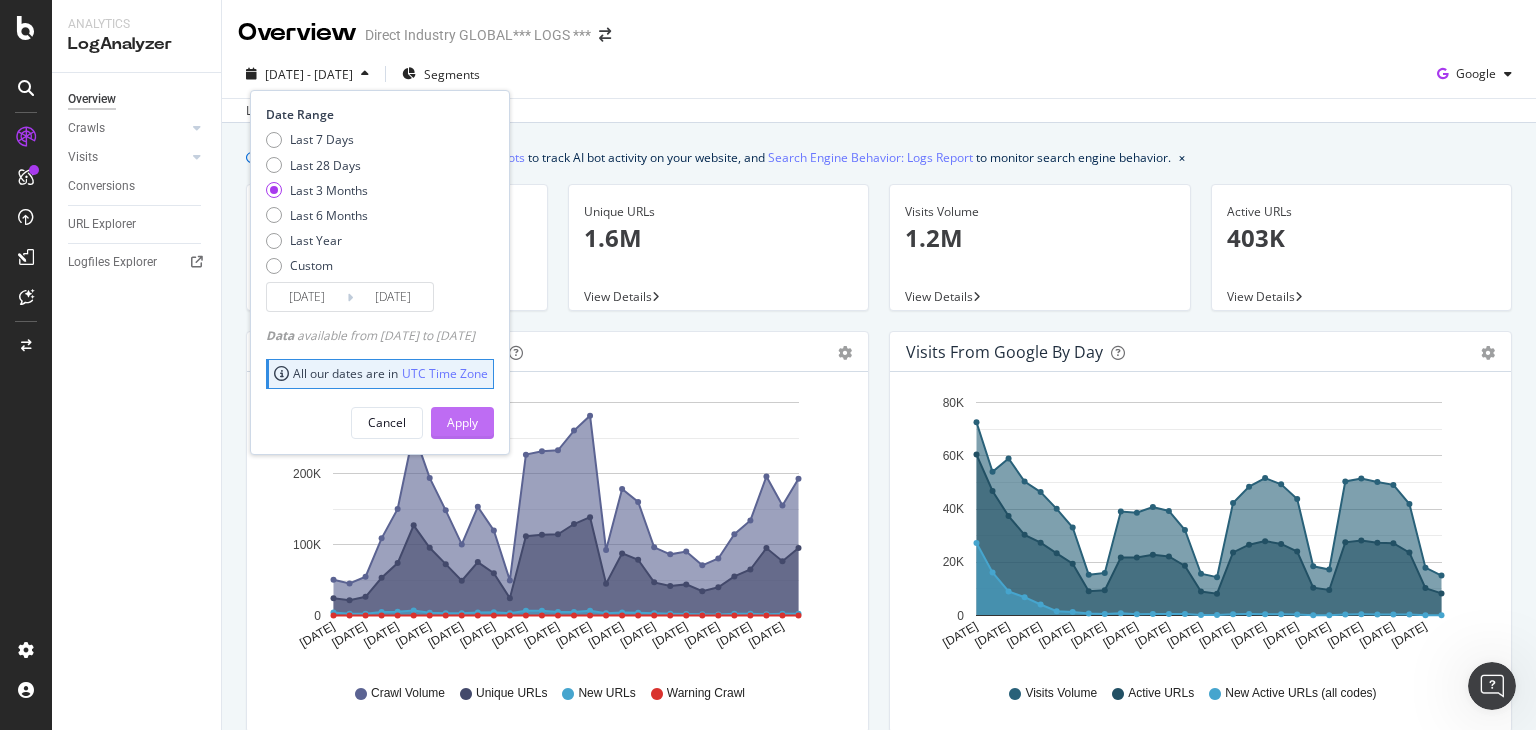 click on "Apply" at bounding box center (462, 422) 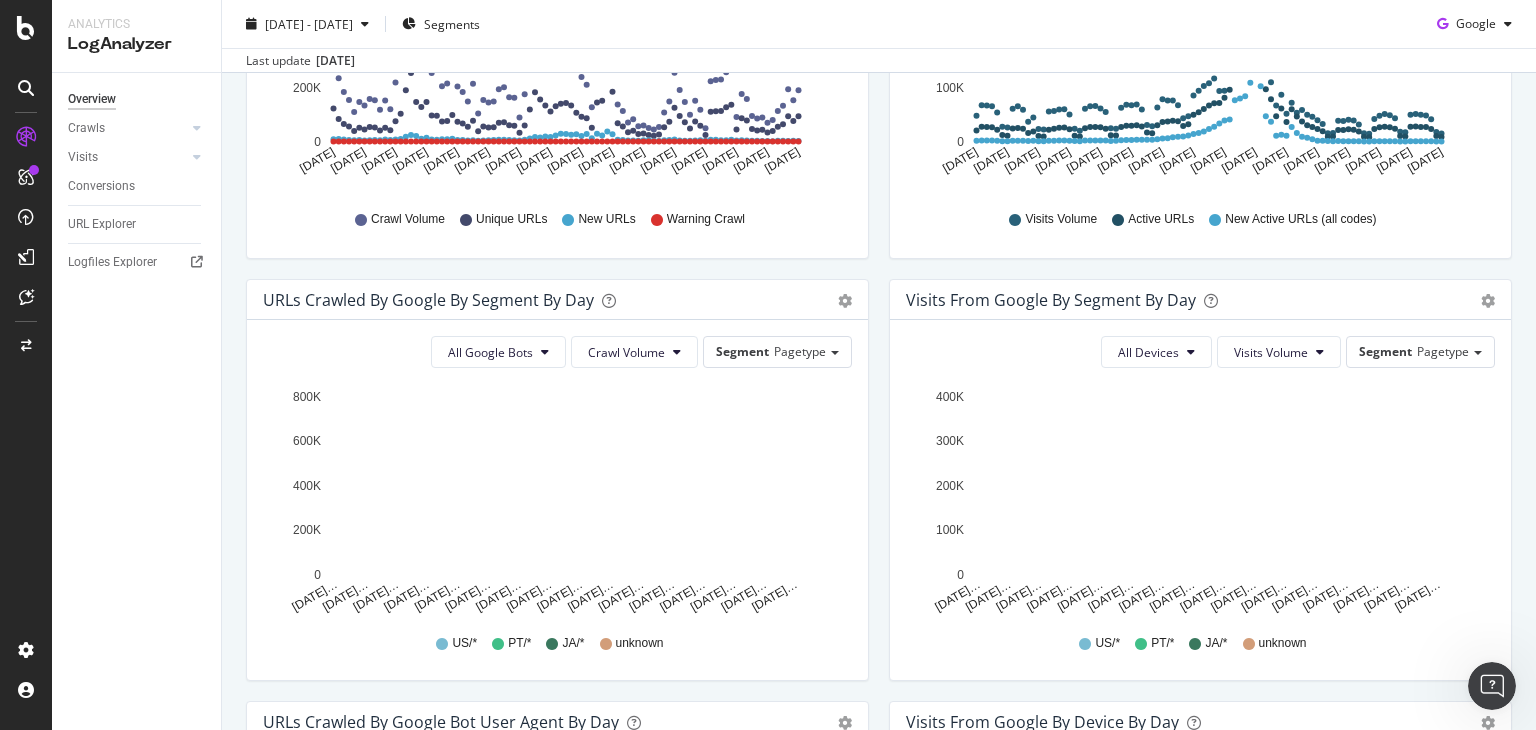 scroll, scrollTop: 0, scrollLeft: 0, axis: both 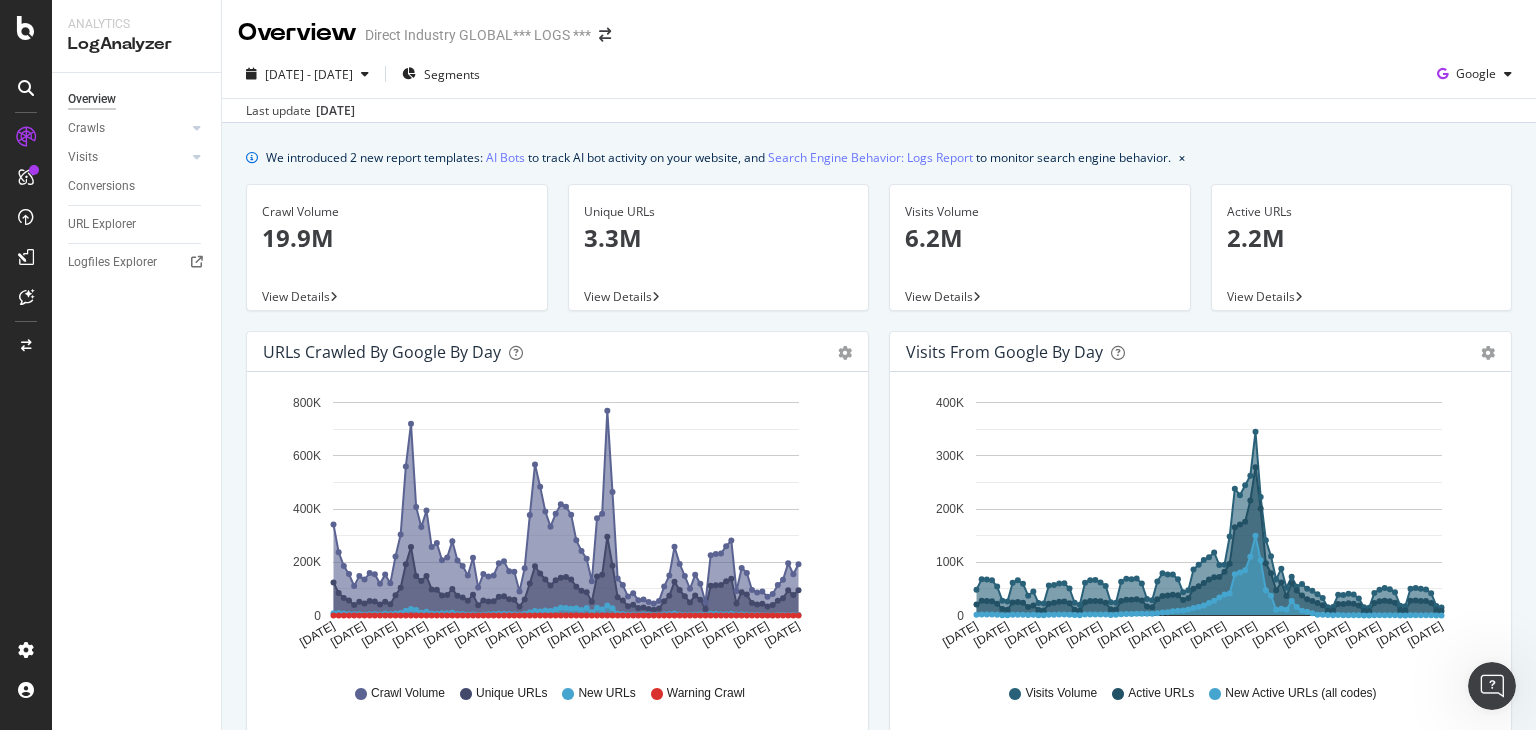 click on "Hold CTRL while clicking to filter the report. Apr 21 2025 Apr 27 2025 May 03 2025 May 09 2025 May 15 2025 May 21 2025 May 27 2025 Jun 02 2025 Jun 08 2025 Jun 14 2025 Jun 20 2025 Jun 26 2025 Jul 02 2025 Jul 08 2025 Jul 14 2025 Jul 20 2025 0 100K 200K 300K 400K Date Visits Volume Active URLs New Active URLs (all codes) Apr 21 2025 48,476 20,449 1,366 Apr 22 2025 68,222 27,749 1,672 Apr 23 2025 67,737 27,163 1,846 Apr 24 2025 65,982 26,973 1,690 Apr 25 2025 54,394 22,234 1,423 Apr 26 2025 27,916 12,007 664 Apr 27 2025 26,079 10,863 588 Apr 28 2025 61,729 24,528 1,324 Apr 29 2025 66,016 25,150 1,505 Apr 30 2025 59,858 24,113 1,405 May 01 2025 37,272 15,863 938 May 02 2025 45,116 18,973 1,182 May 03 2025 23,512 10,247 647 May 04 2025 22,697 9,611 597 May 05 2025 56,114 21,877 1,449 May 06 2025 57,428 24,085 1,286 May 07 2025 59,910 25,901 1,666 May 08 2025 60,341 26,072 1,844 May 09 2025 50,772 22,987 1,575 May 10 2025 24,007 10,844 1,007 May 11 2025 20,309 9,369 693 May 12 2025 61,630 25,013 1,650 May 13 2025 90" at bounding box center (1200, 552) 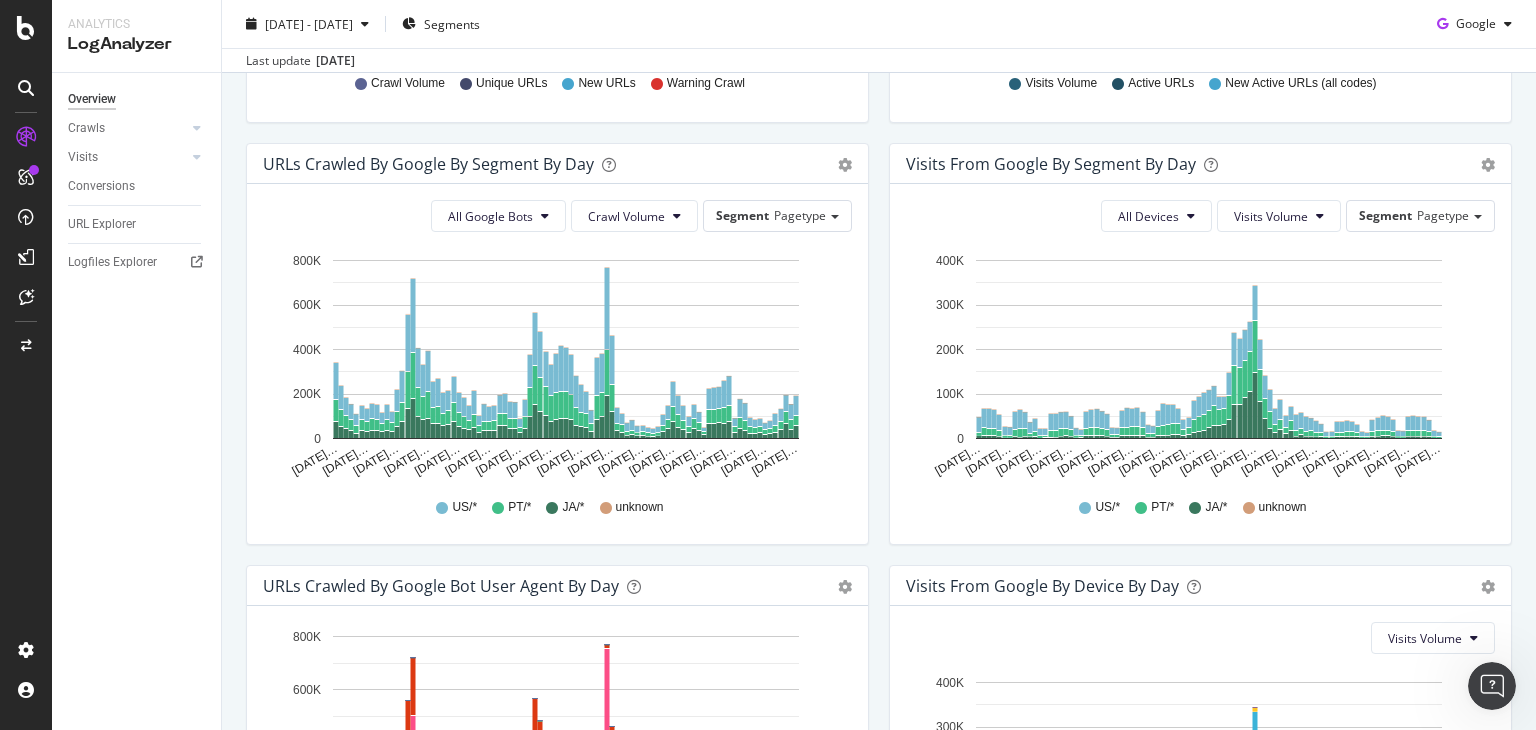 scroll, scrollTop: 474, scrollLeft: 0, axis: vertical 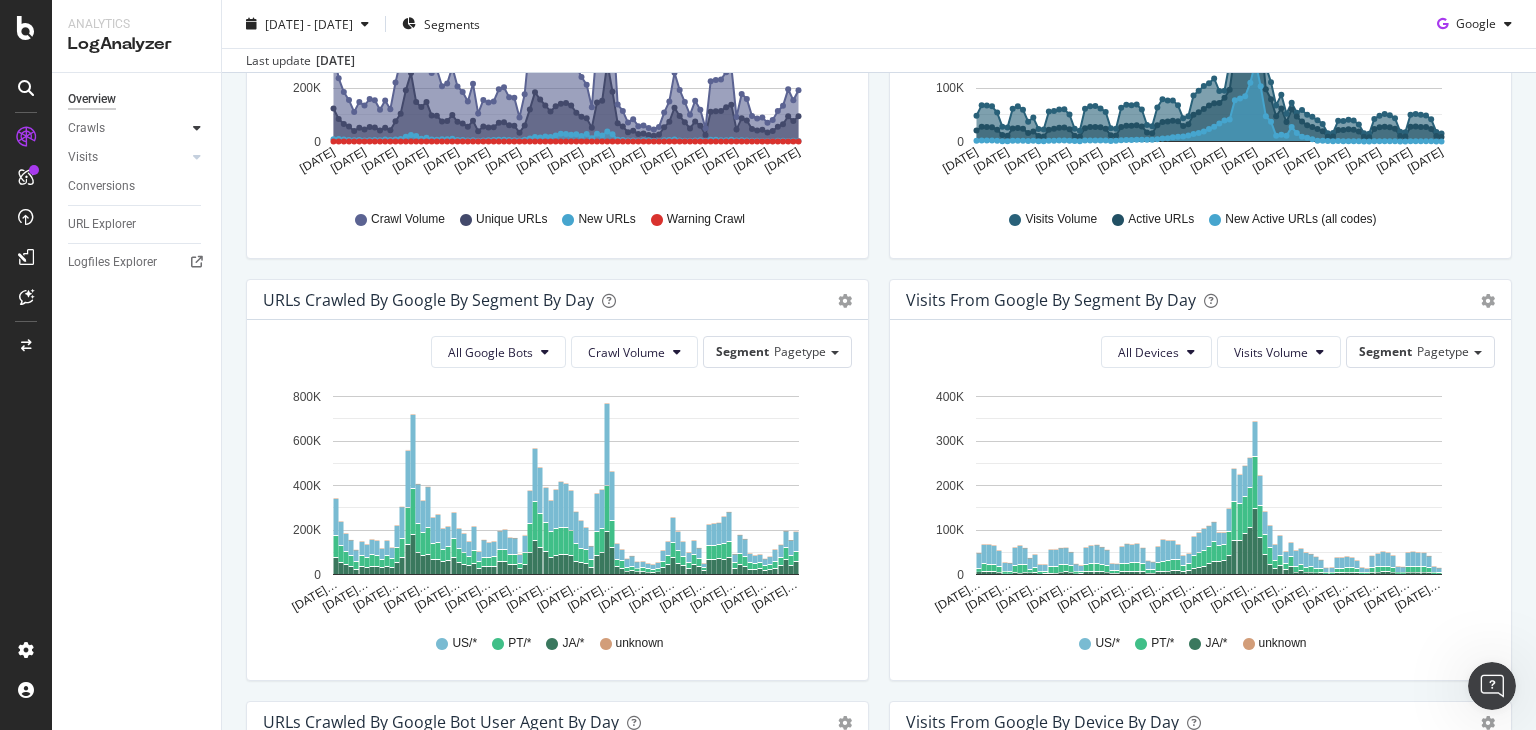click at bounding box center (197, 128) 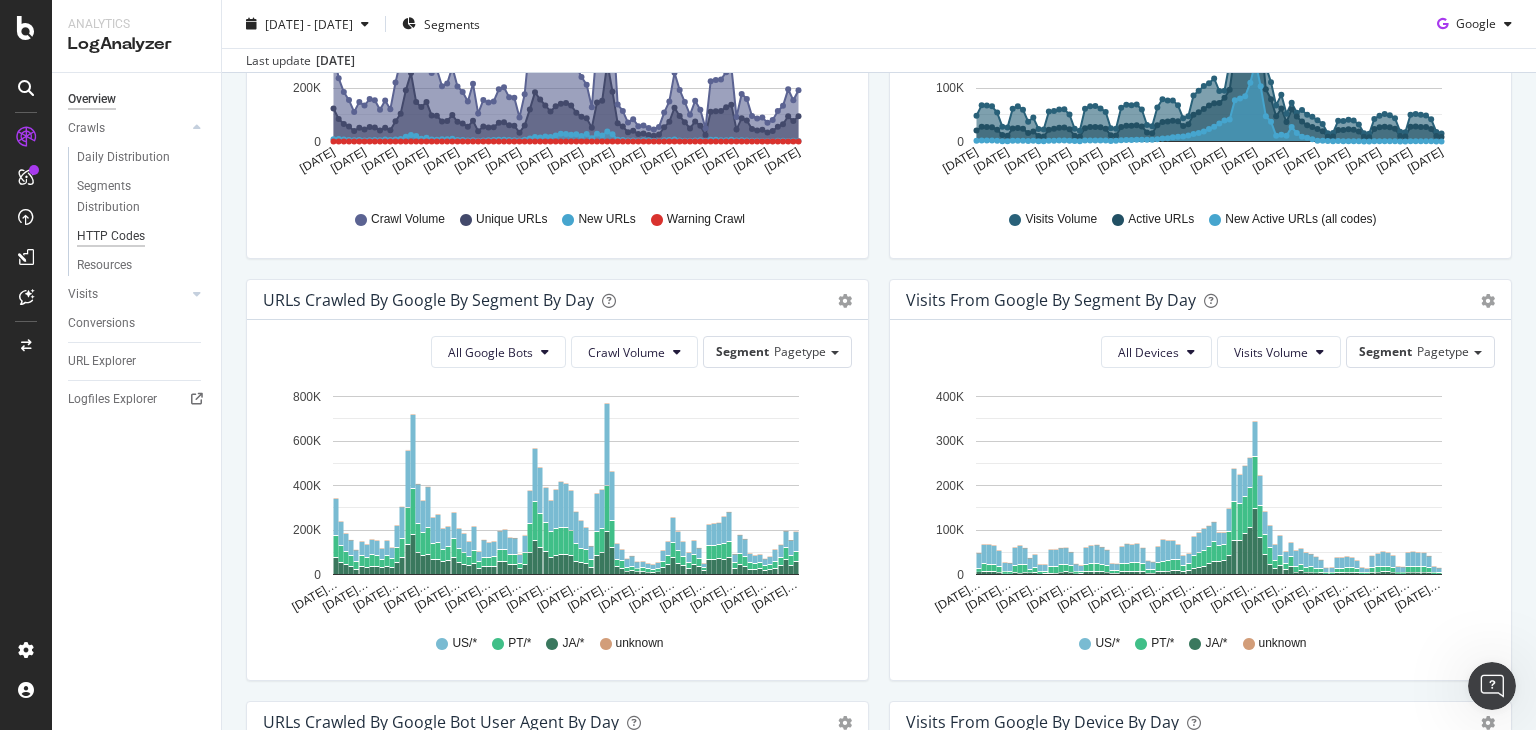 click on "HTTP Codes" at bounding box center (111, 236) 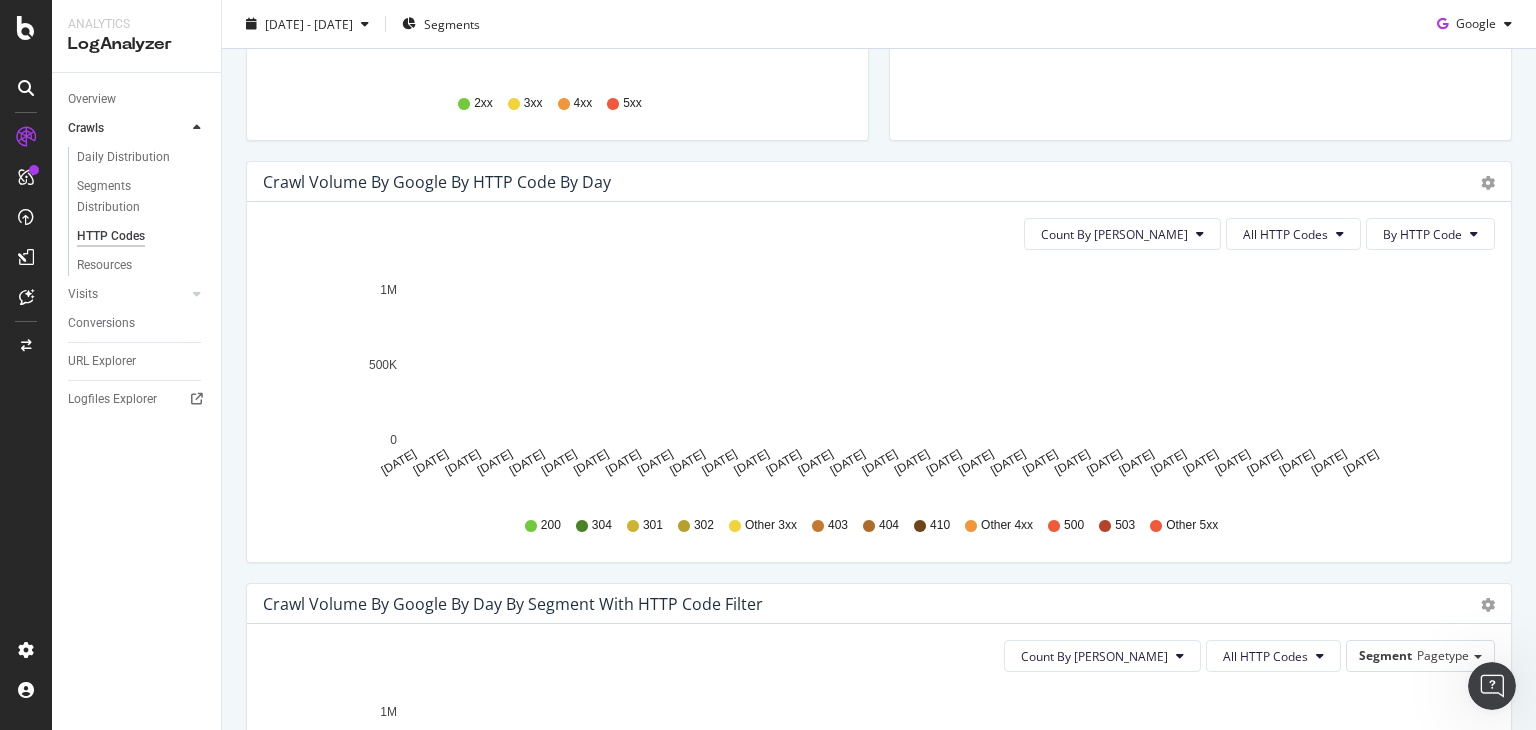 scroll, scrollTop: 524, scrollLeft: 0, axis: vertical 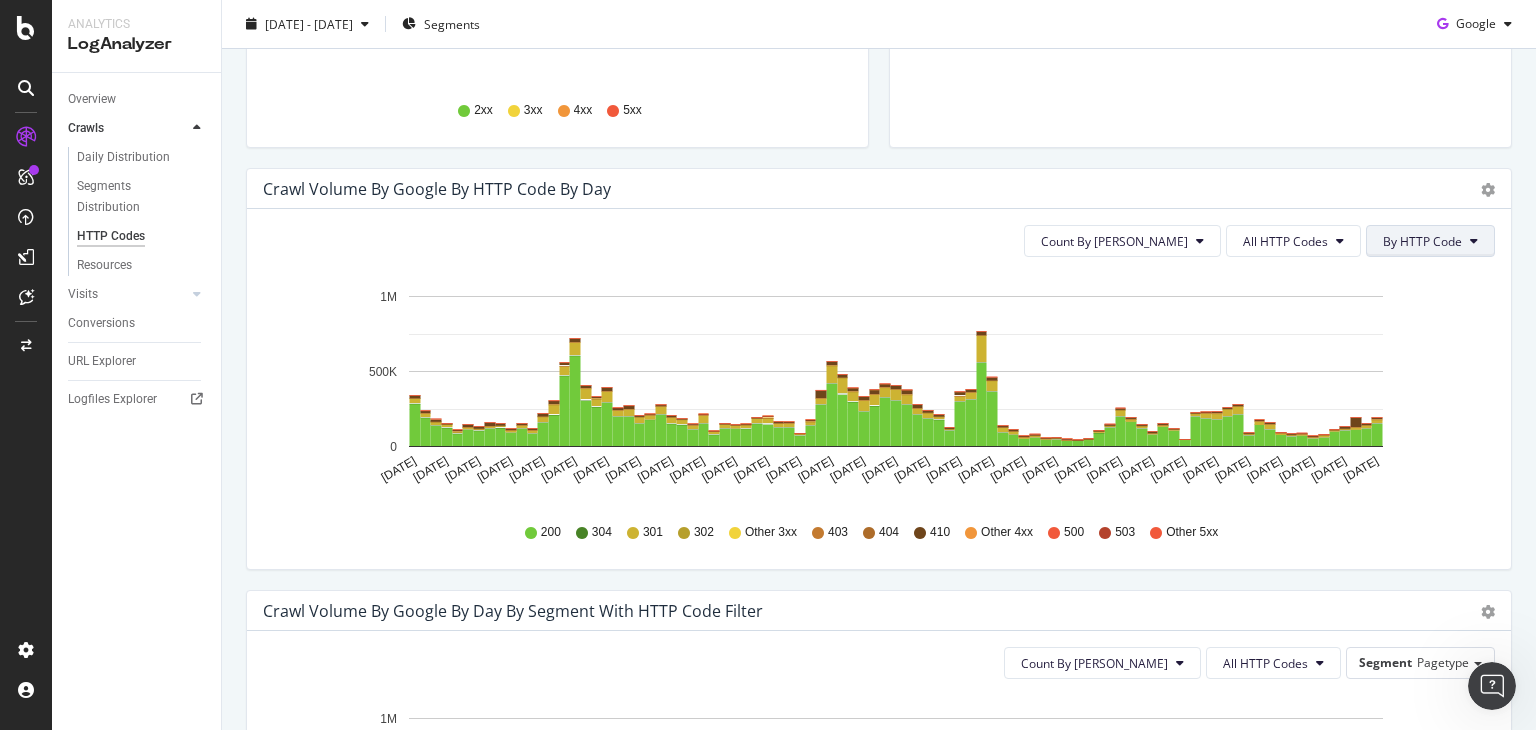 click on "By HTTP Code" at bounding box center [1430, 241] 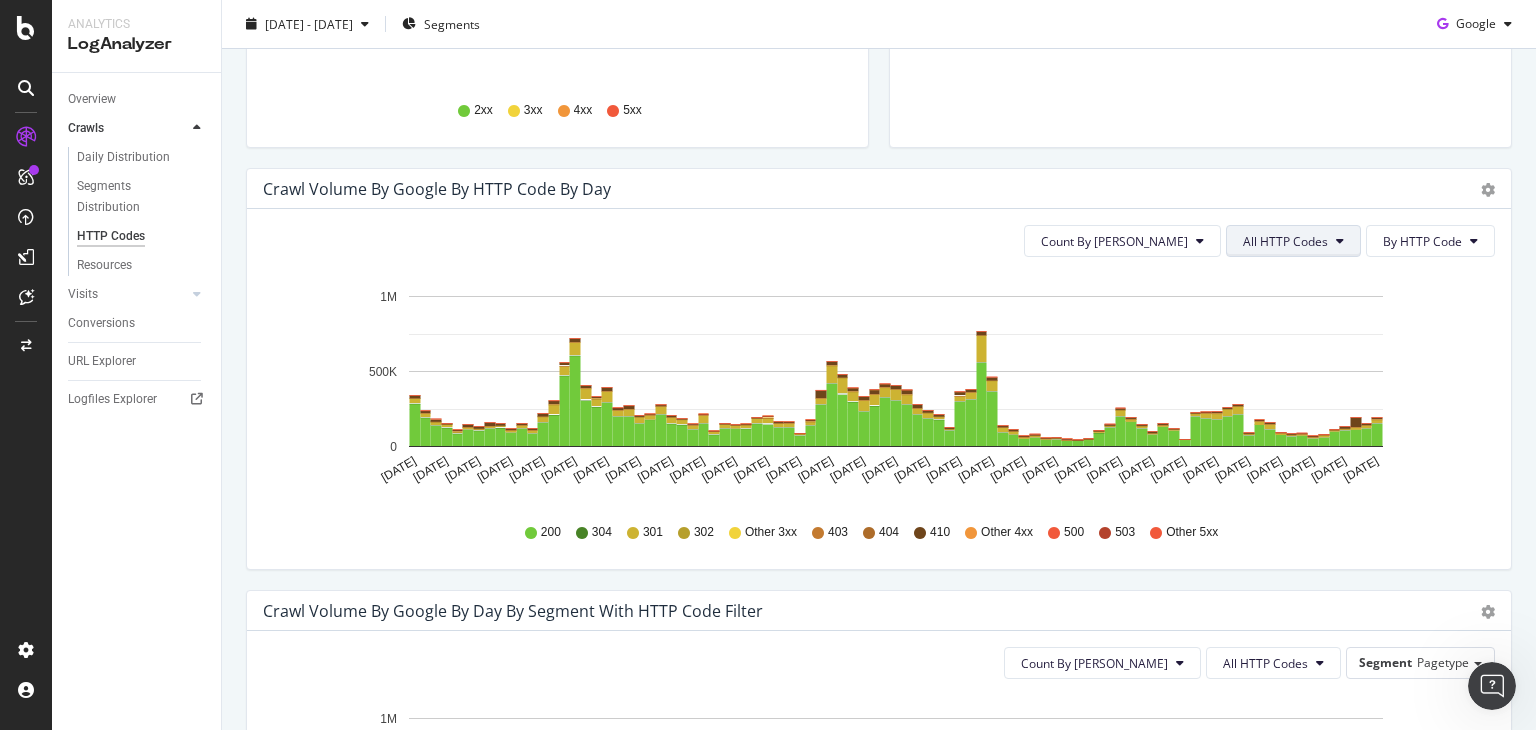 click on "All HTTP Codes" at bounding box center (1293, 241) 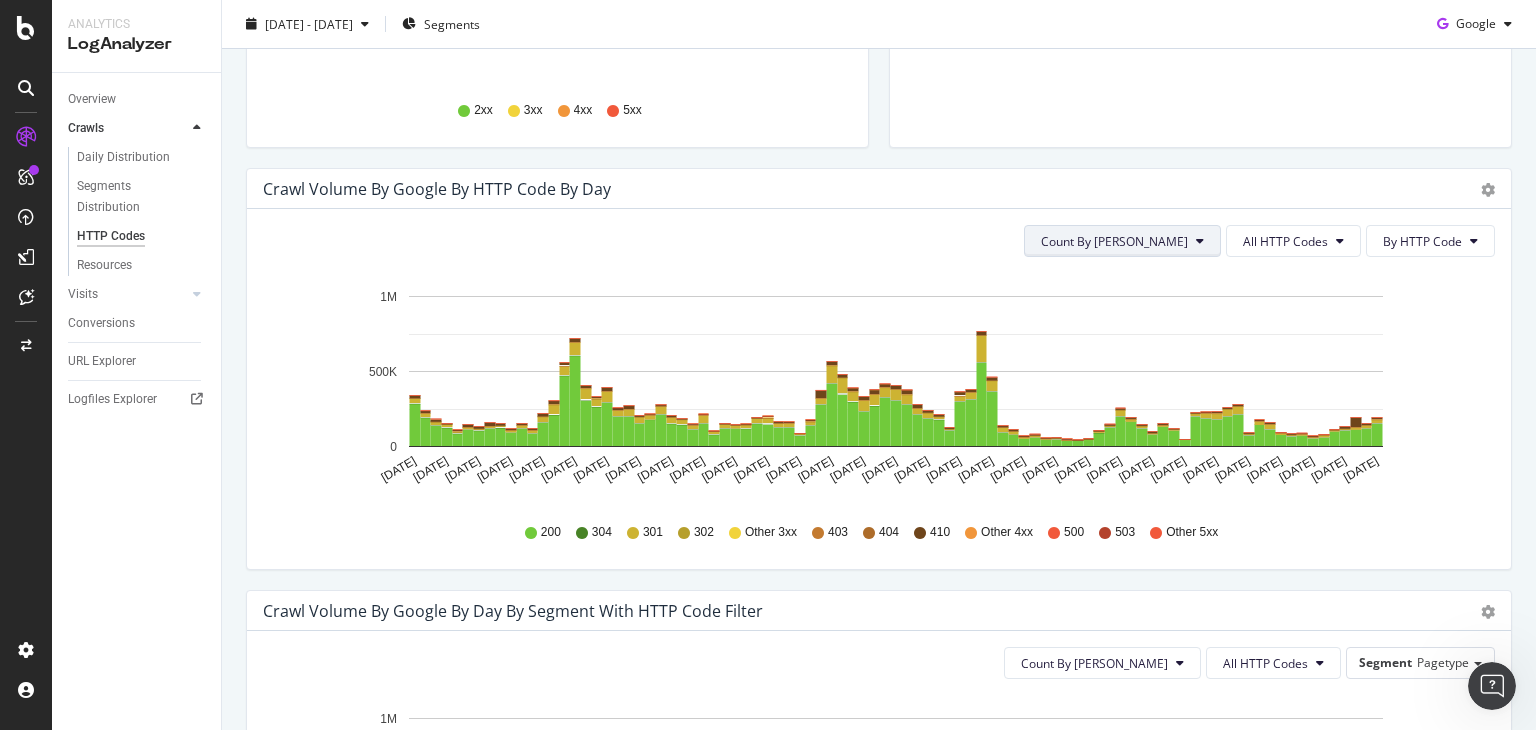 click on "Count By Day" at bounding box center (1122, 241) 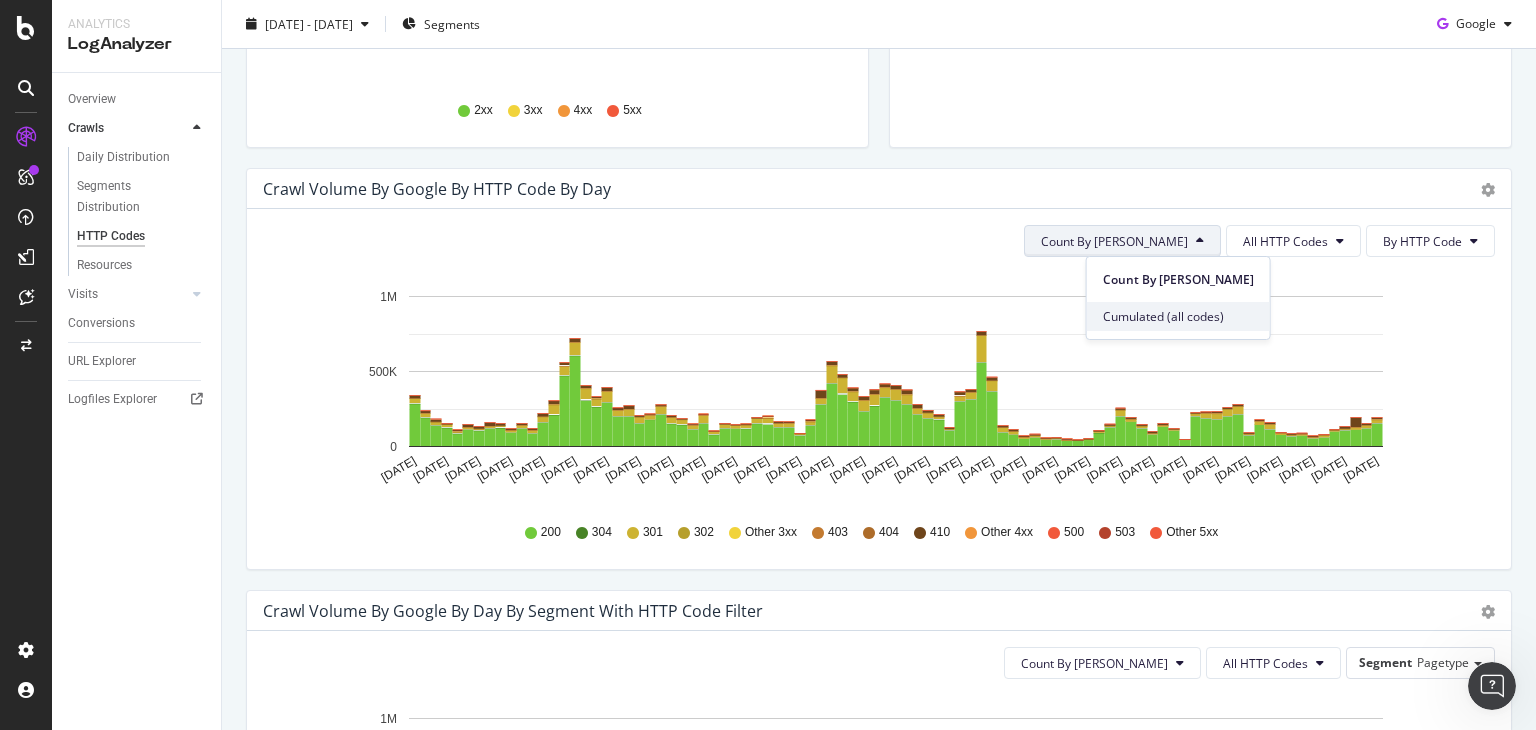 click on "Cumulated (all codes)" at bounding box center (1178, 317) 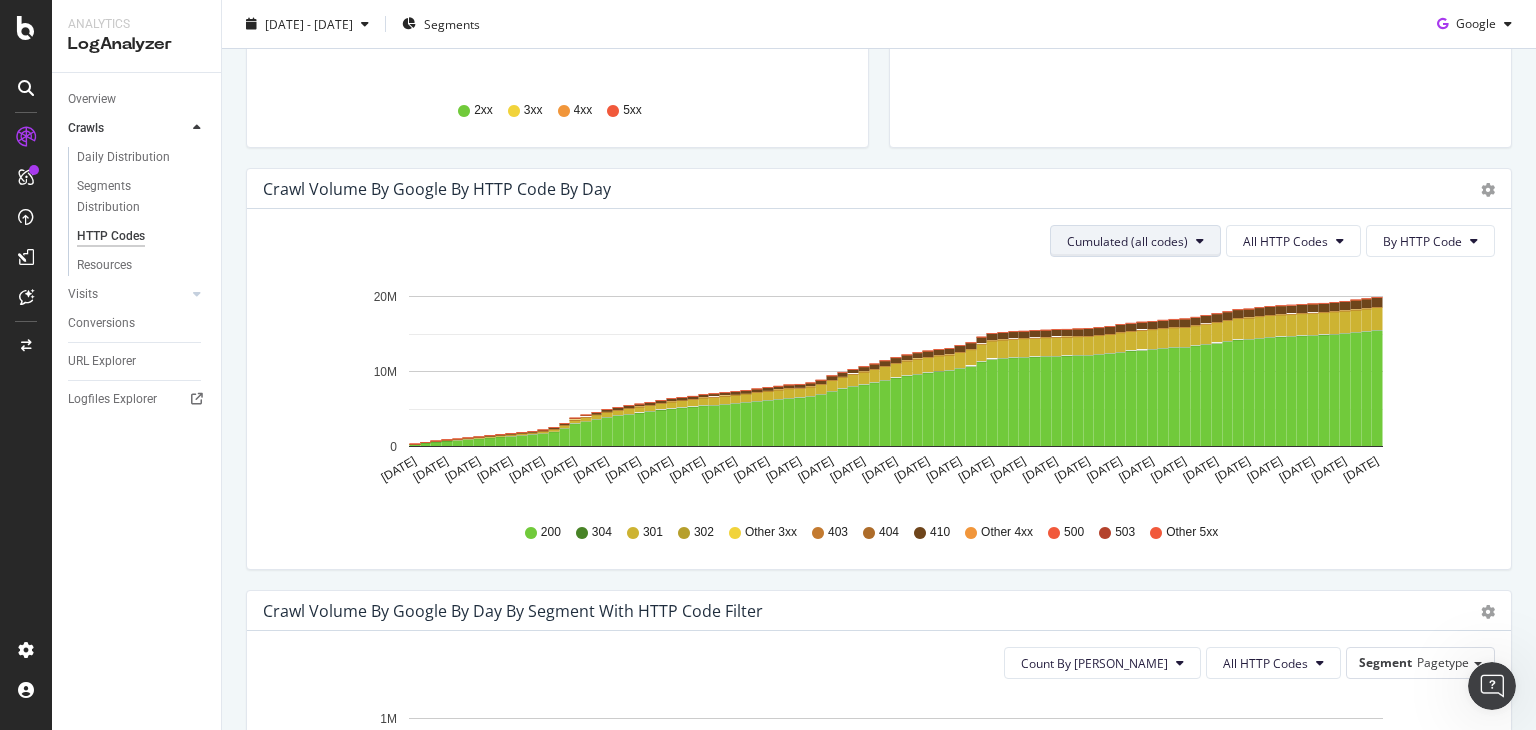 click on "Cumulated (all codes)" at bounding box center (1135, 241) 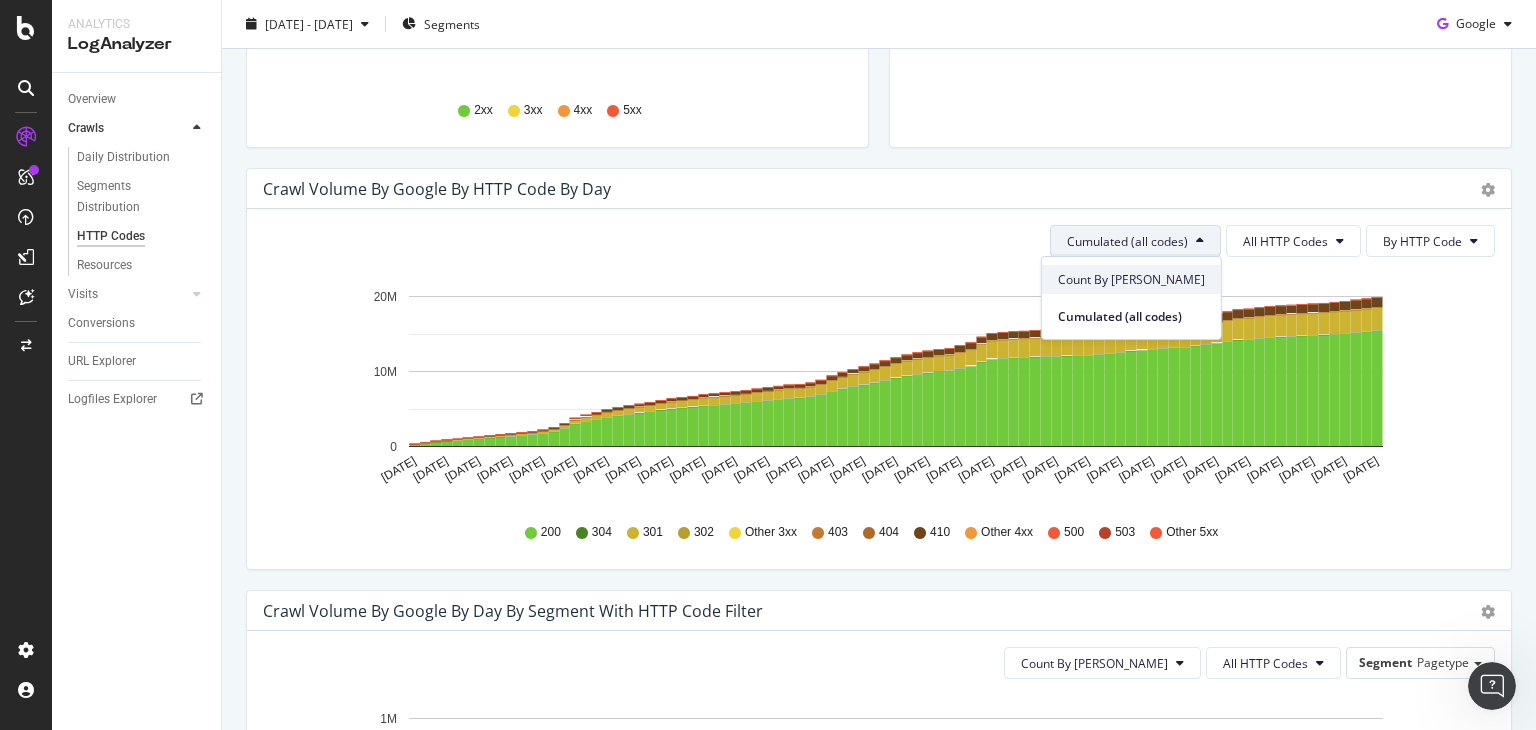 click on "Count By Day" at bounding box center (1131, 280) 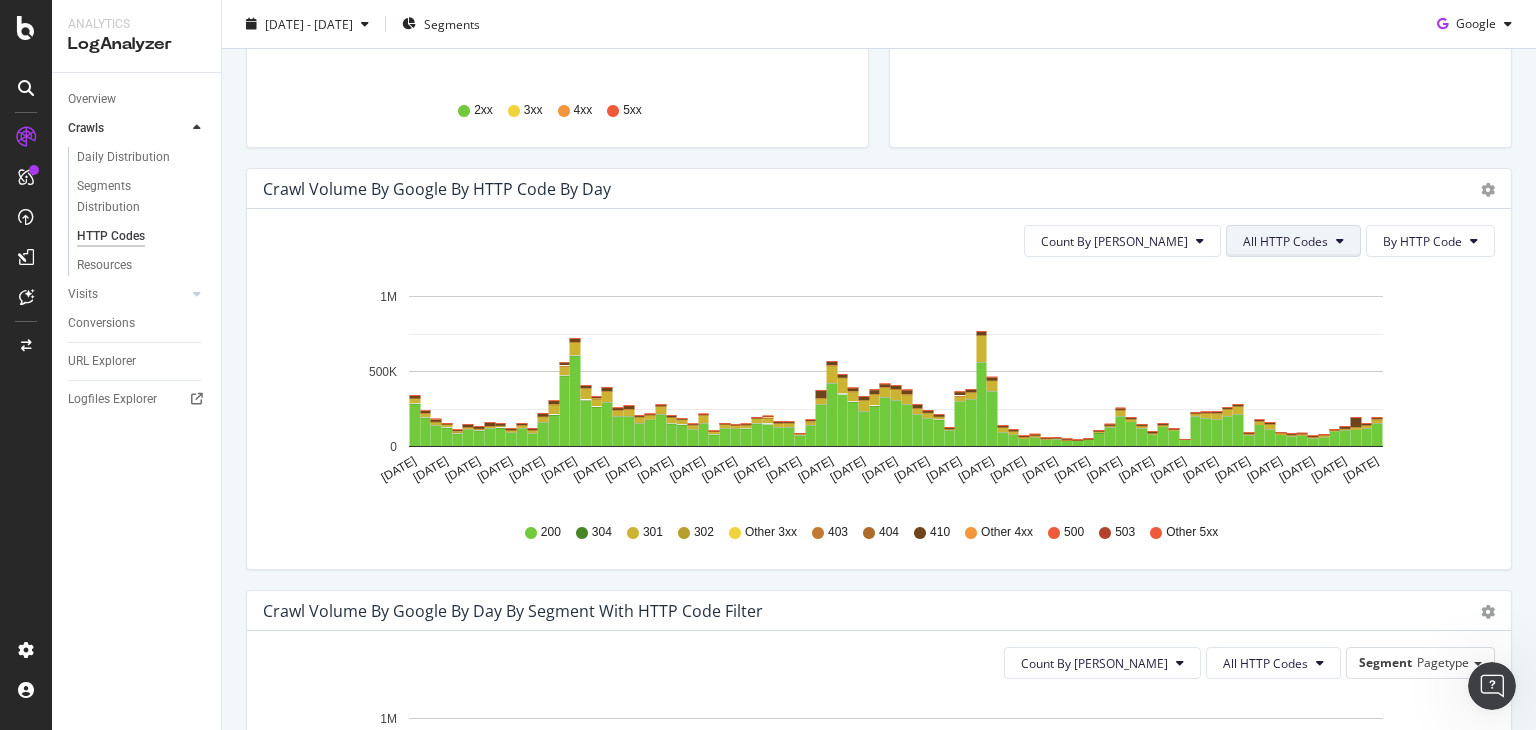 click on "All HTTP Codes" at bounding box center [1293, 241] 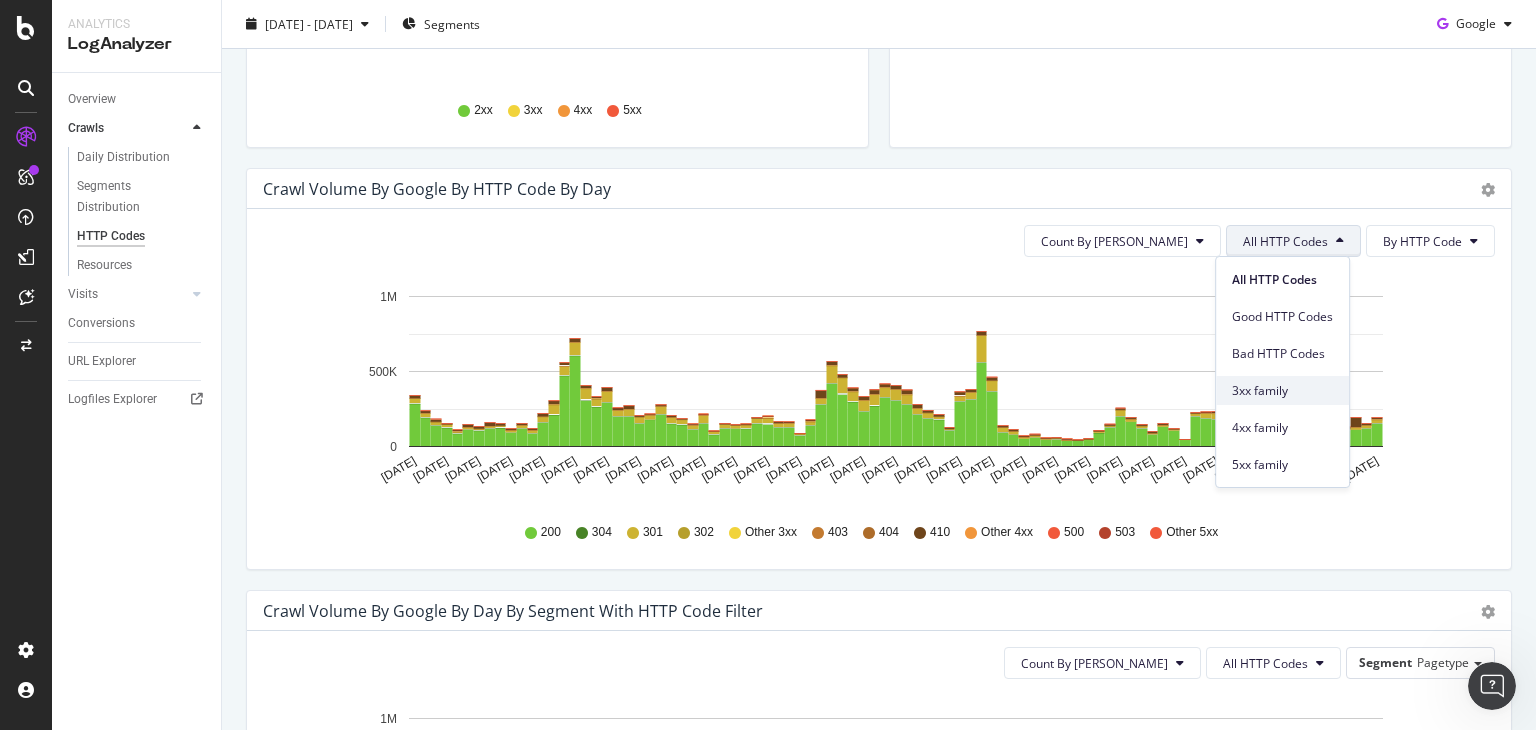 click on "3xx family" at bounding box center (1282, 391) 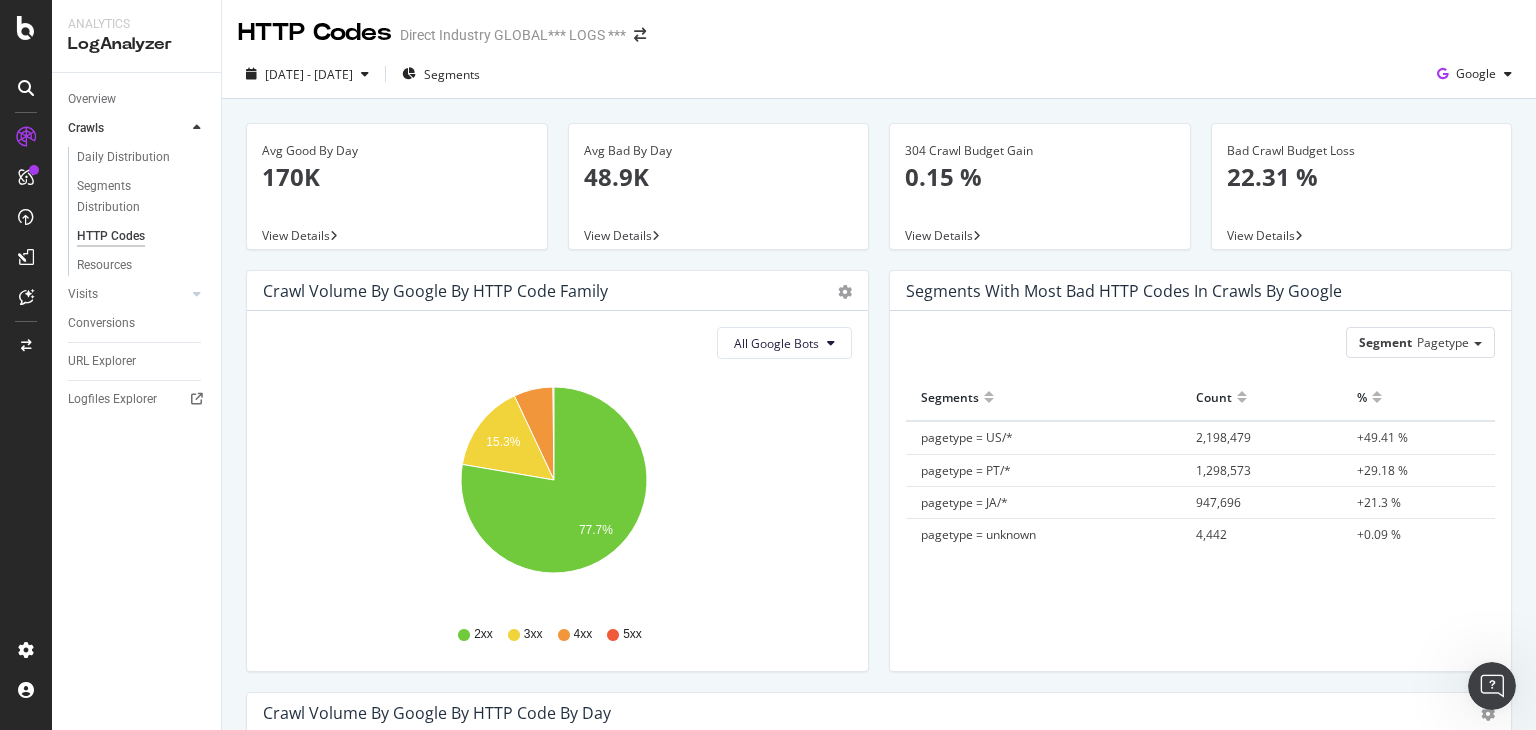 scroll, scrollTop: 0, scrollLeft: 0, axis: both 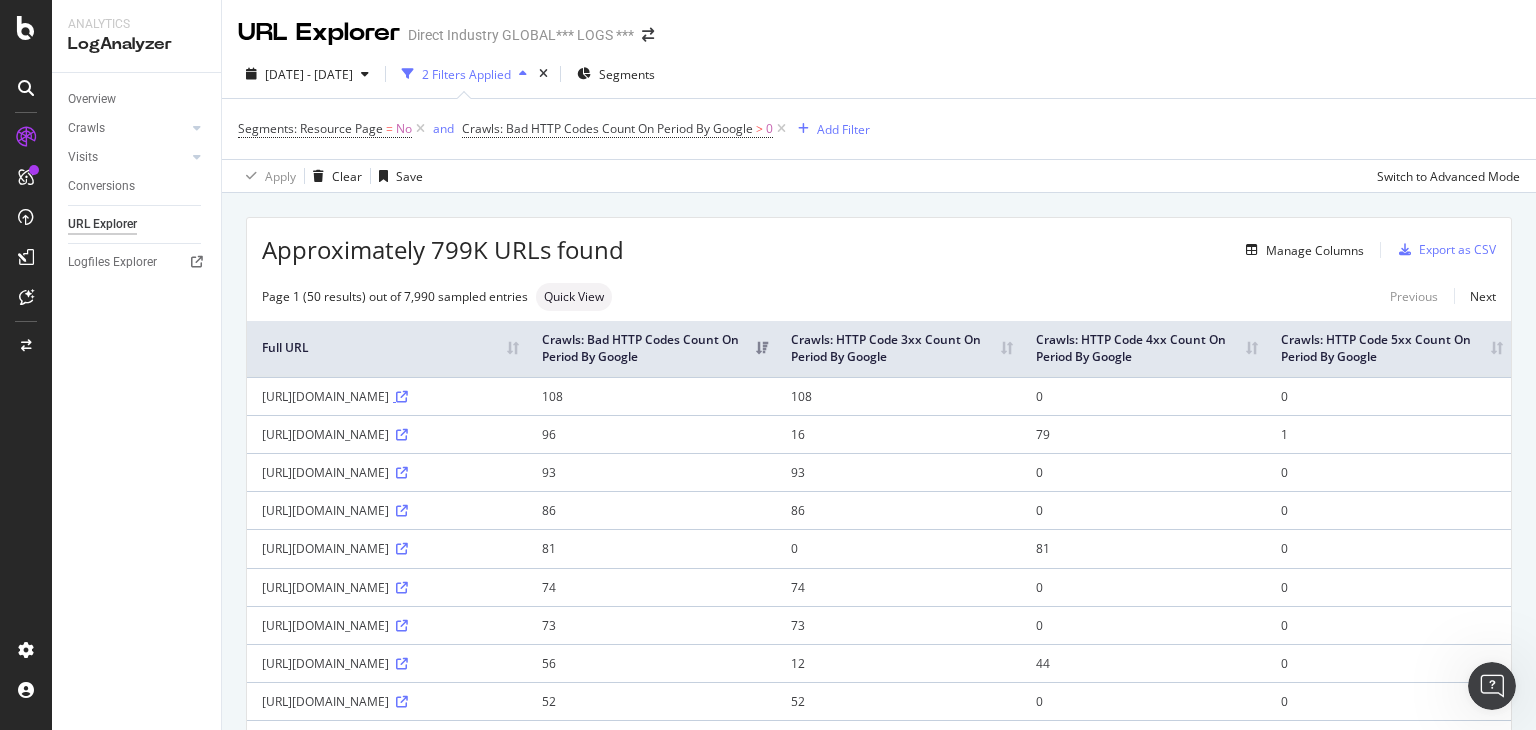 click at bounding box center [402, 397] 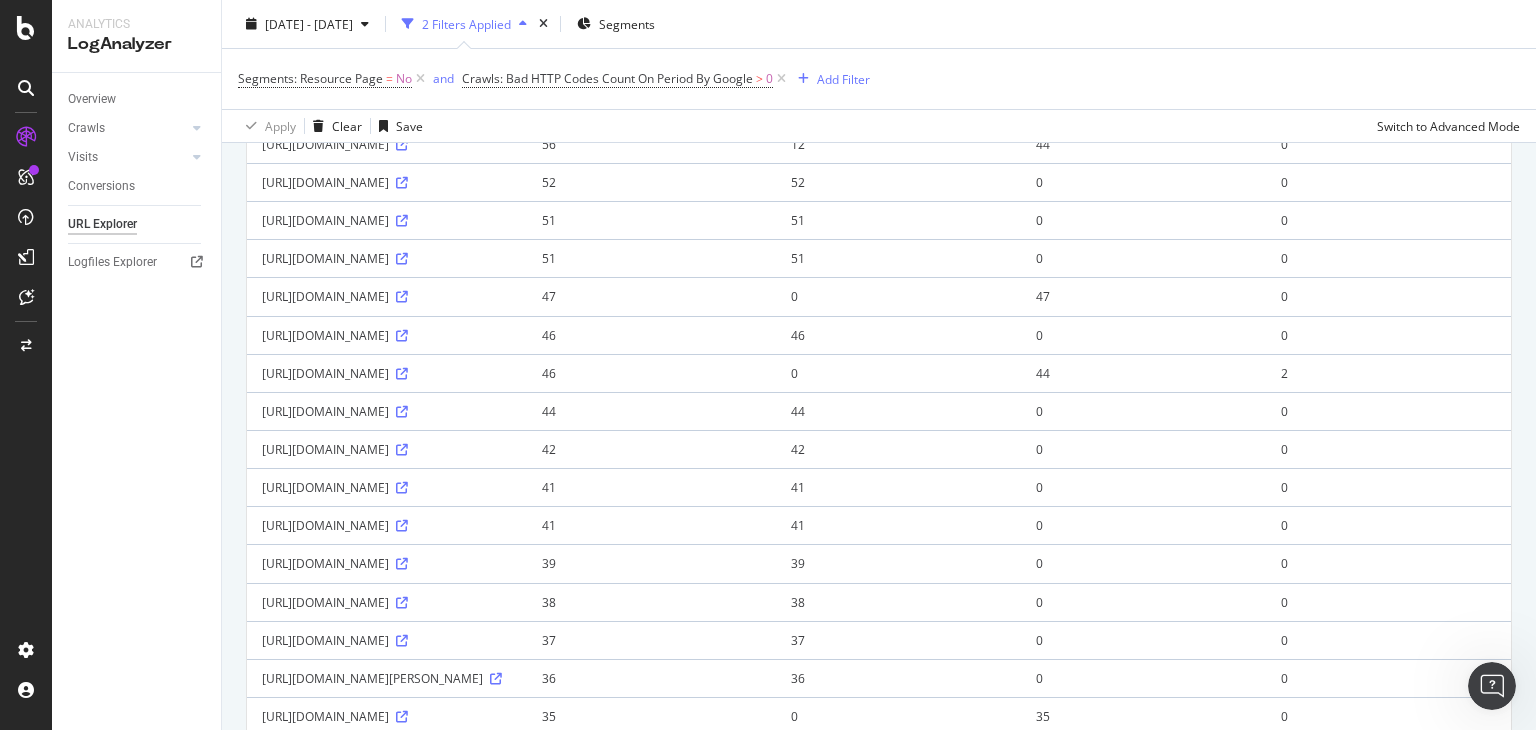 scroll, scrollTop: 518, scrollLeft: 0, axis: vertical 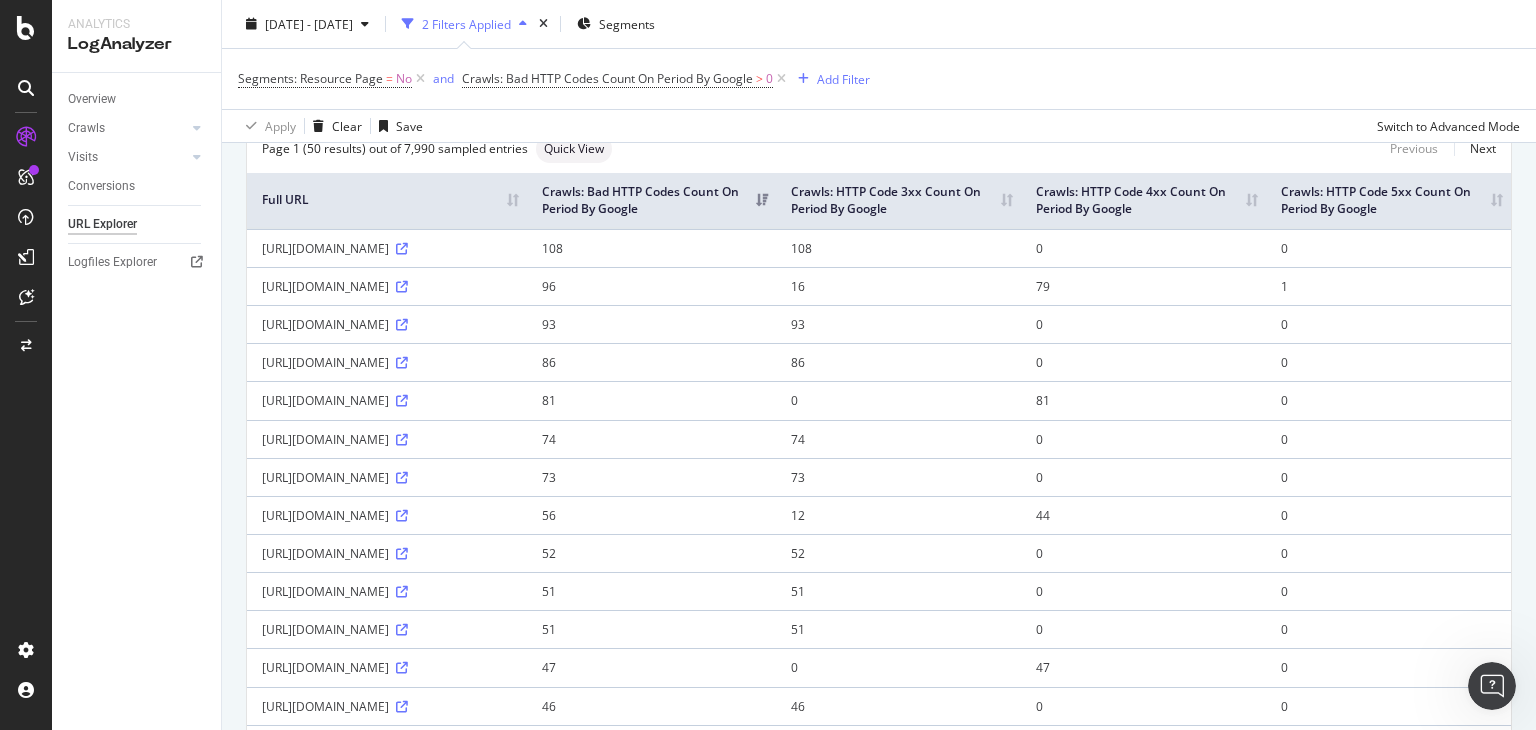 click on "https://www.directindustry.com/pt/prod/eab-reinhausen-gmbh/product-213395-2200527.html" at bounding box center [387, 400] 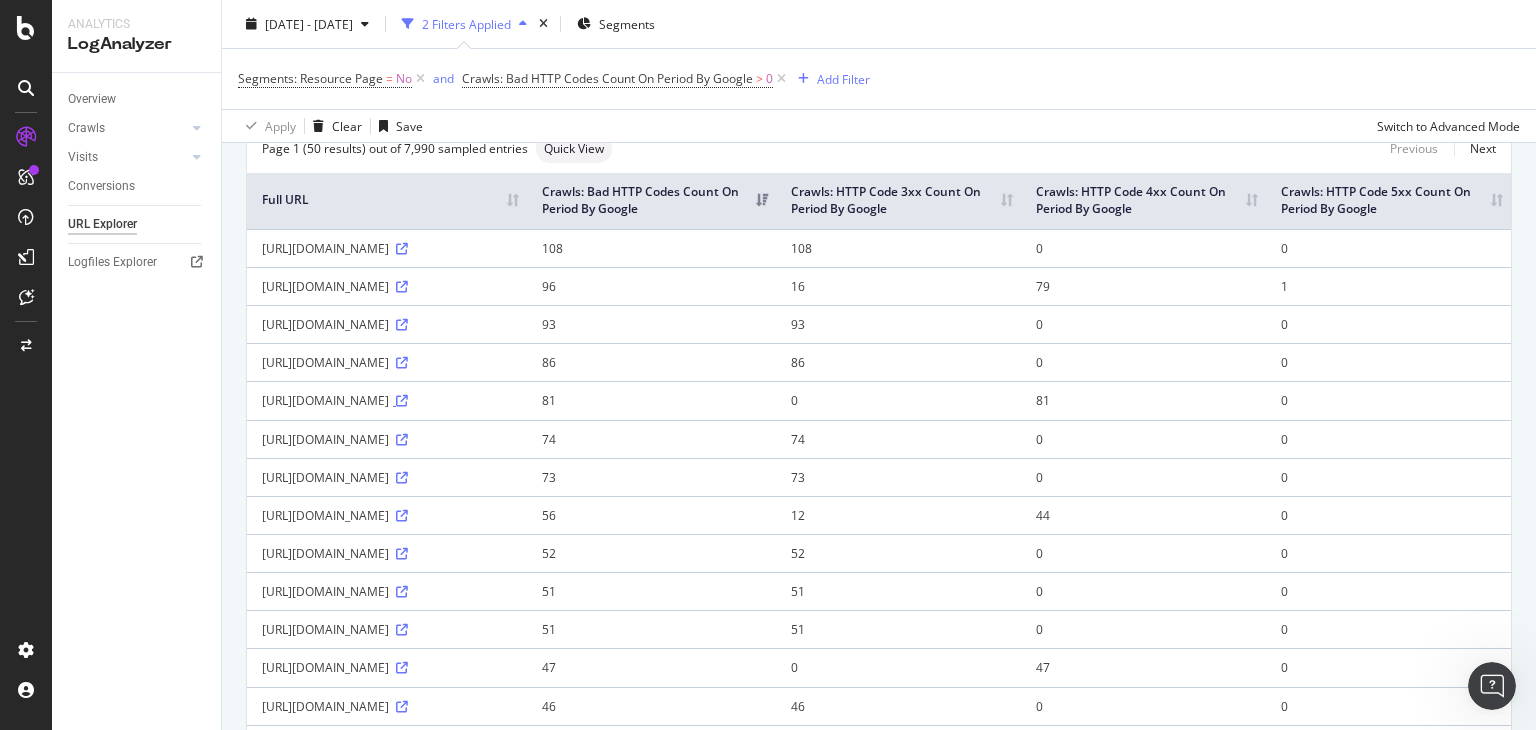 click at bounding box center (402, 401) 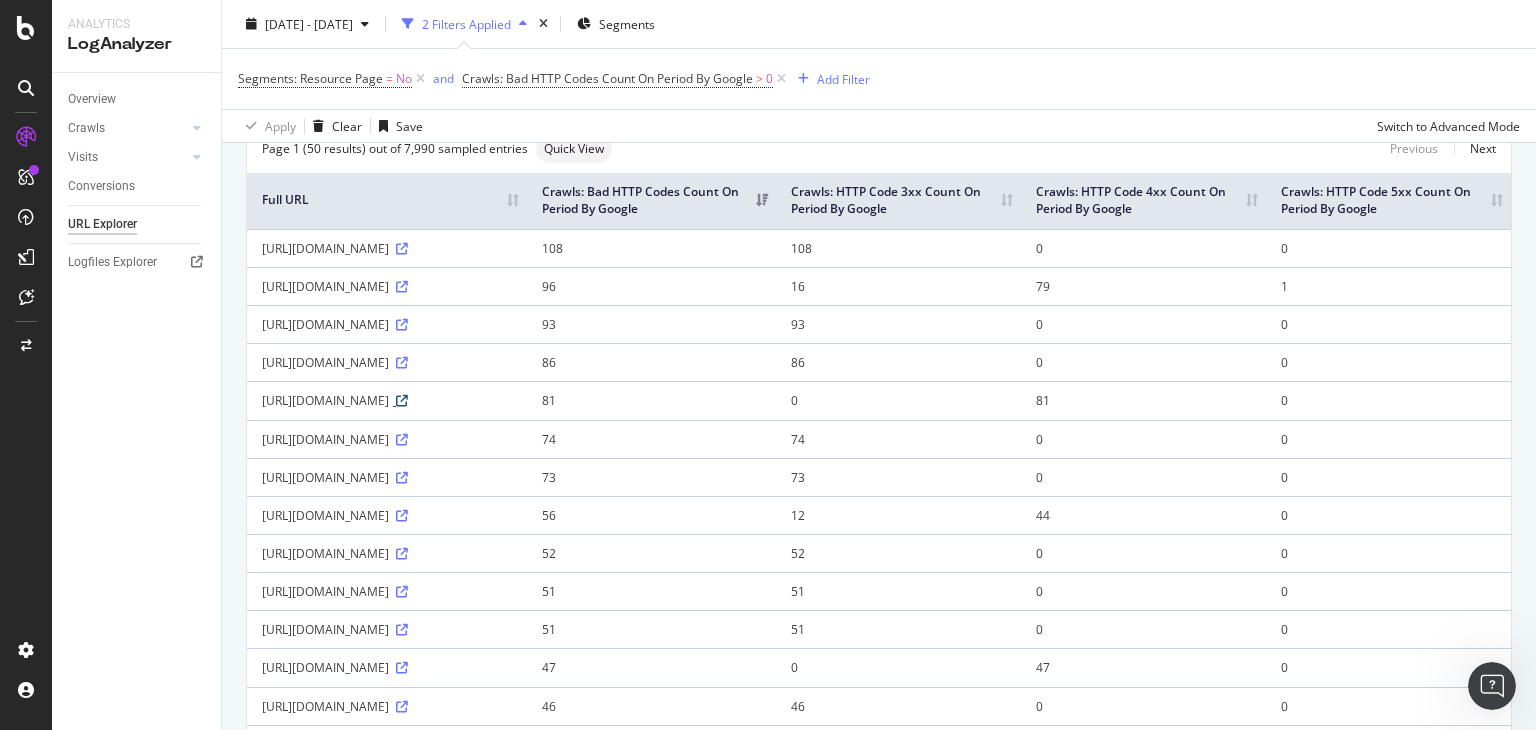 scroll, scrollTop: 0, scrollLeft: 0, axis: both 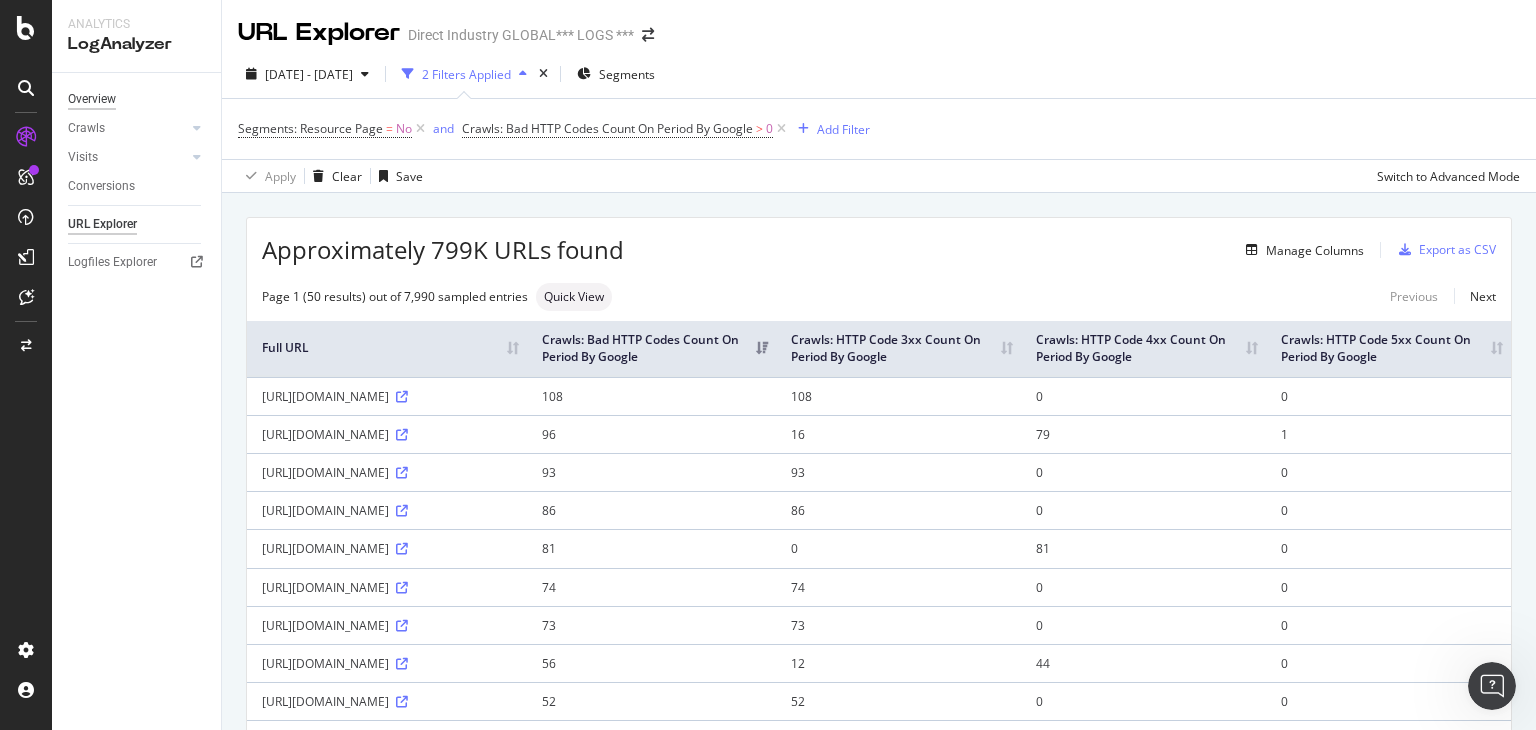 click on "Overview" at bounding box center (92, 99) 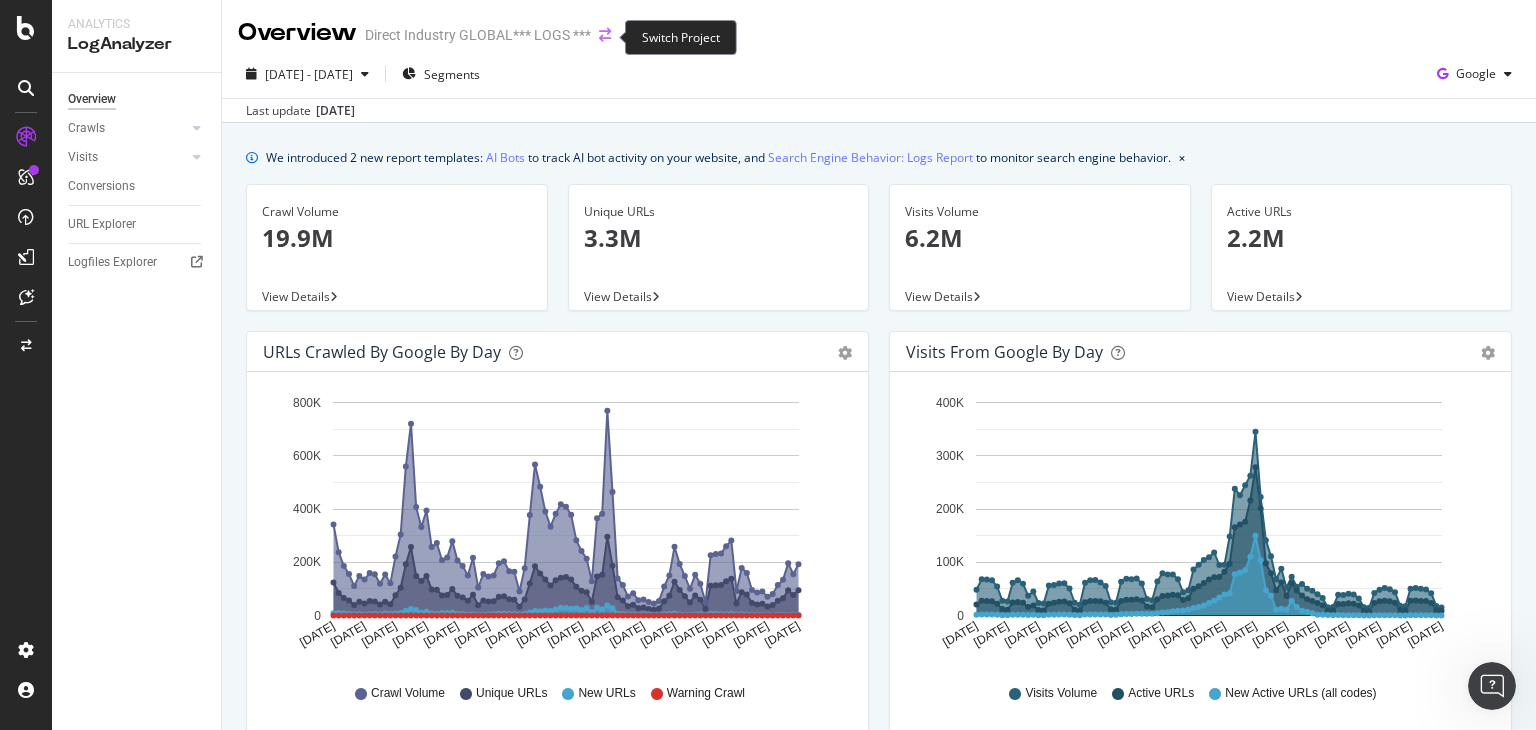 click at bounding box center (605, 35) 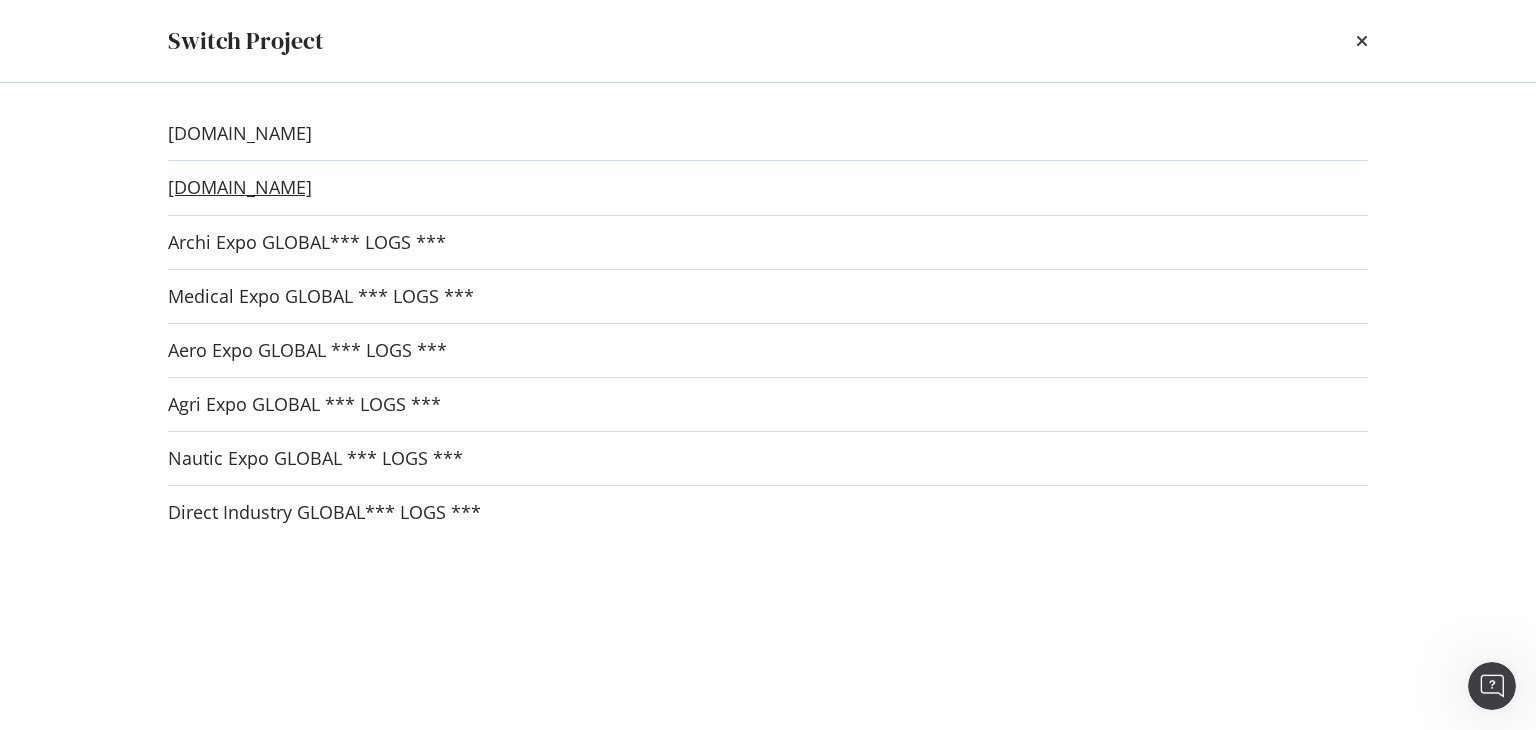click on "[DOMAIN_NAME]" at bounding box center (240, 187) 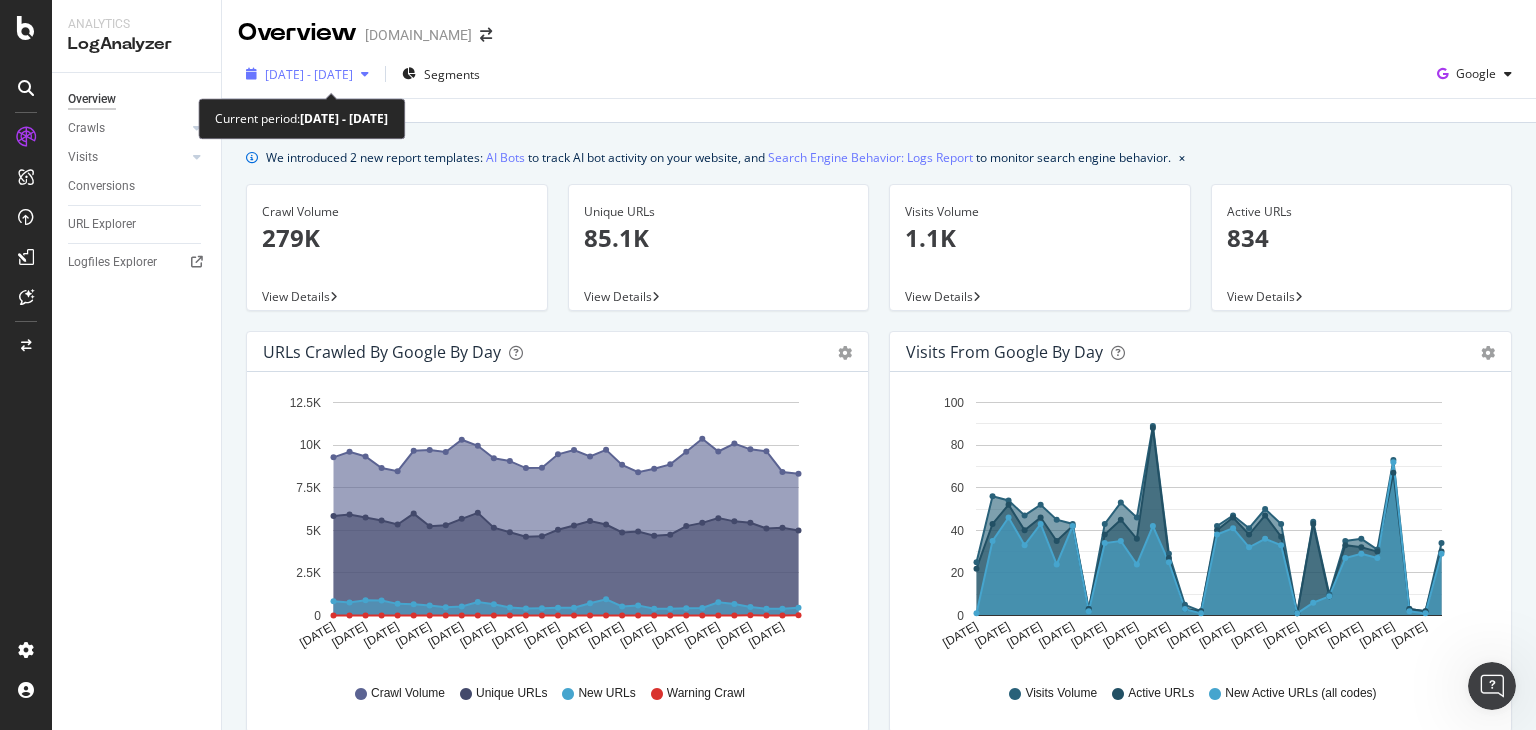 click on "2025 Jun. 22nd - Jul. 21st" at bounding box center [307, 74] 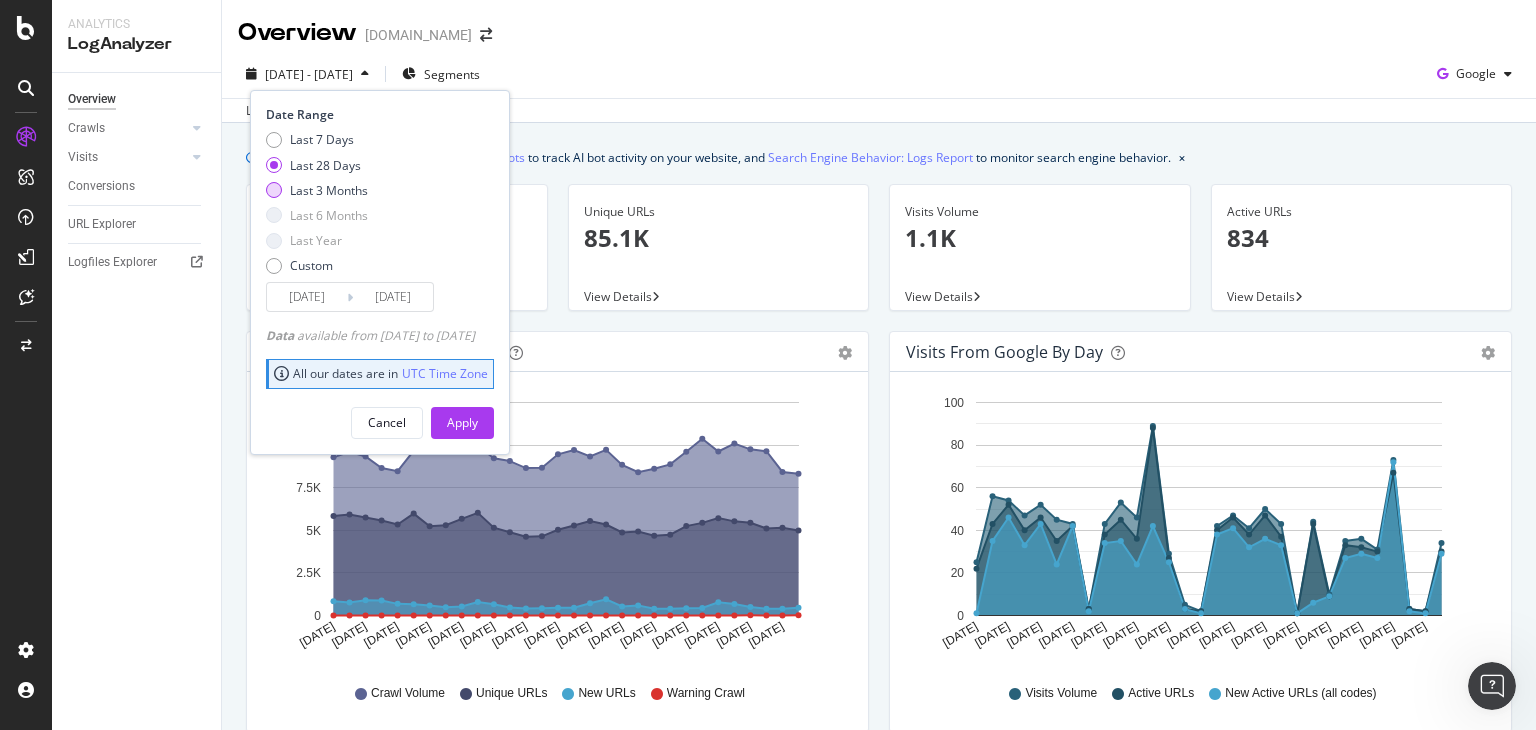 click at bounding box center (274, 190) 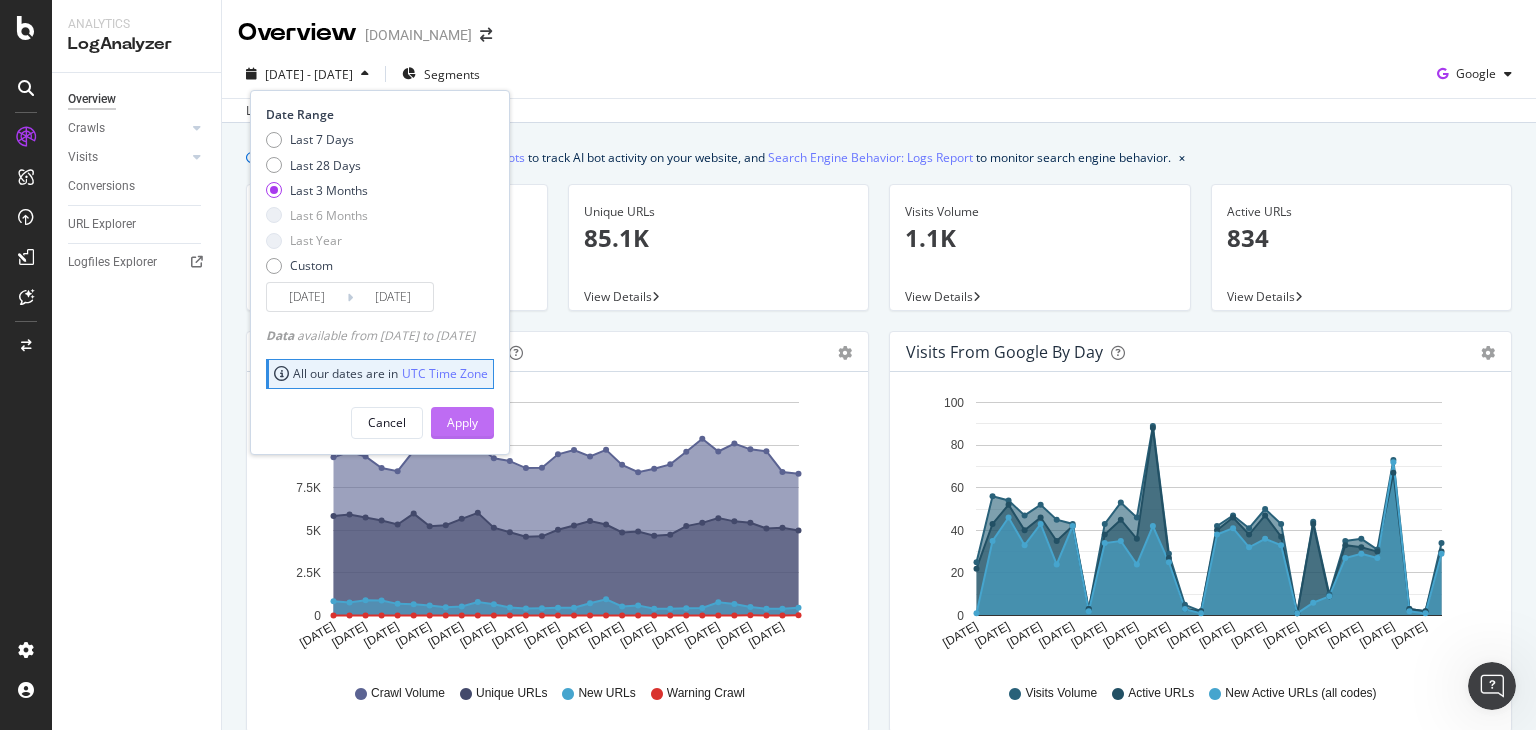 click on "Apply" at bounding box center (462, 422) 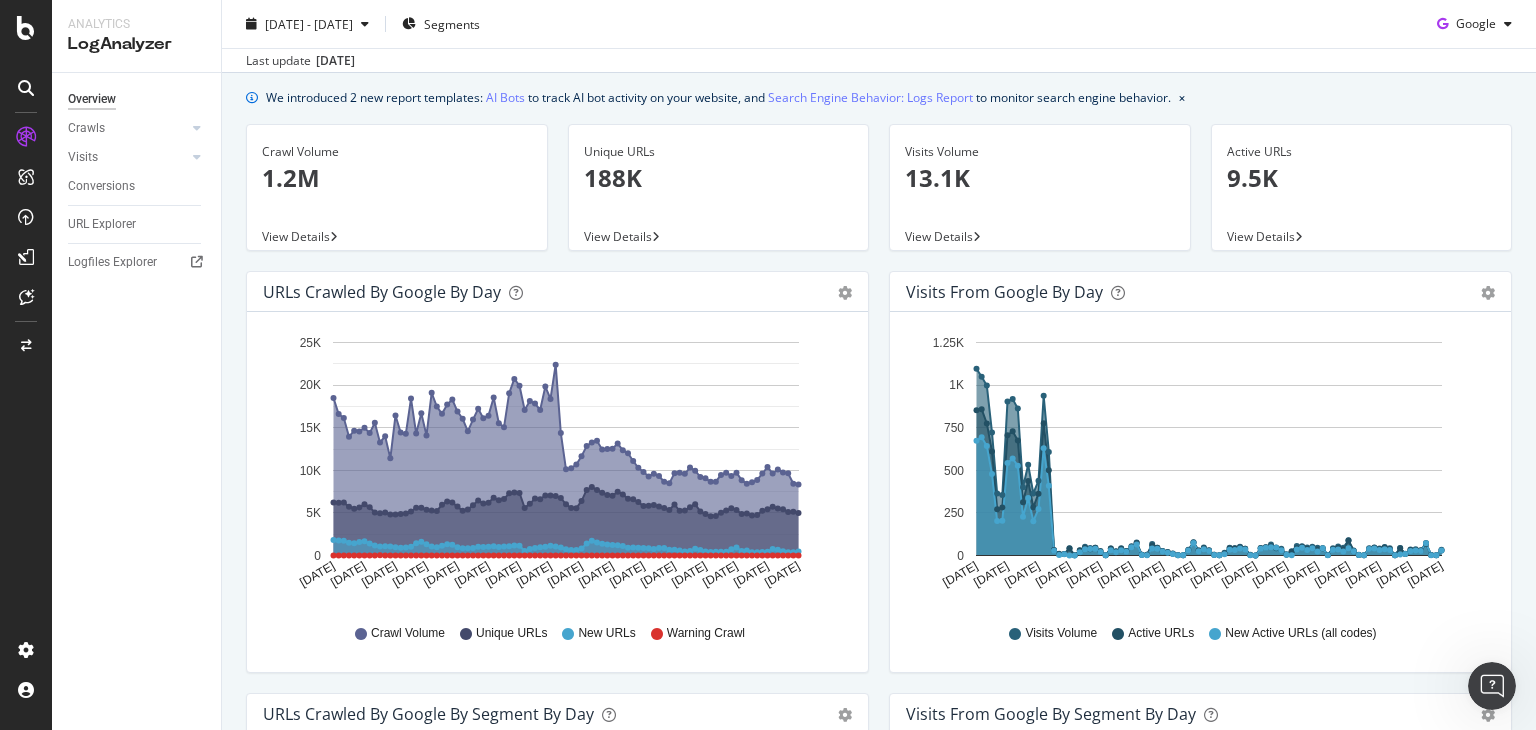 scroll, scrollTop: 16, scrollLeft: 0, axis: vertical 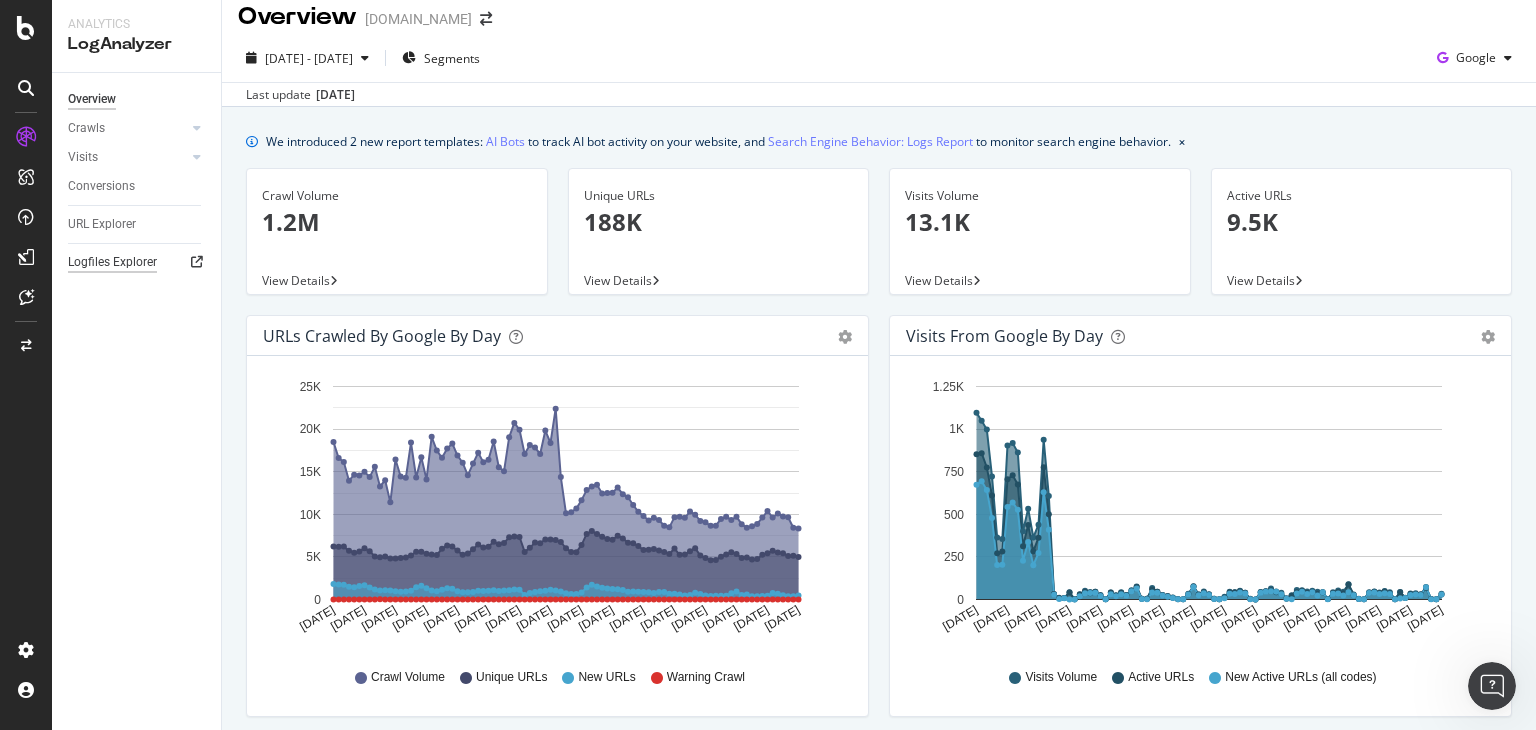 click on "Logfiles Explorer" at bounding box center (112, 262) 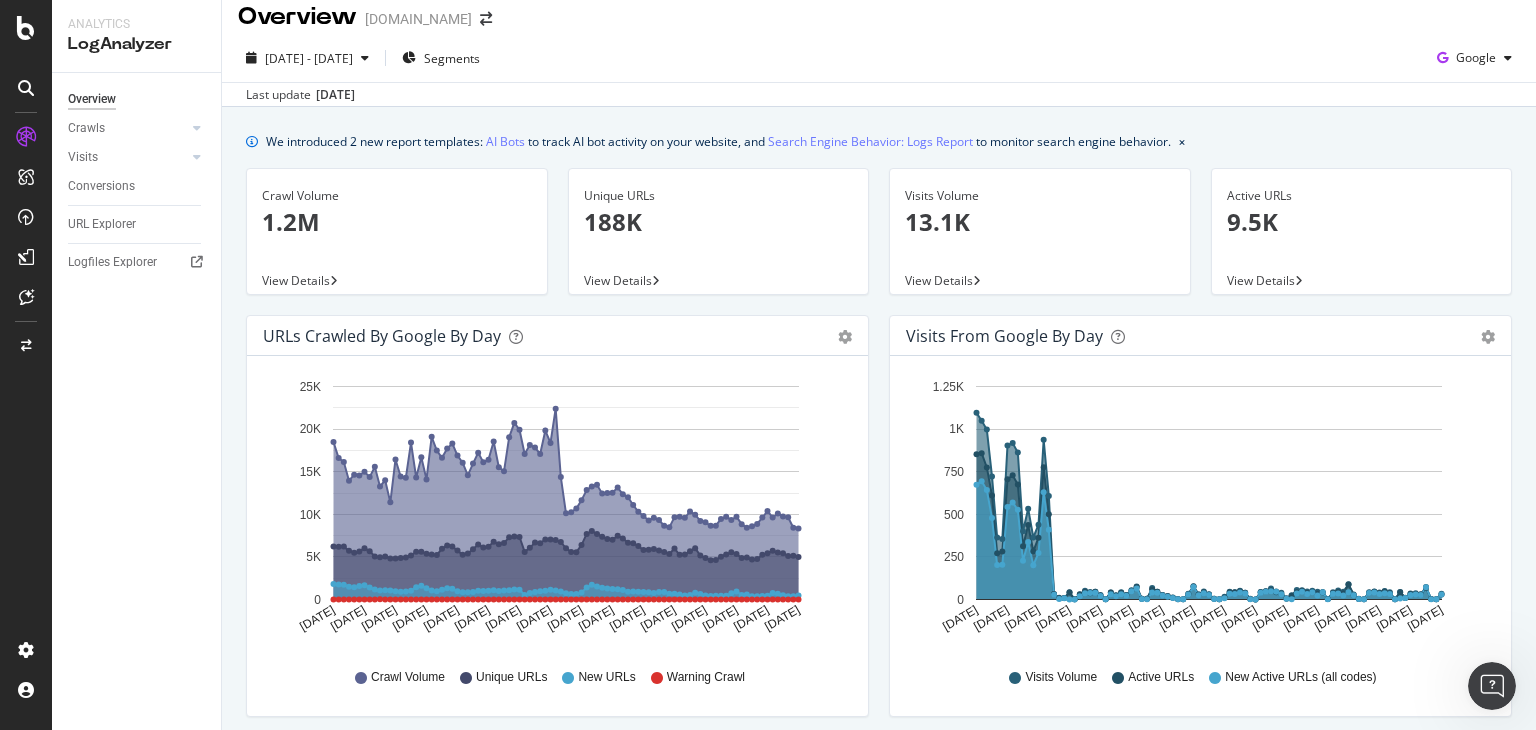 scroll, scrollTop: 0, scrollLeft: 0, axis: both 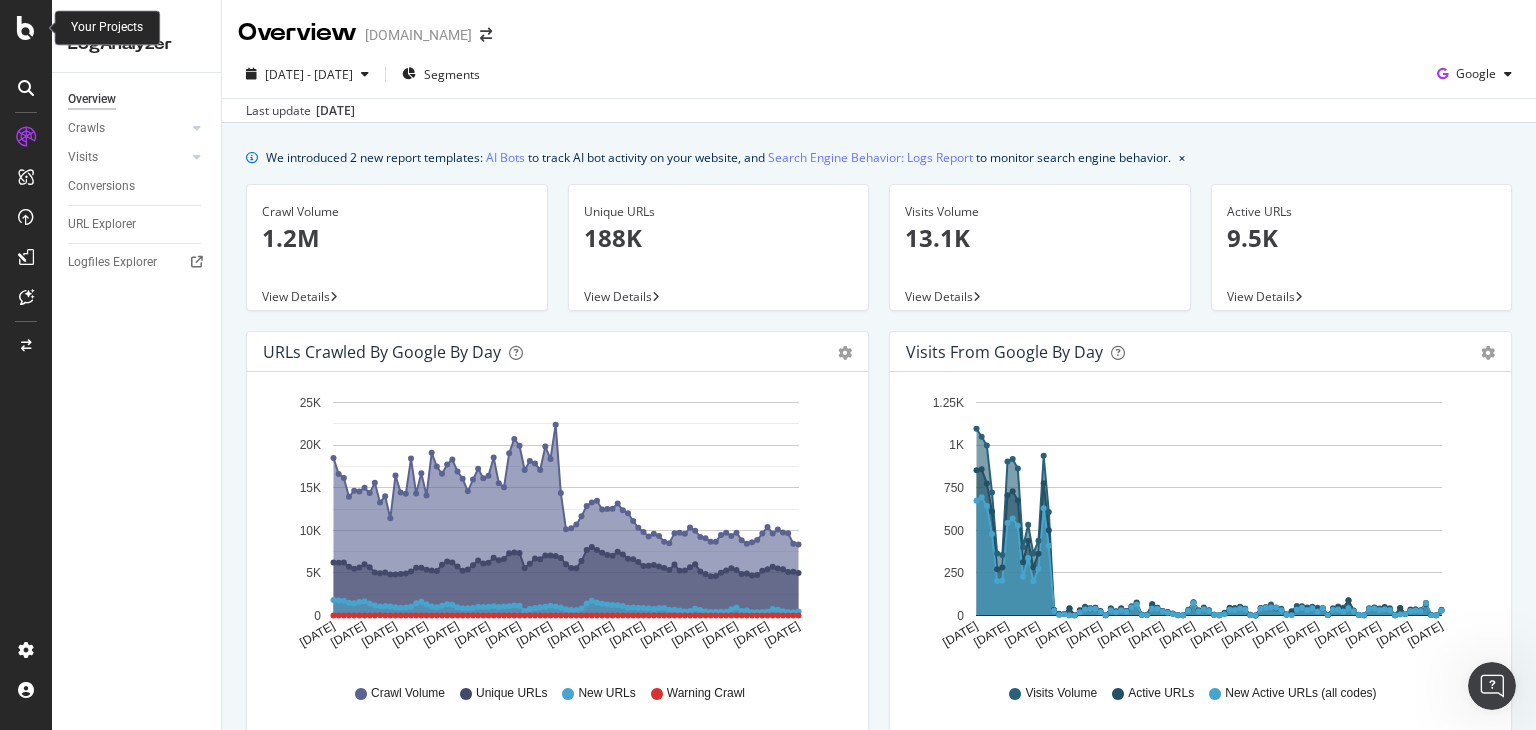 click at bounding box center [26, 28] 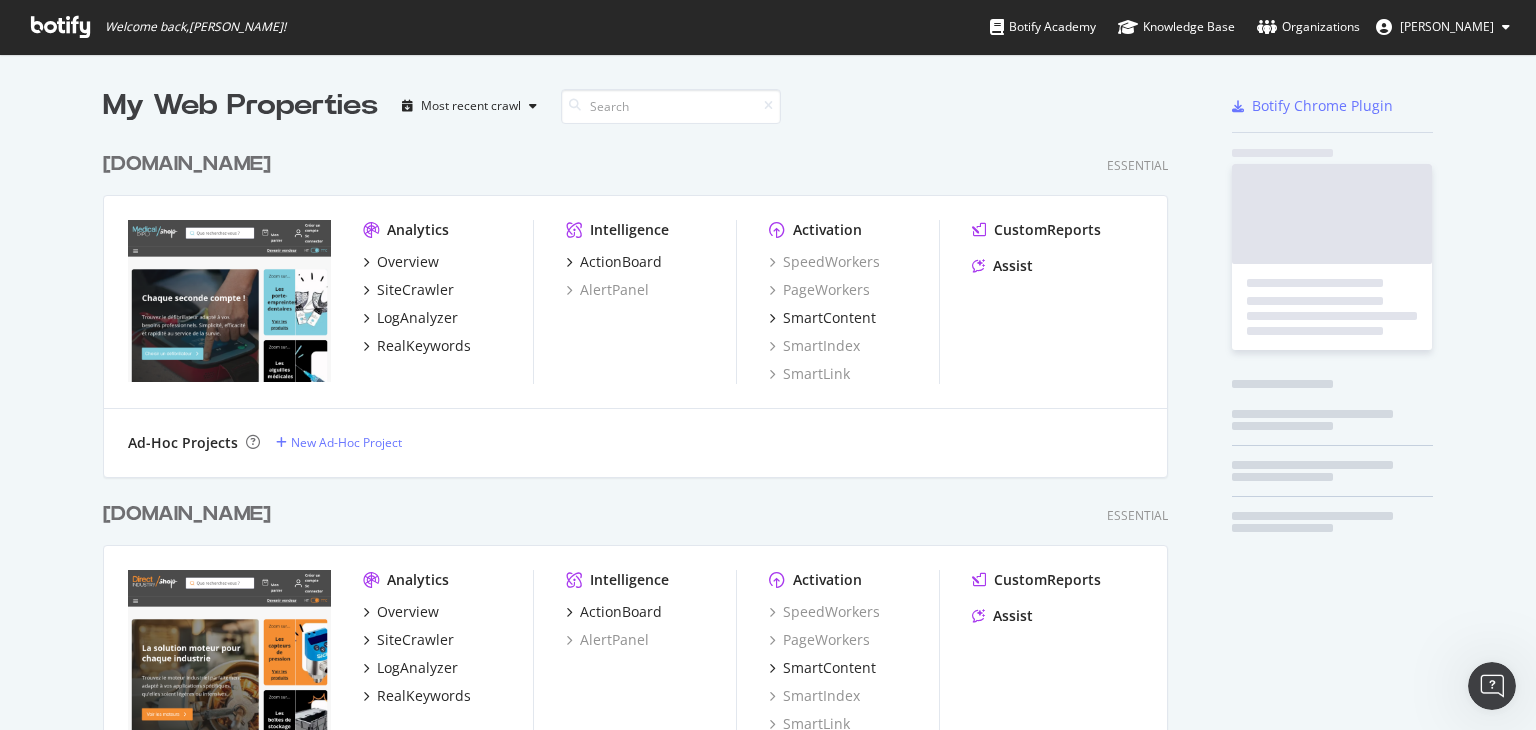 scroll, scrollTop: 16, scrollLeft: 16, axis: both 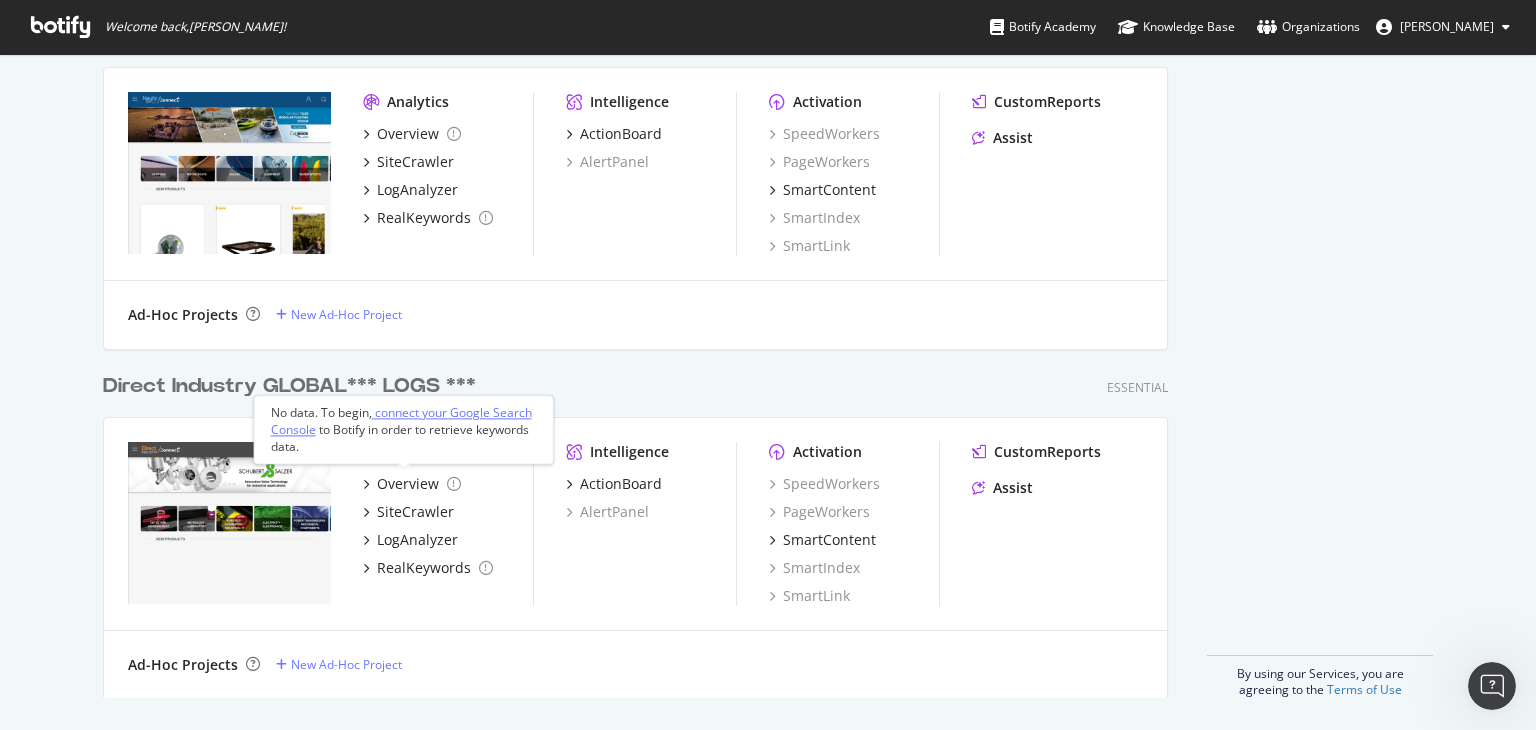 click on "connect your Google Search Console" at bounding box center [401, 421] 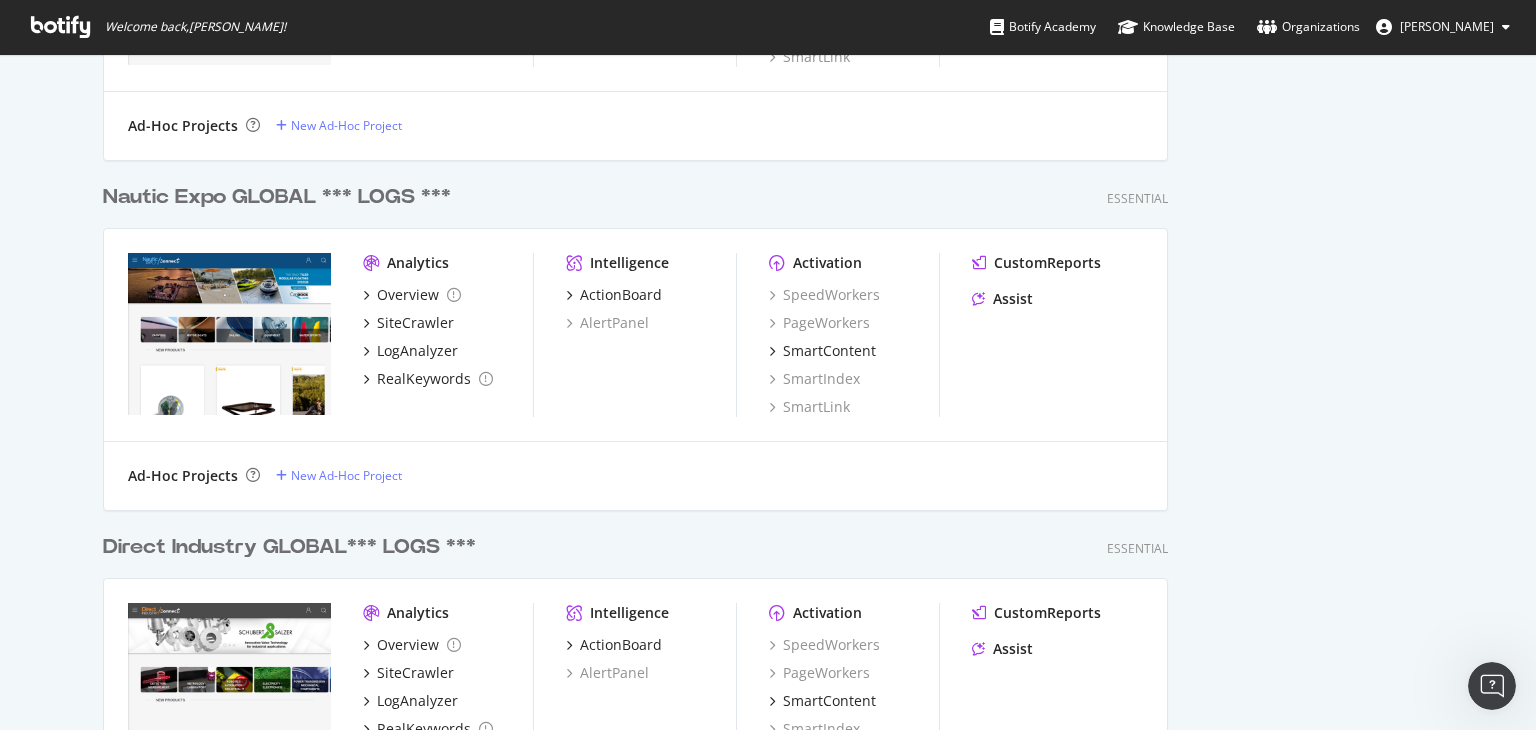 scroll, scrollTop: 2228, scrollLeft: 0, axis: vertical 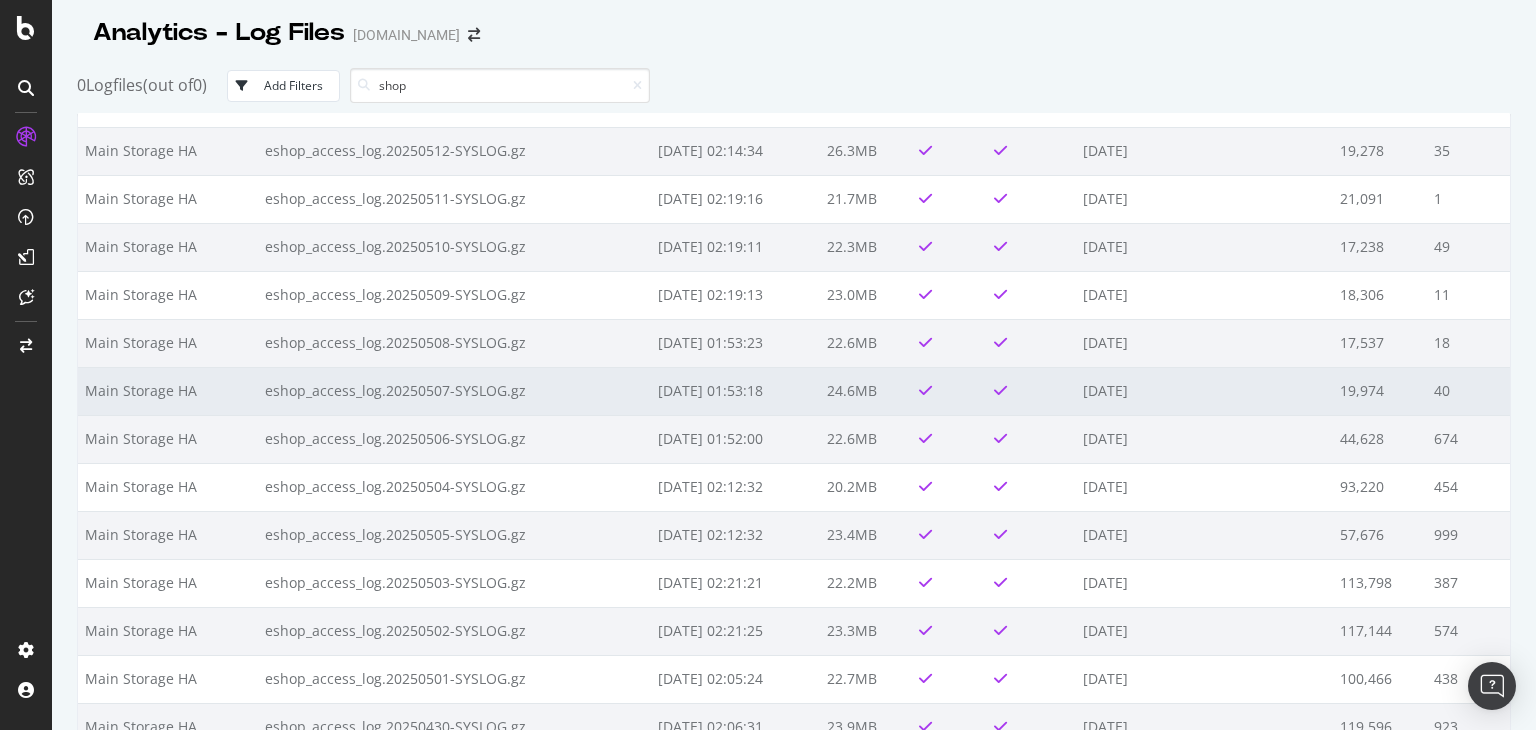 type on "shop" 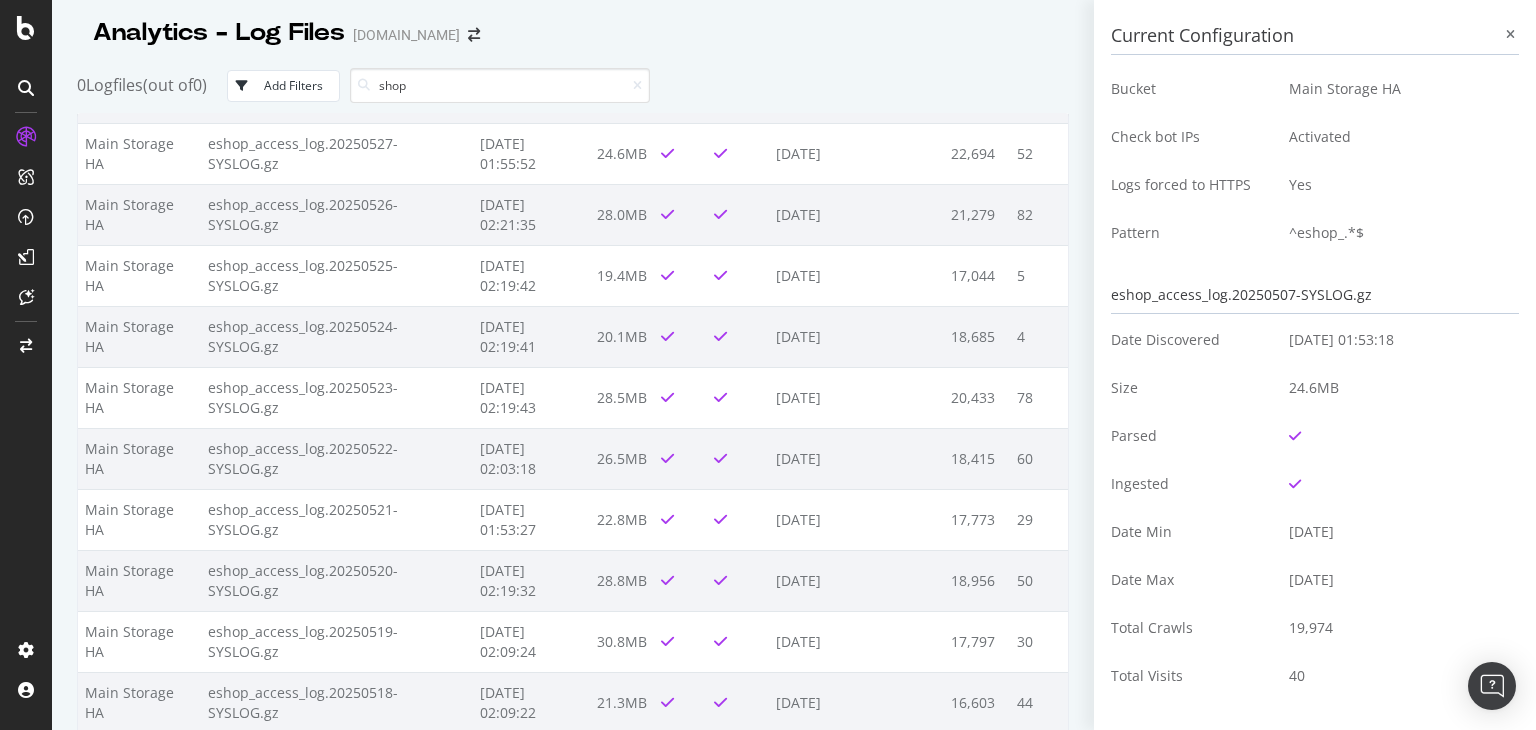 scroll, scrollTop: 4285, scrollLeft: 0, axis: vertical 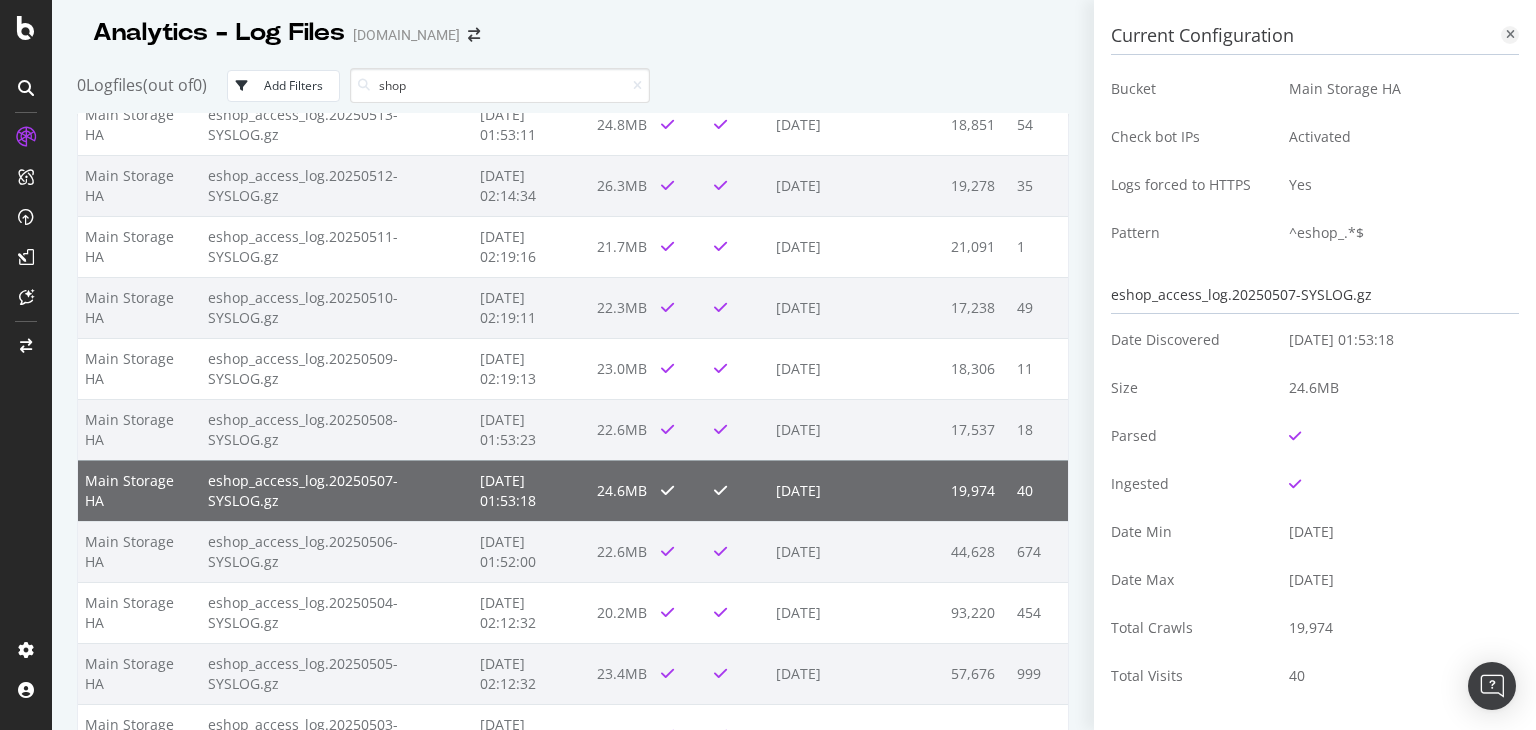 click at bounding box center (1510, 35) 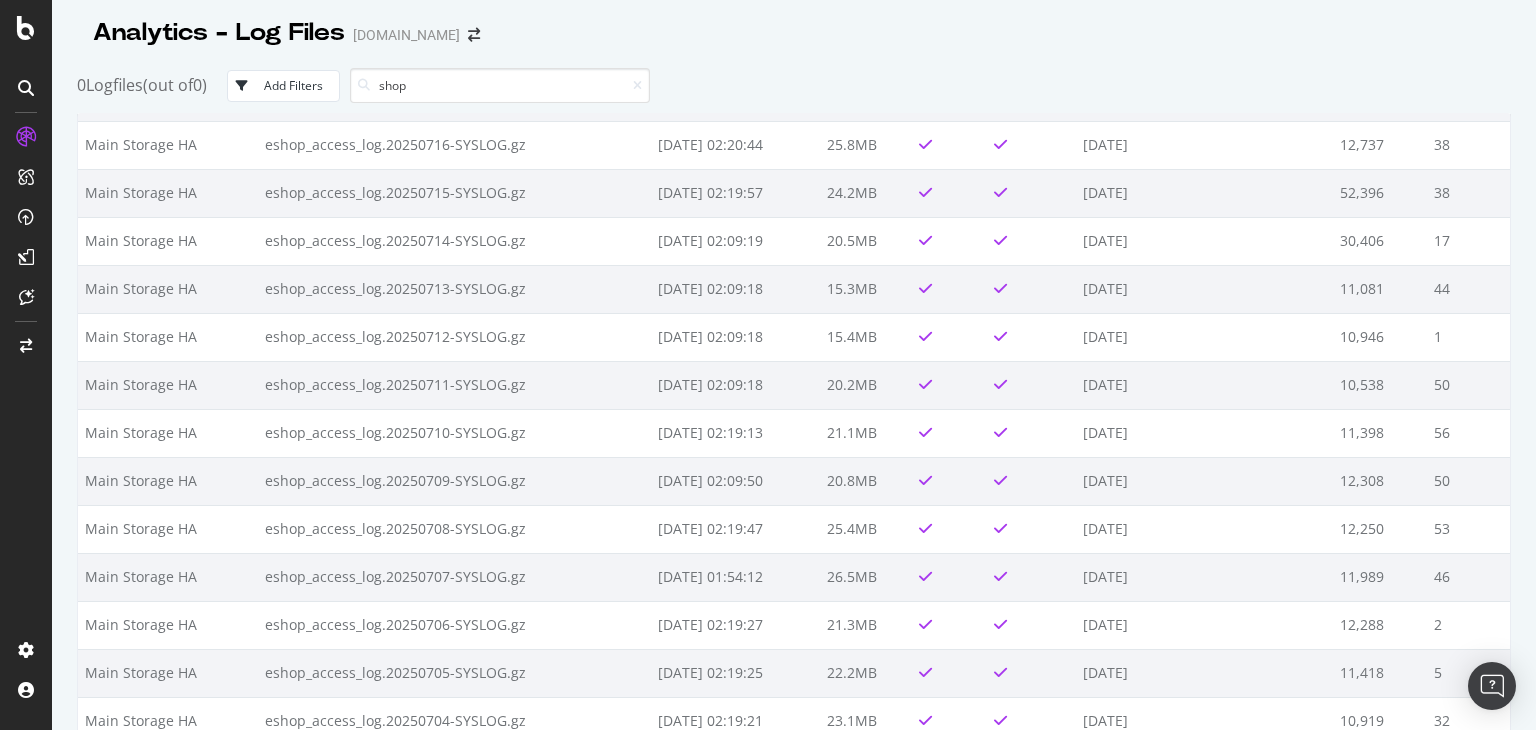 scroll, scrollTop: 0, scrollLeft: 0, axis: both 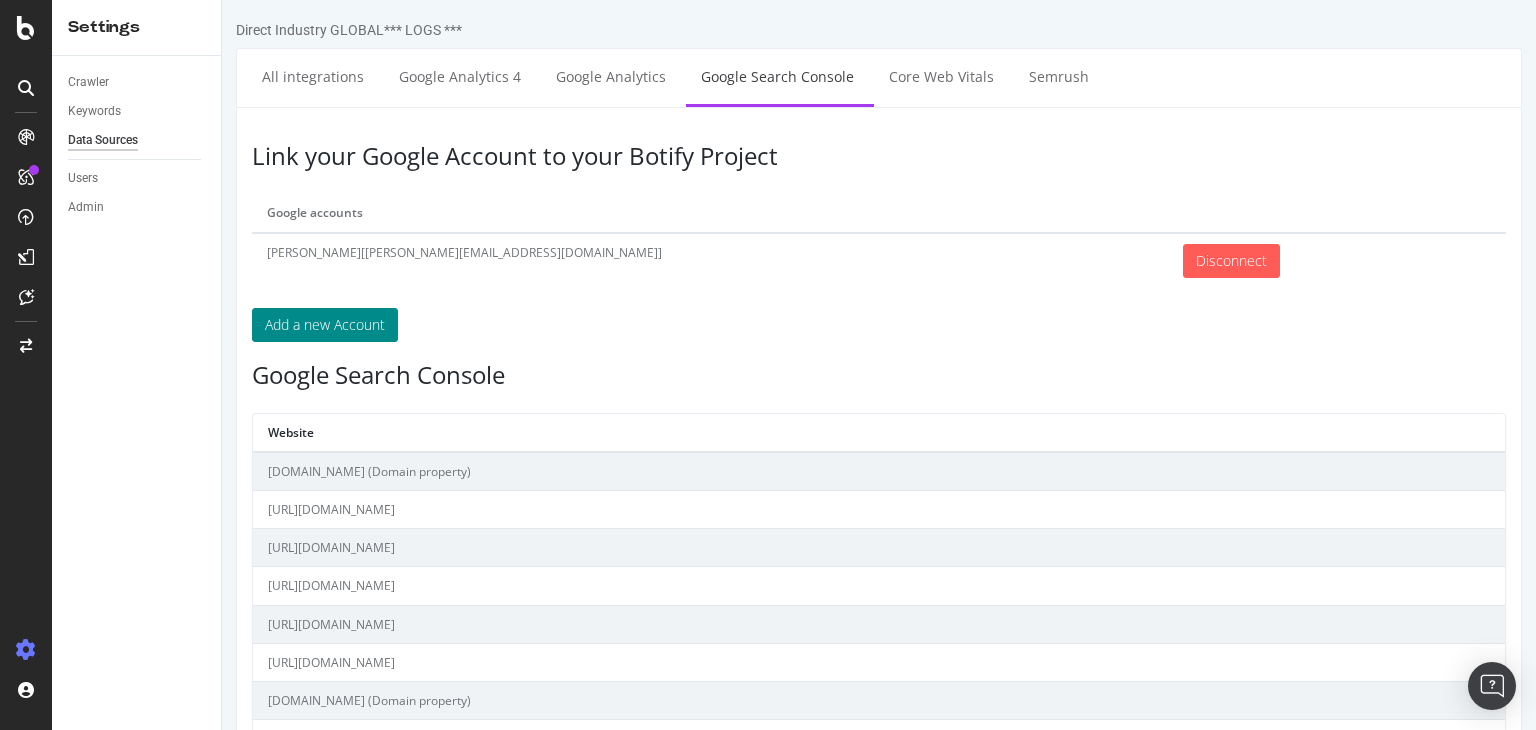 click on "Add a new Account" at bounding box center (325, 325) 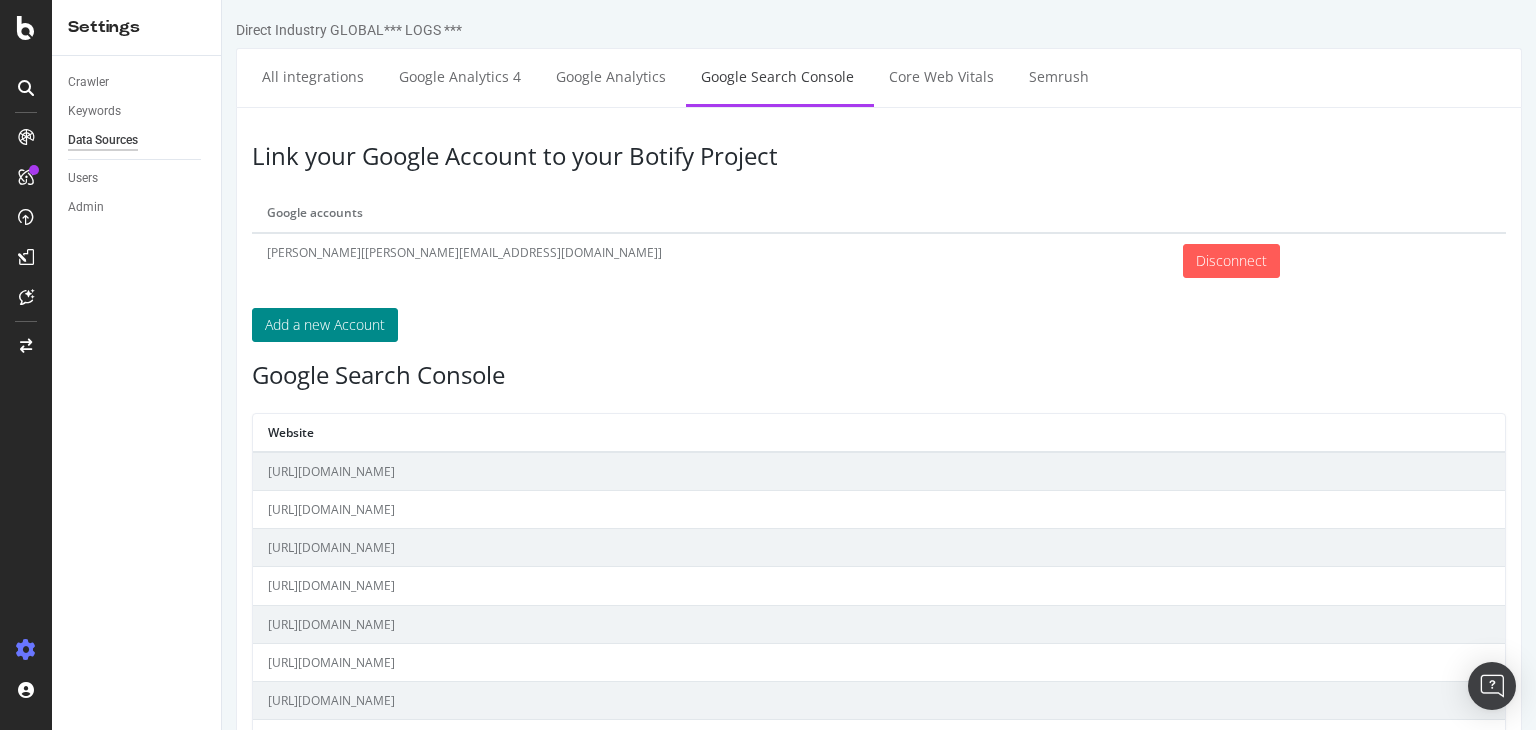 scroll, scrollTop: 0, scrollLeft: 0, axis: both 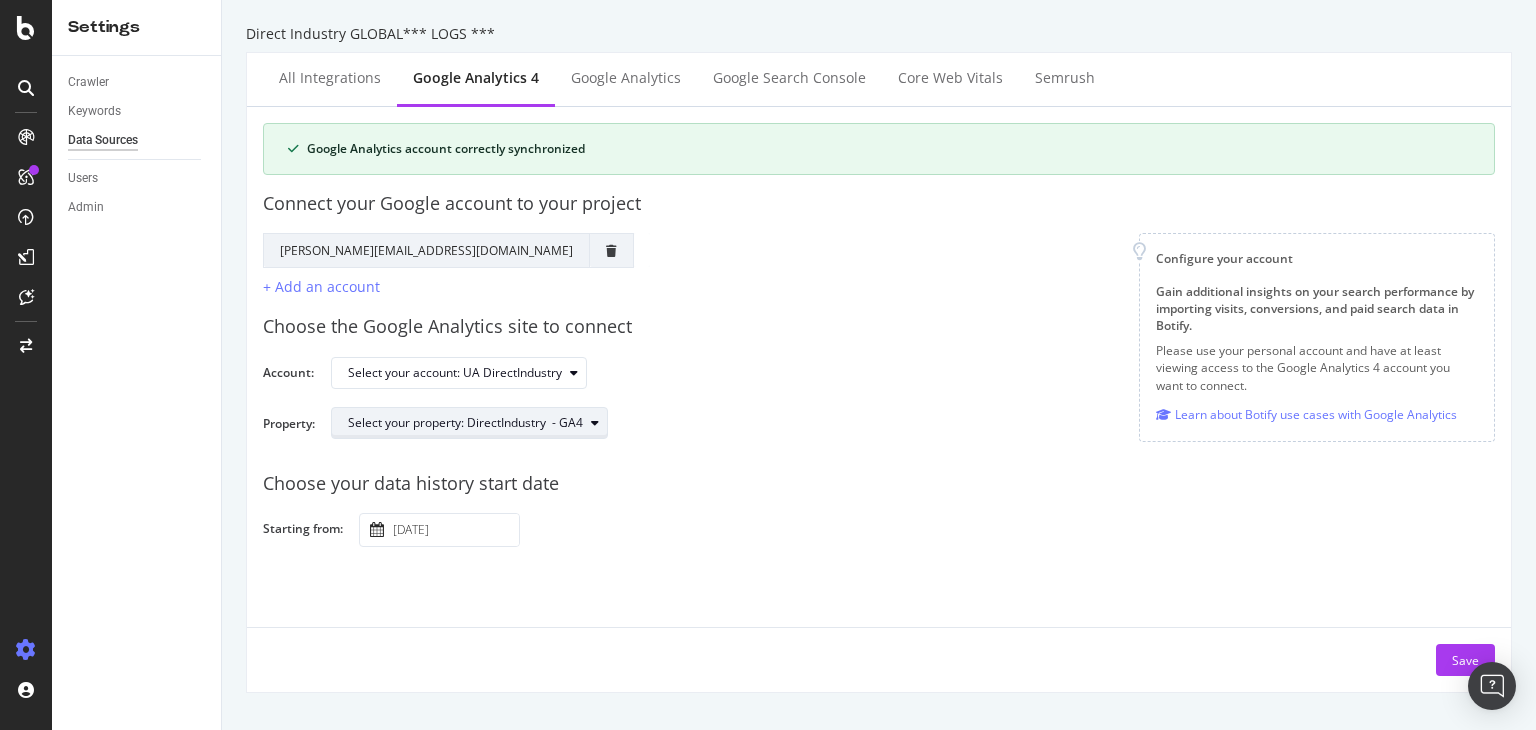 click on "Select your property: DirectIndustry  - GA4" at bounding box center (477, 423) 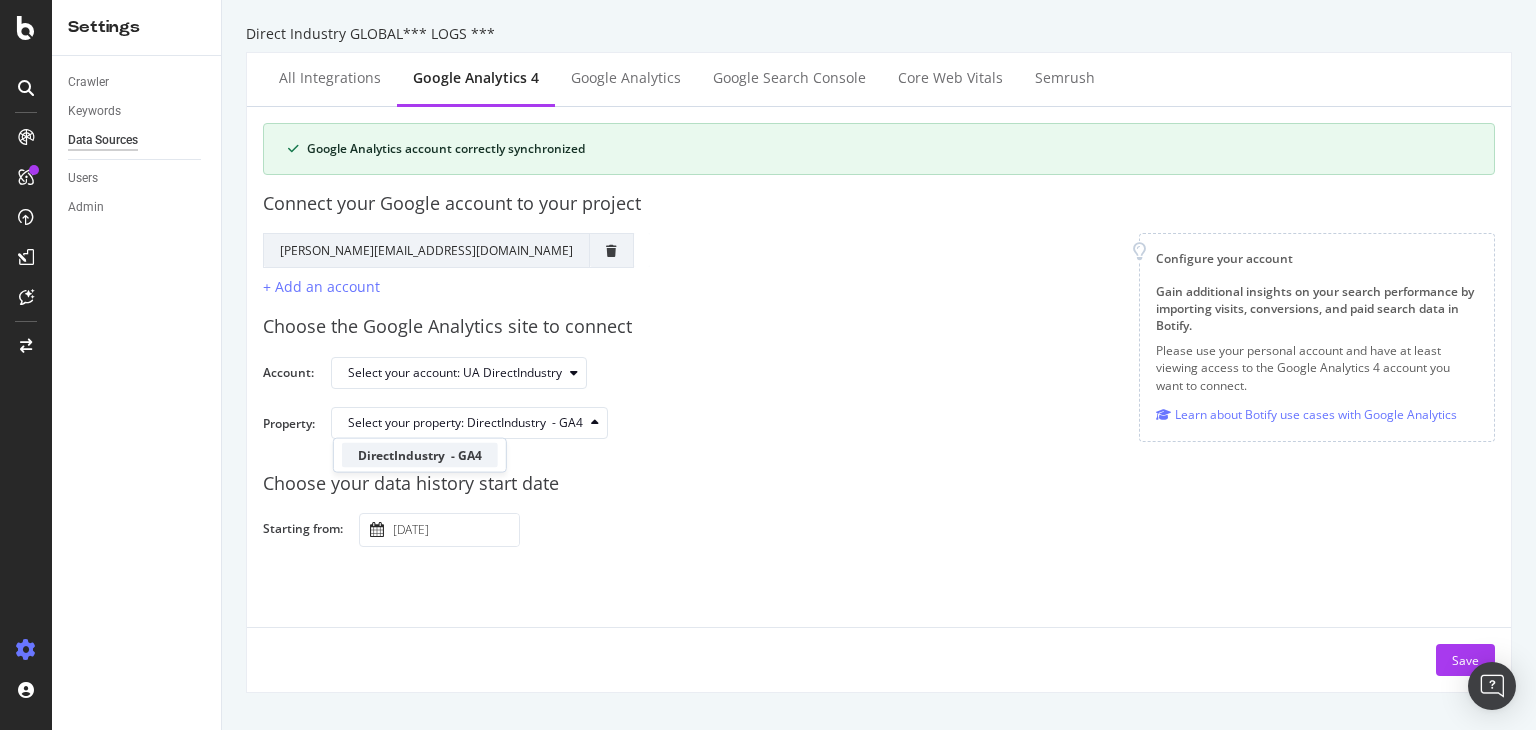 click on "DirectIndustry  - GA4" at bounding box center (420, 455) 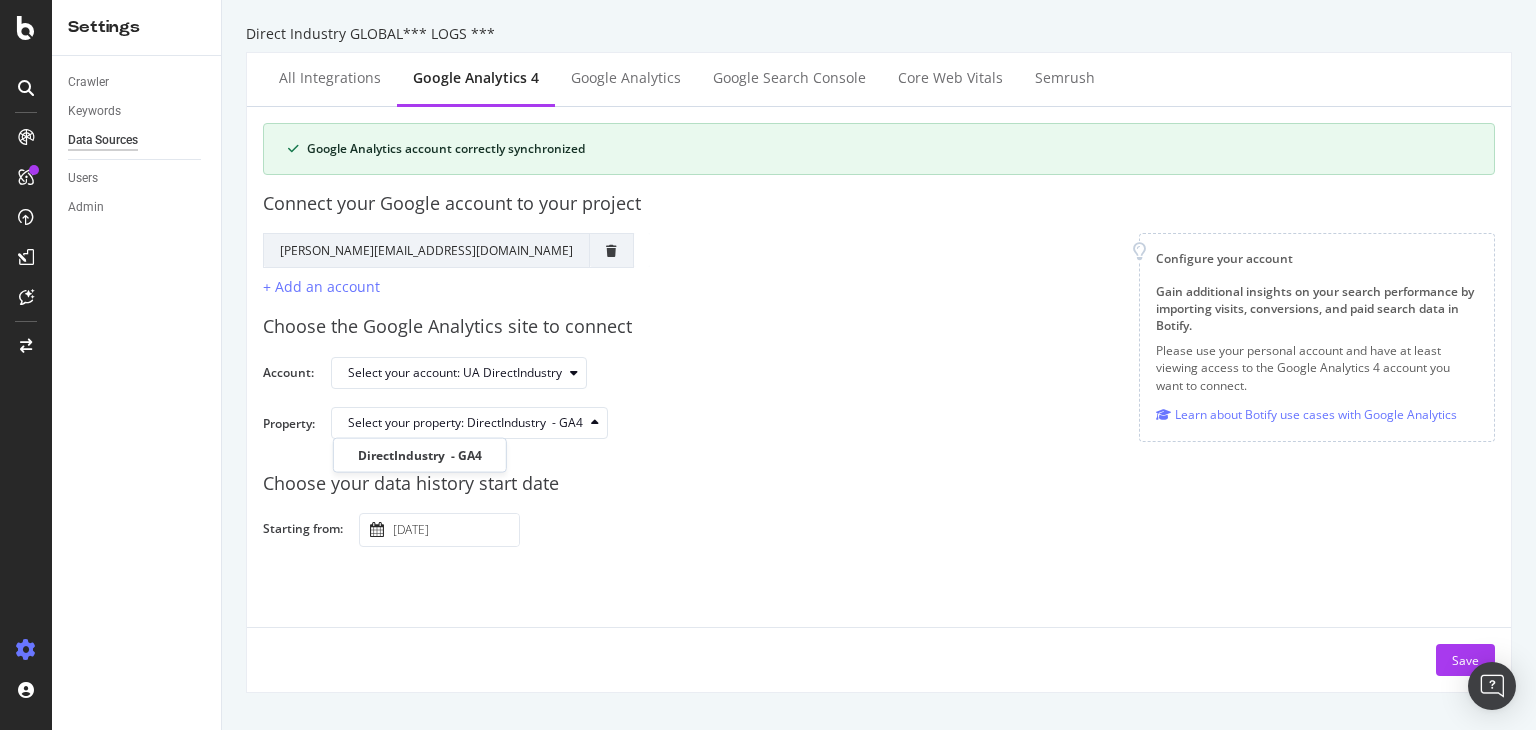 click on "Choose your data history start date" at bounding box center (879, 484) 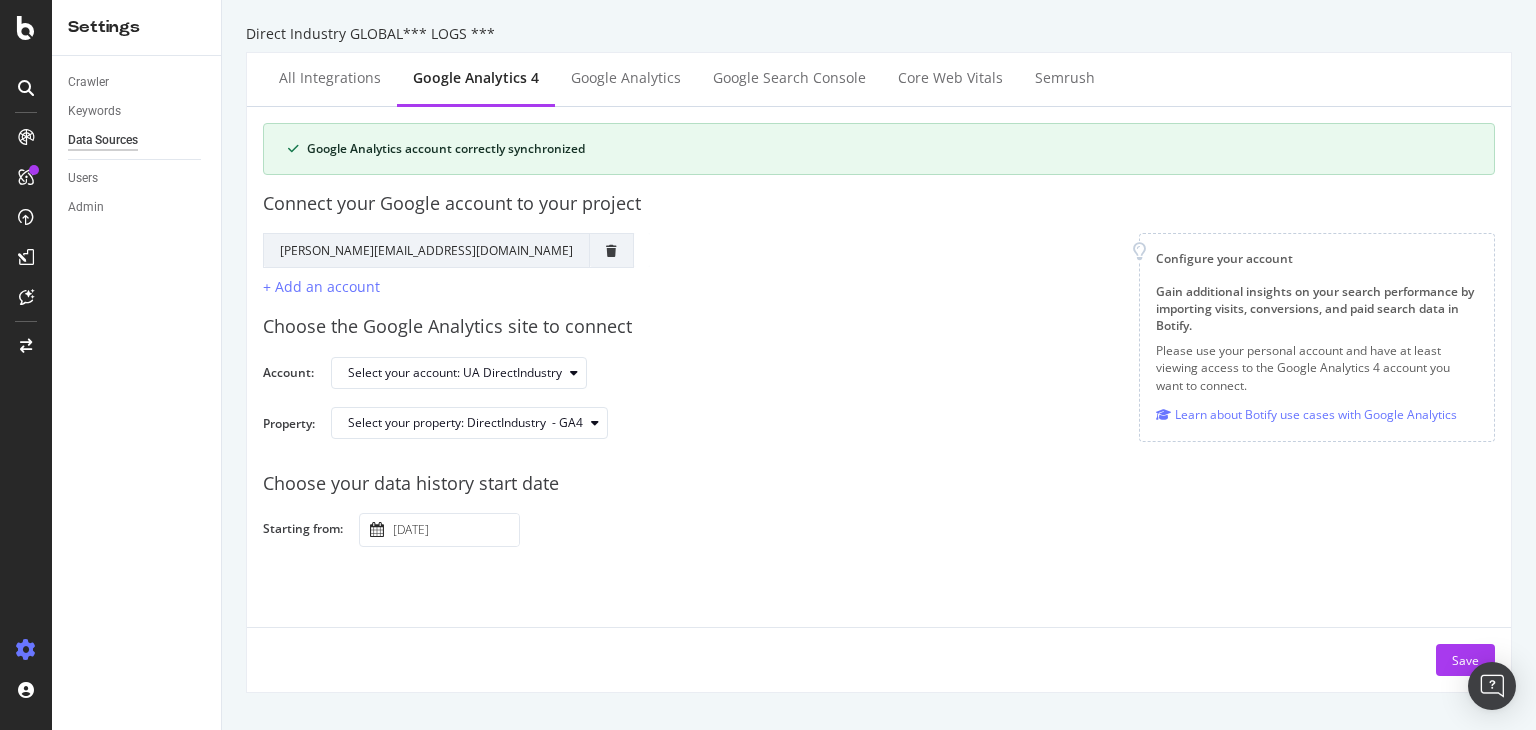 click on "2023 July 1st" at bounding box center (454, 530) 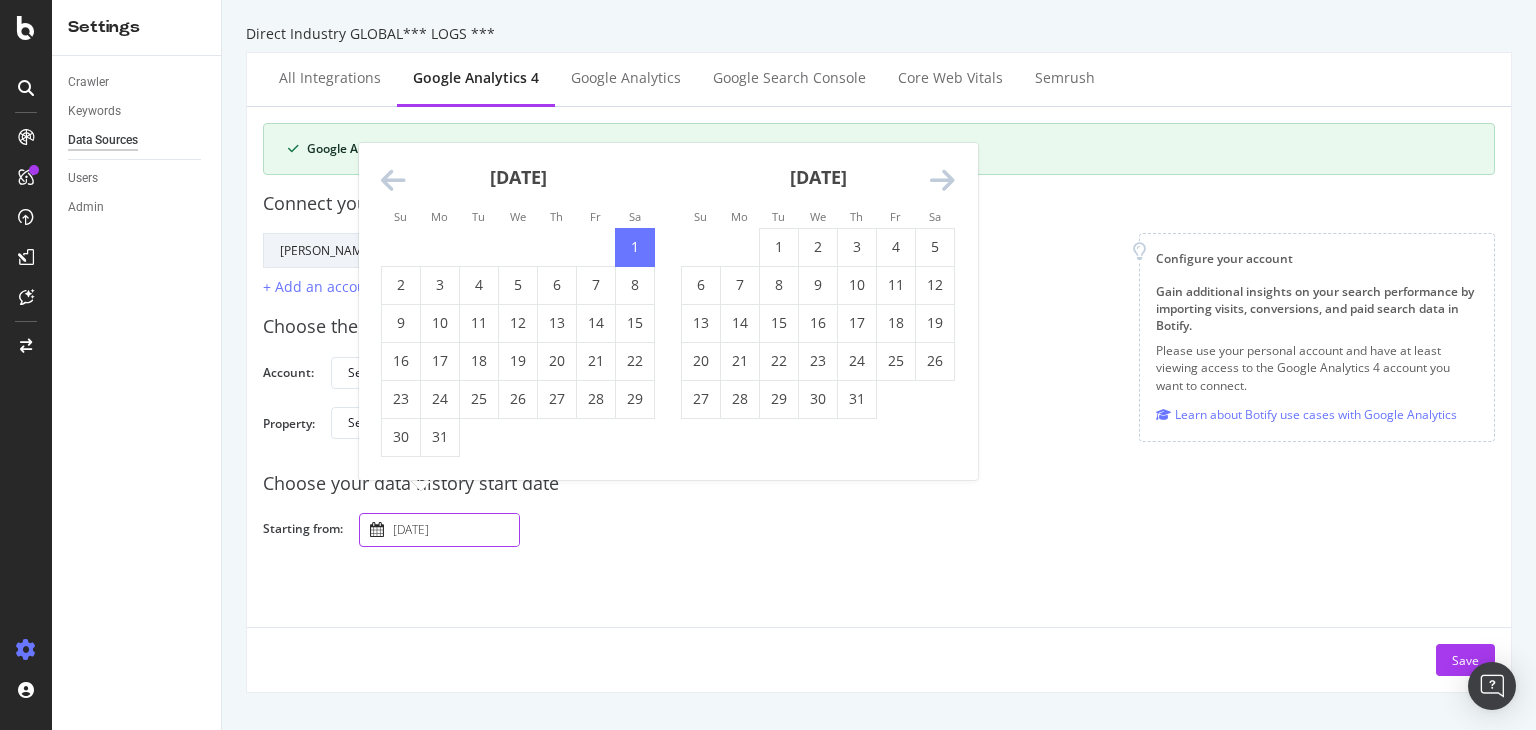 click on "Google Analytics account correctly synchronized Connect your Google account to your project Google Account Action Reconnect Account guillaume.mallein@virtual-expo.com + Add an account Configure your account Gain additional insights on your search performance by importing visits, conversions, and paid search data in Botify. Please use your personal account and have at least viewing access to the Google Analytics 4 account you want to connect. Learn about Botify use cases with Google Analytics Choose the Google Analytics site to connect Account: Select your account: UA DirectIndustry Property: Select your property: DirectIndustry  - GA4 The changes you will be applying will impact the scope of your analytics data and require a   reset of your visits and conversion data. Choose your data history start date Starting from: 2023 July 1st Navigate forward to interact with the calendar and select a date. Press the question mark key to get the keyboard shortcuts for changing dates. Save" at bounding box center (879, 399) 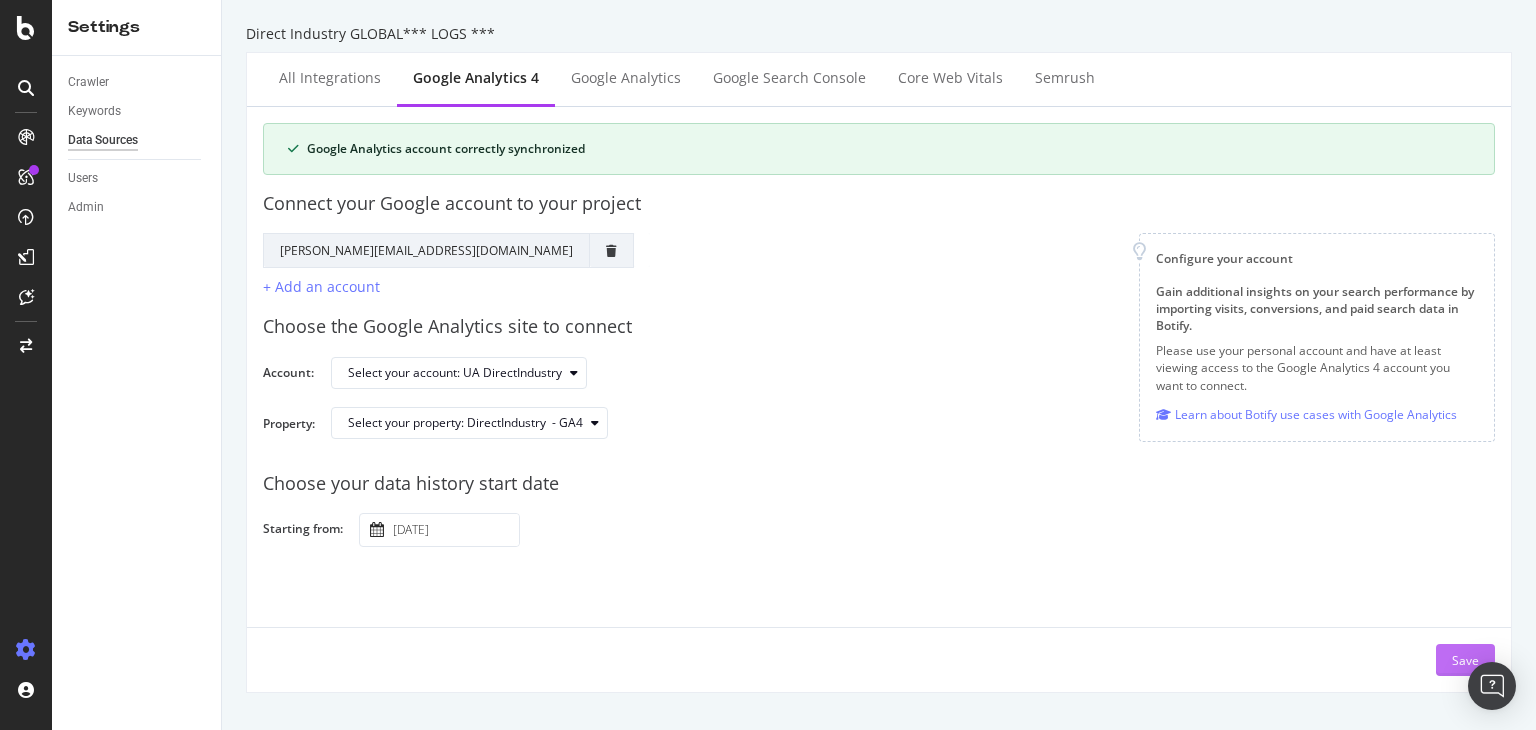 click on "Save" at bounding box center (1465, 660) 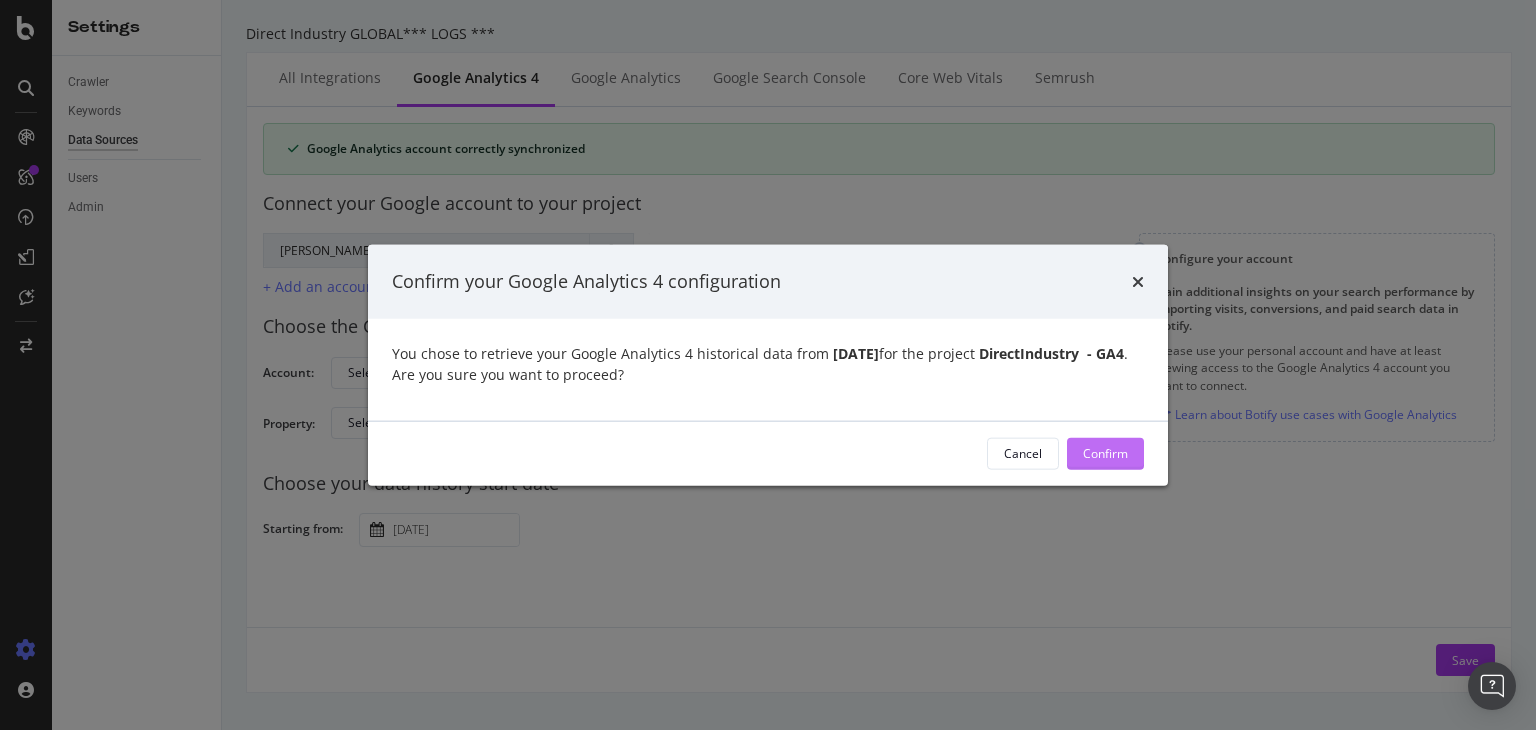 click on "Confirm" at bounding box center (1105, 453) 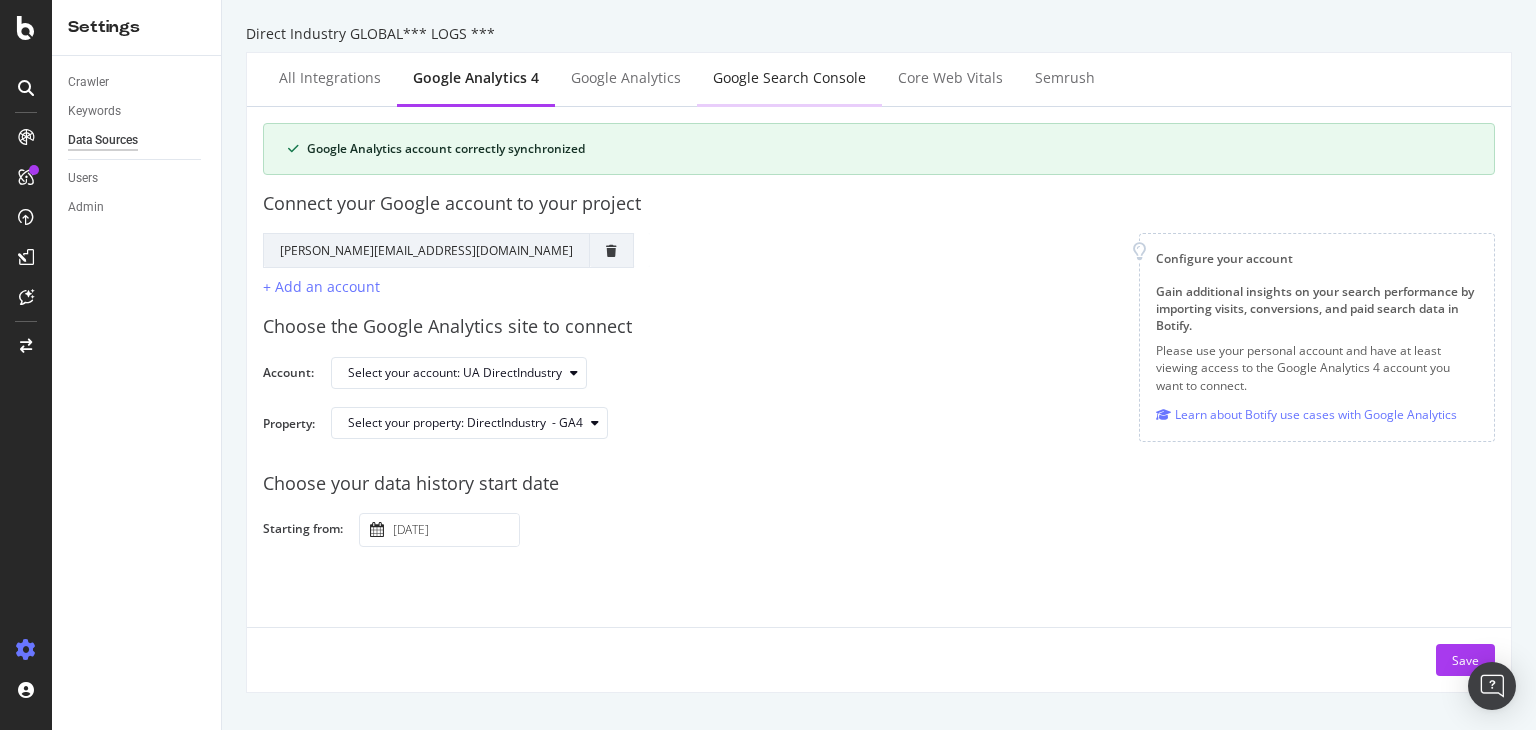 click on "Google Search Console" at bounding box center (789, 79) 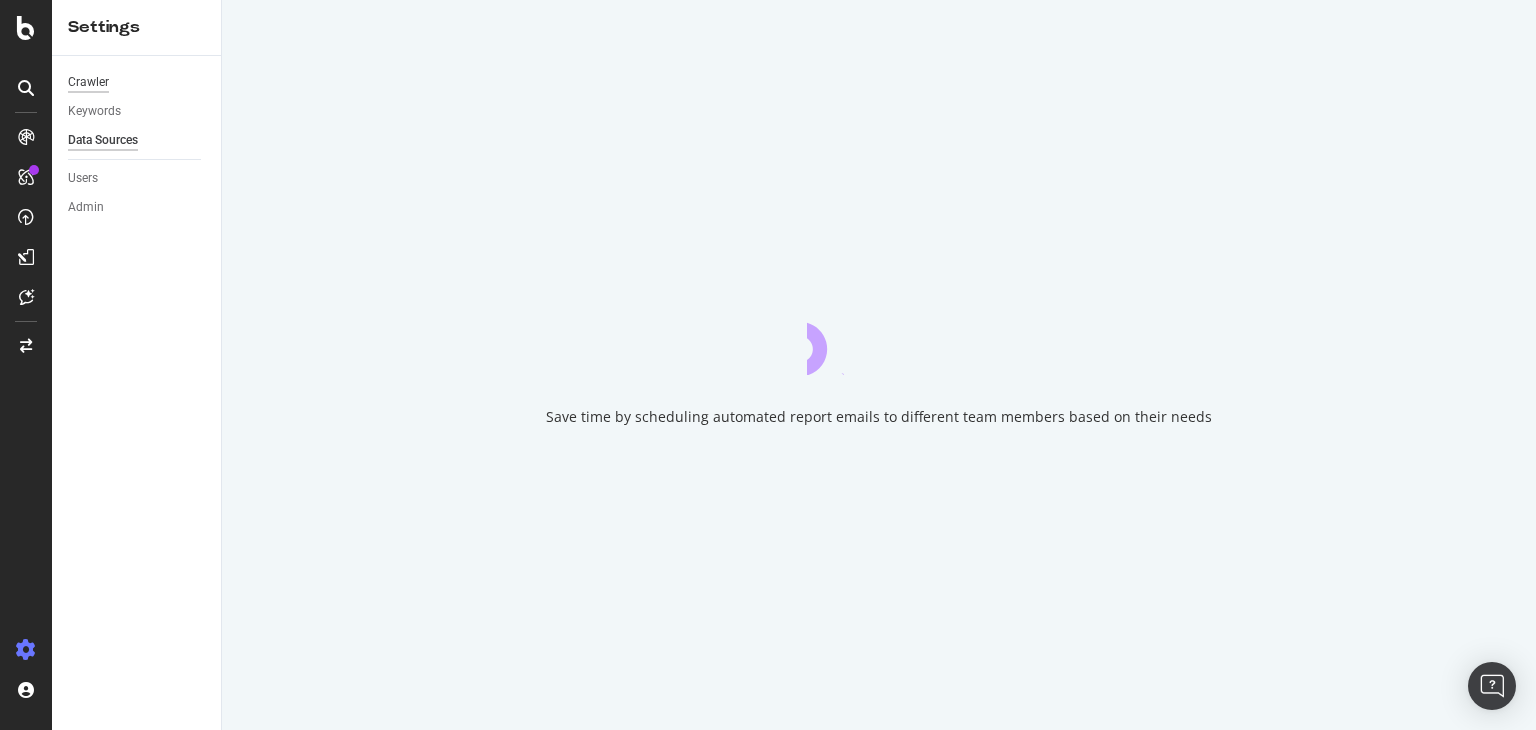 scroll, scrollTop: 0, scrollLeft: 0, axis: both 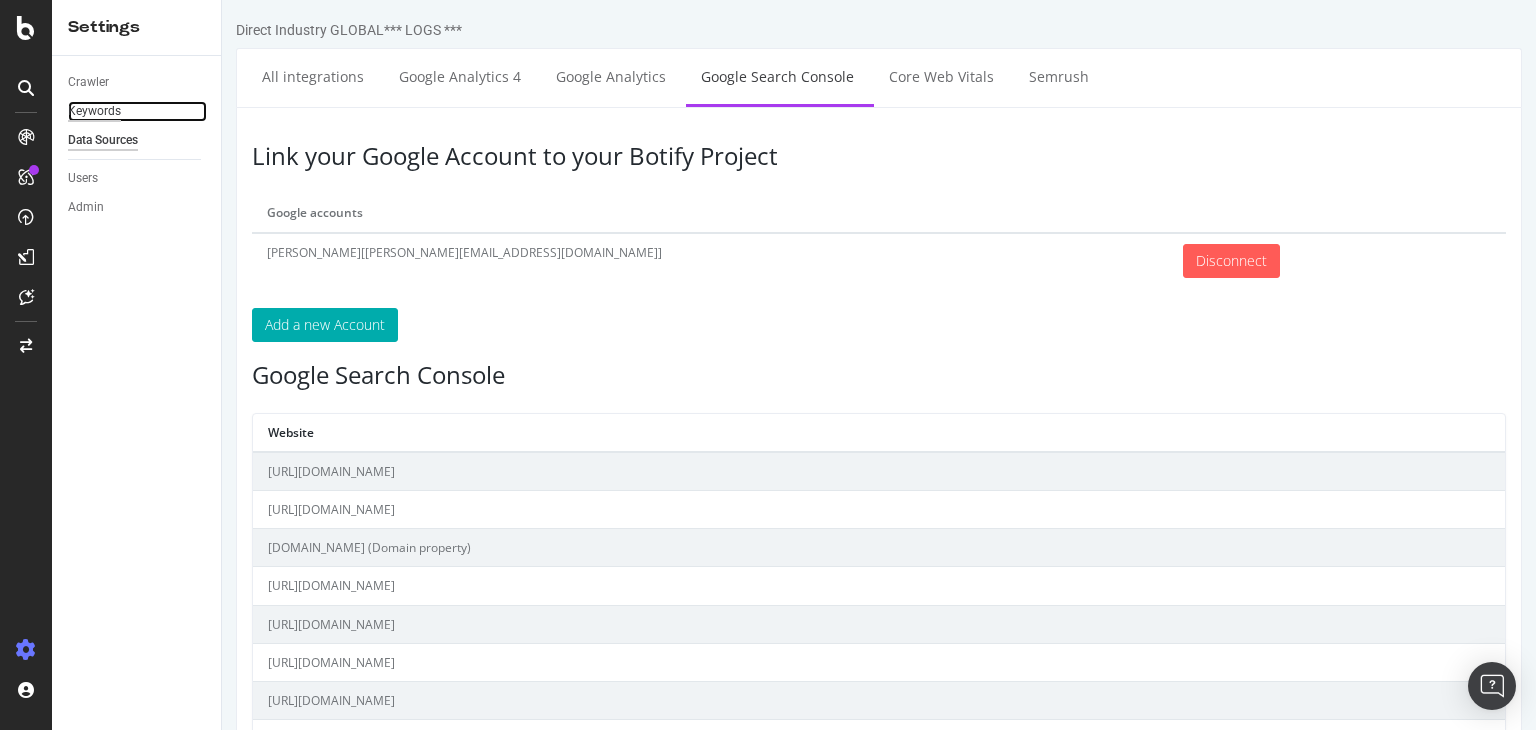 click on "Keywords" at bounding box center (94, 111) 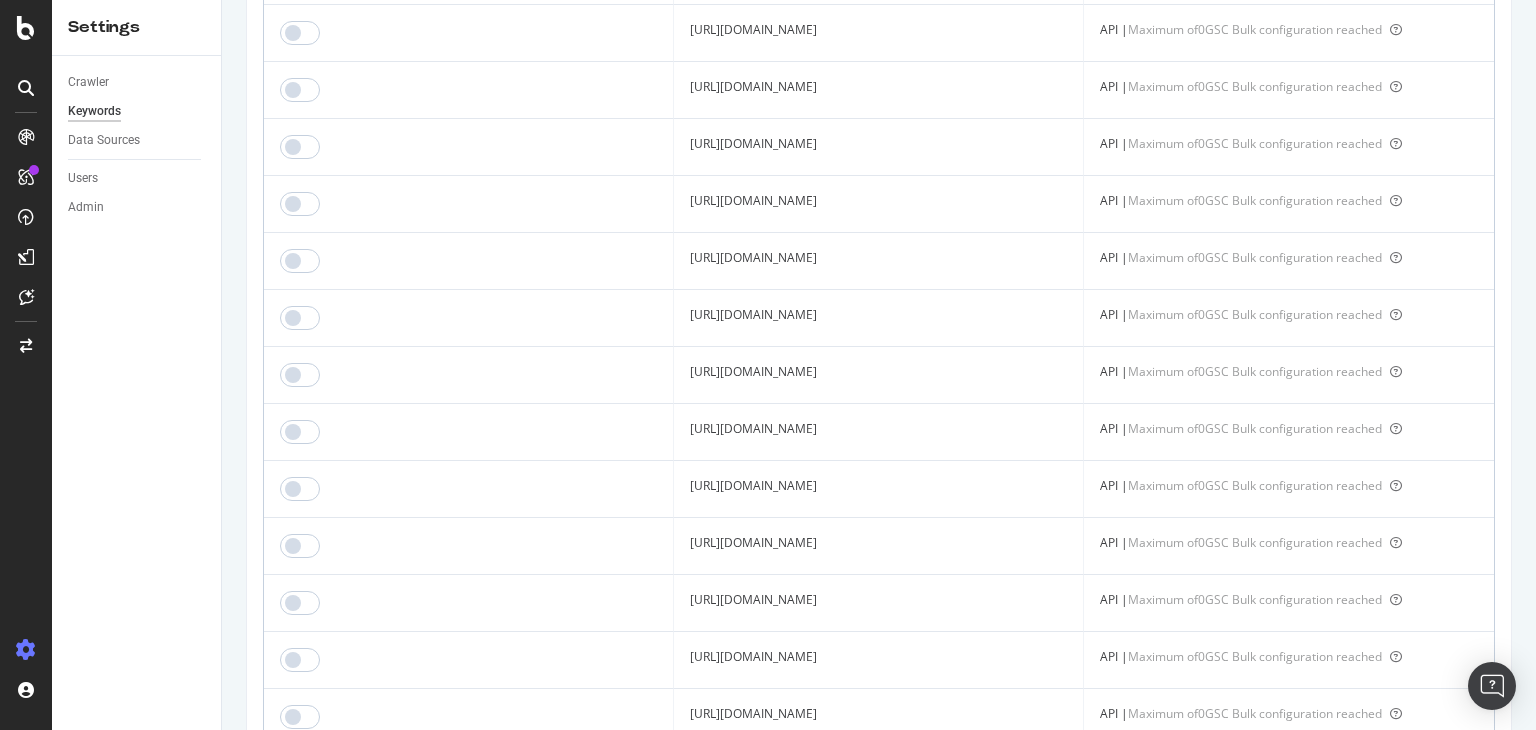 scroll, scrollTop: 2928, scrollLeft: 0, axis: vertical 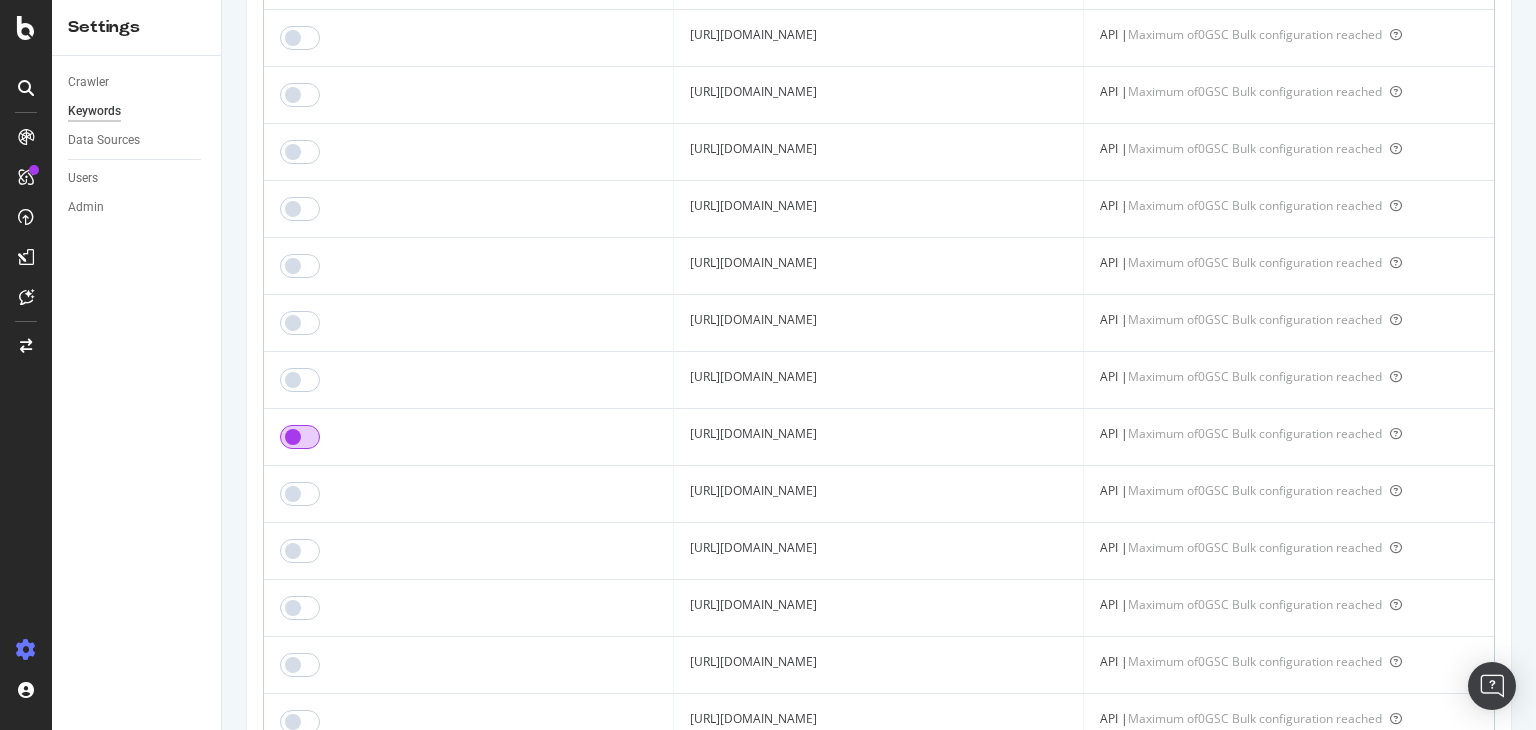 click at bounding box center (300, 437) 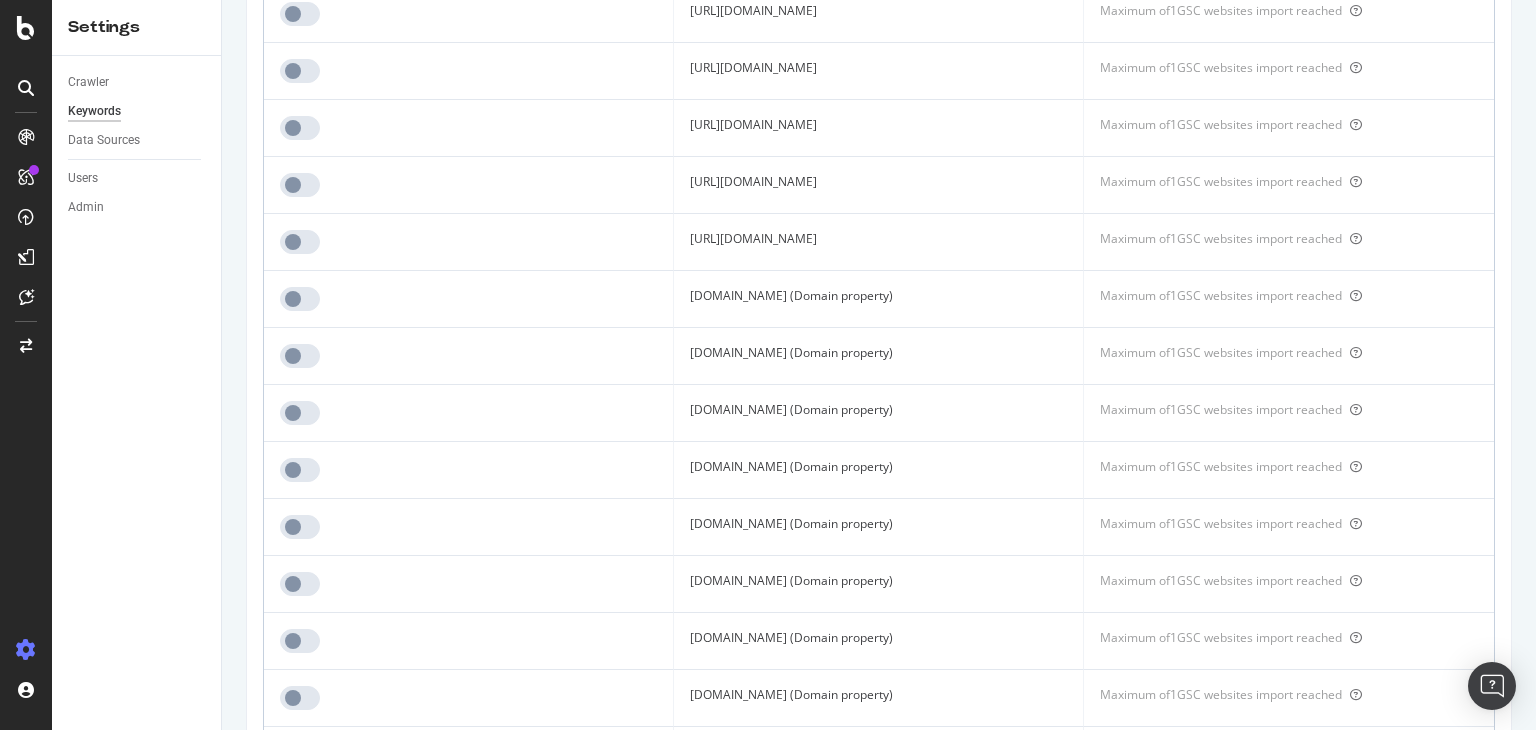 scroll, scrollTop: 3476, scrollLeft: 0, axis: vertical 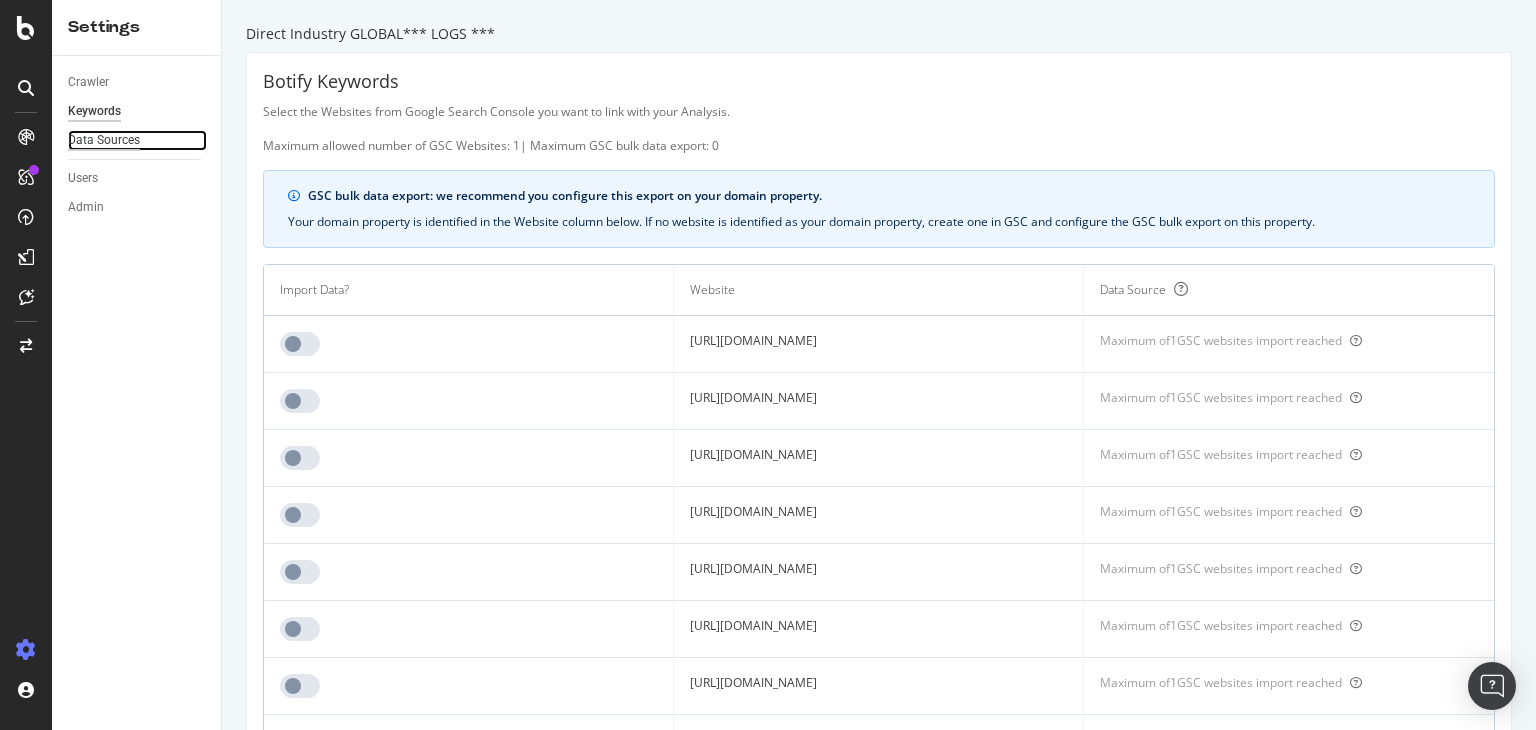 click on "Data Sources" at bounding box center [104, 140] 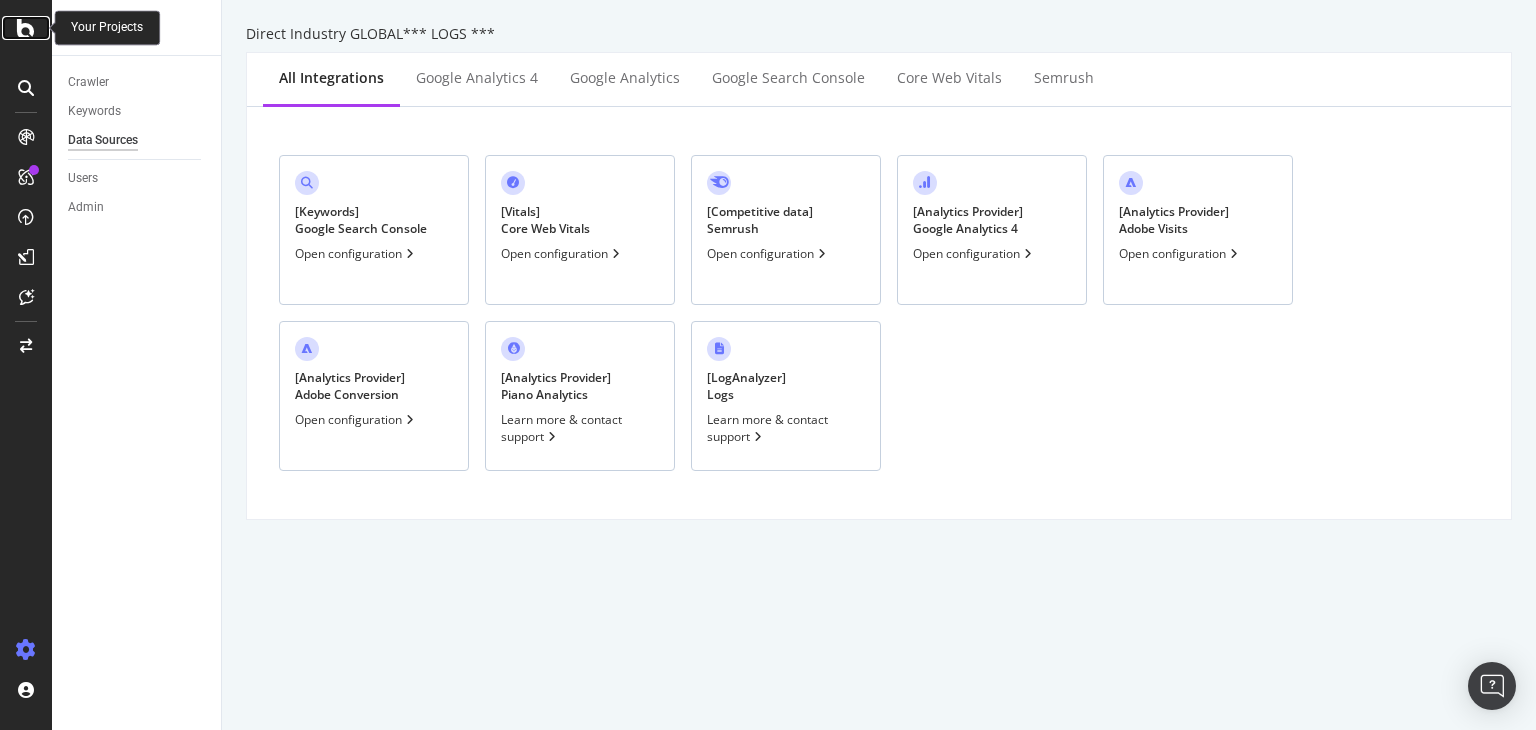 click at bounding box center (26, 28) 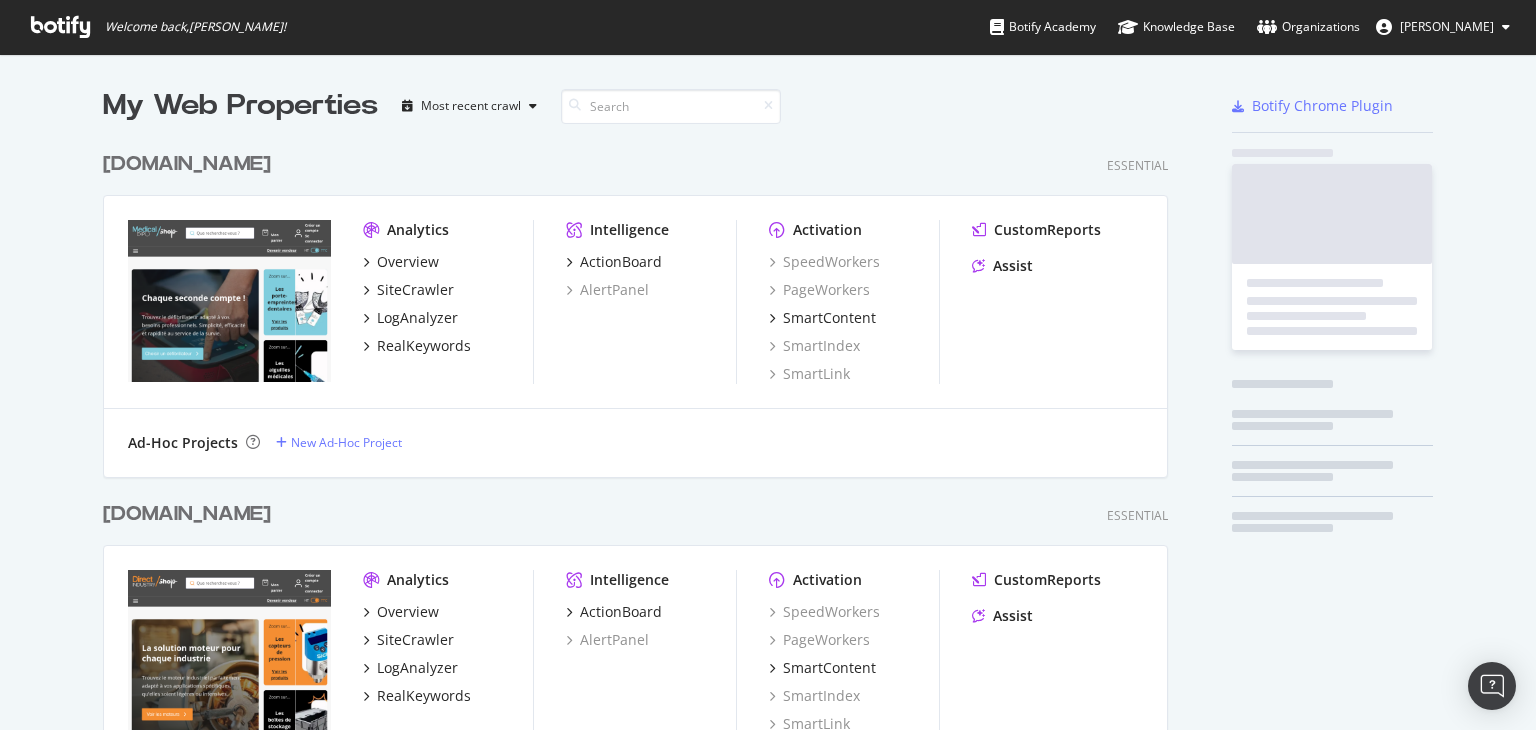 scroll, scrollTop: 16, scrollLeft: 16, axis: both 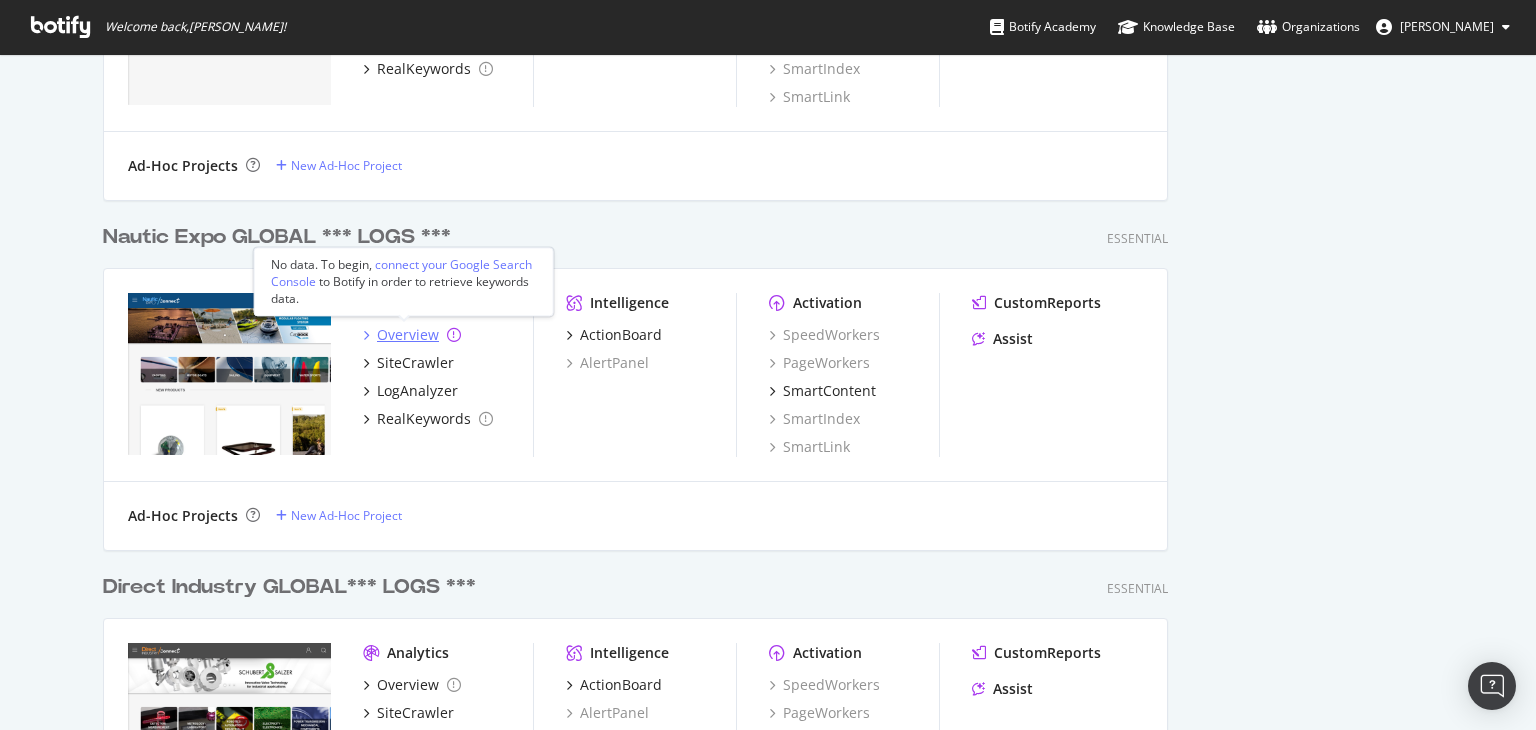 click at bounding box center (454, 335) 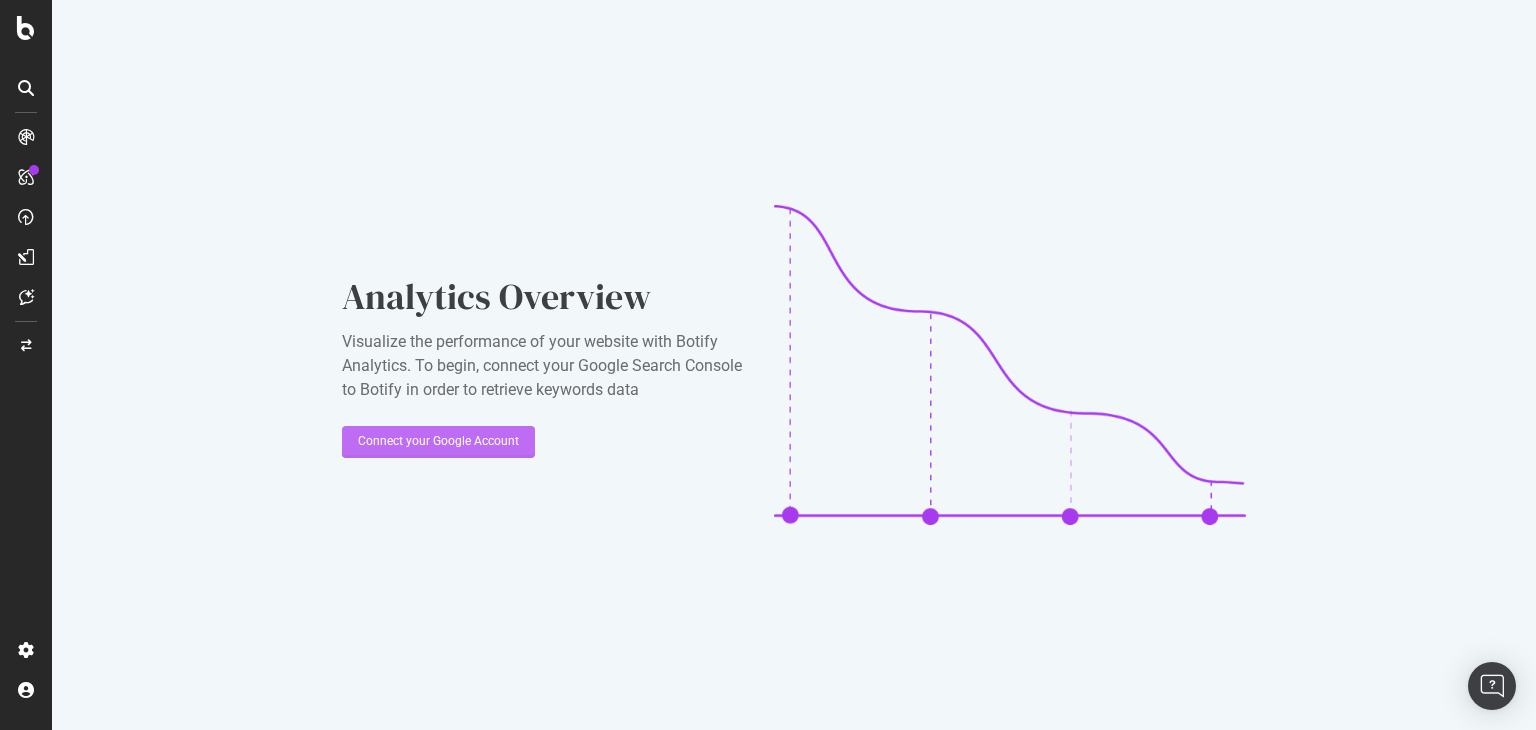 click on "Connect your Google Account" at bounding box center [438, 442] 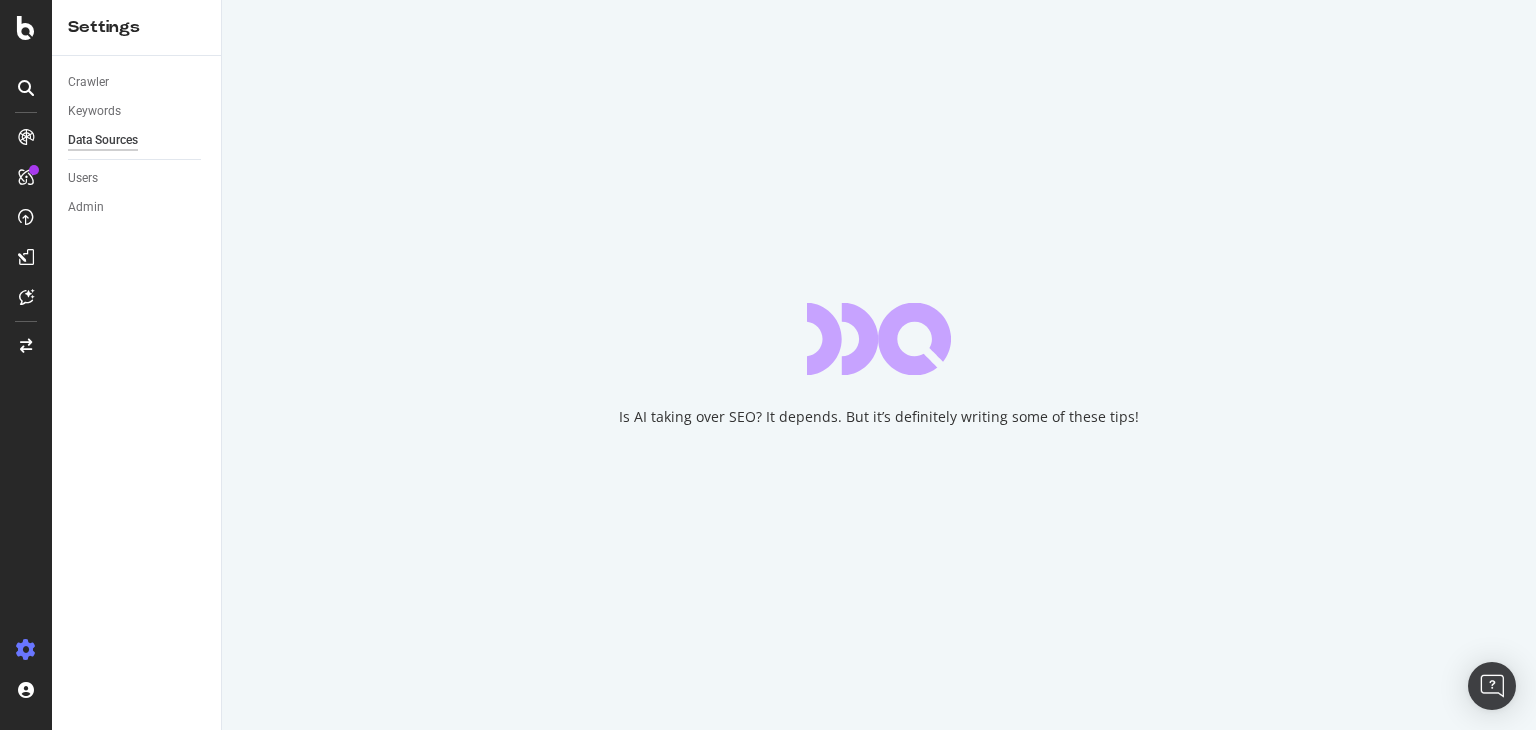 scroll, scrollTop: 0, scrollLeft: 0, axis: both 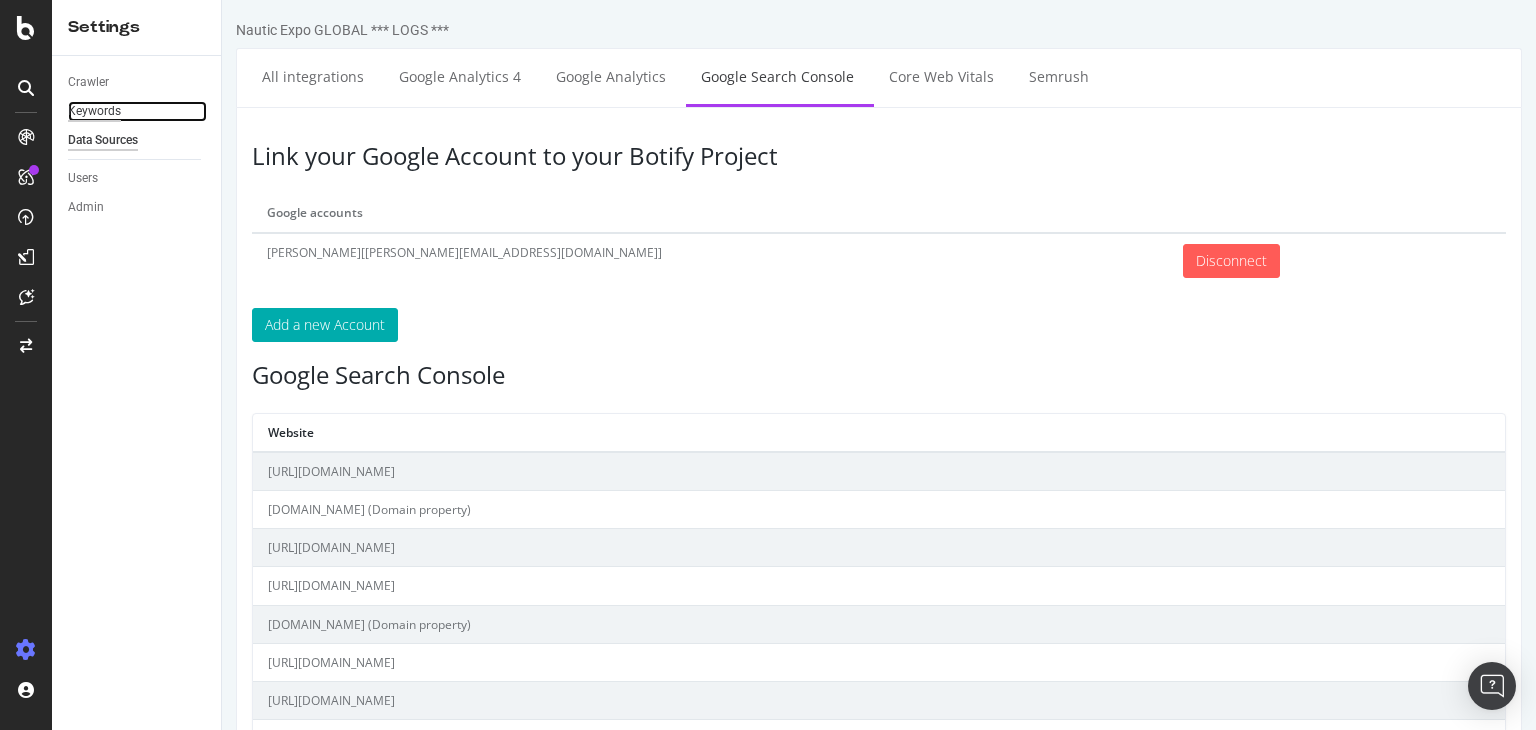 click on "Keywords" at bounding box center (94, 111) 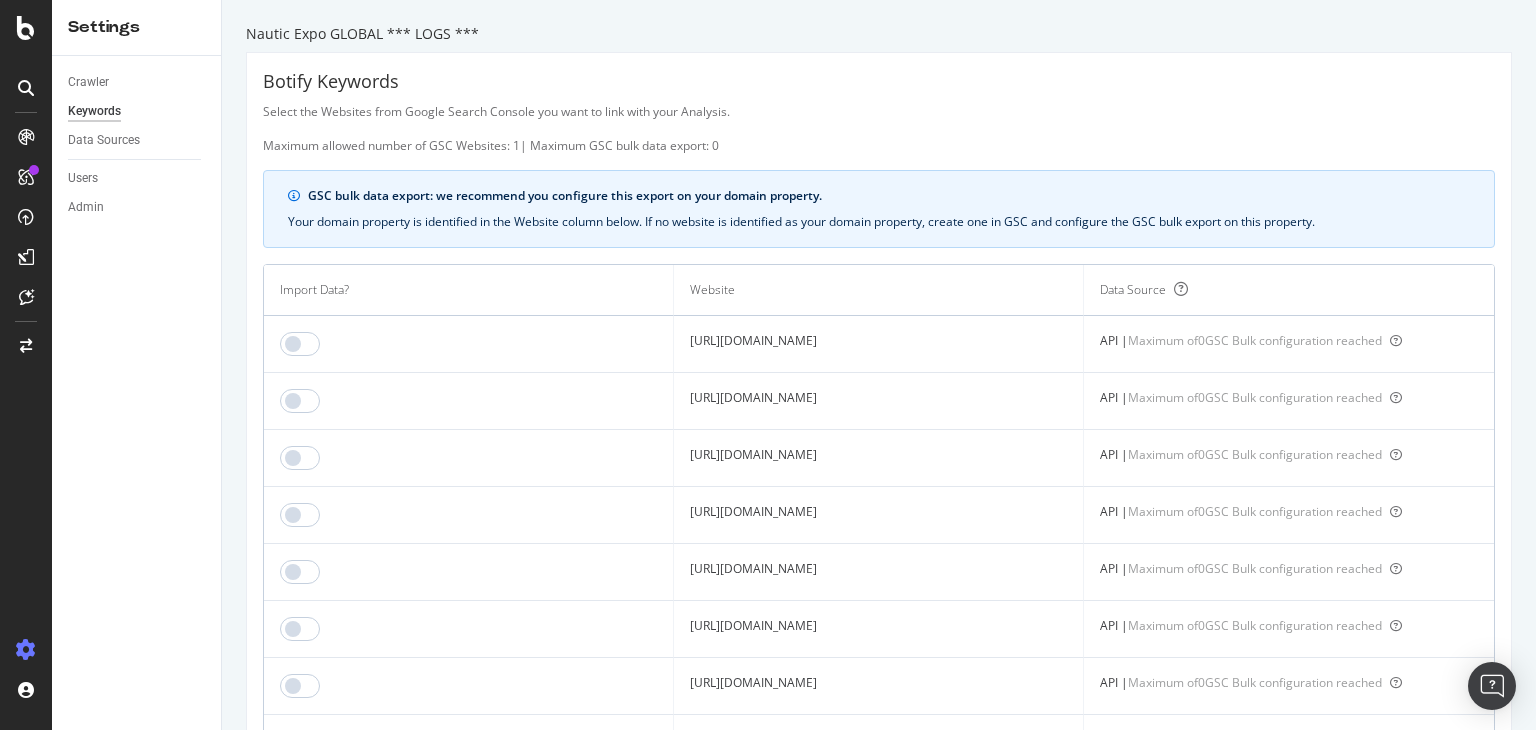 scroll, scrollTop: 1849, scrollLeft: 0, axis: vertical 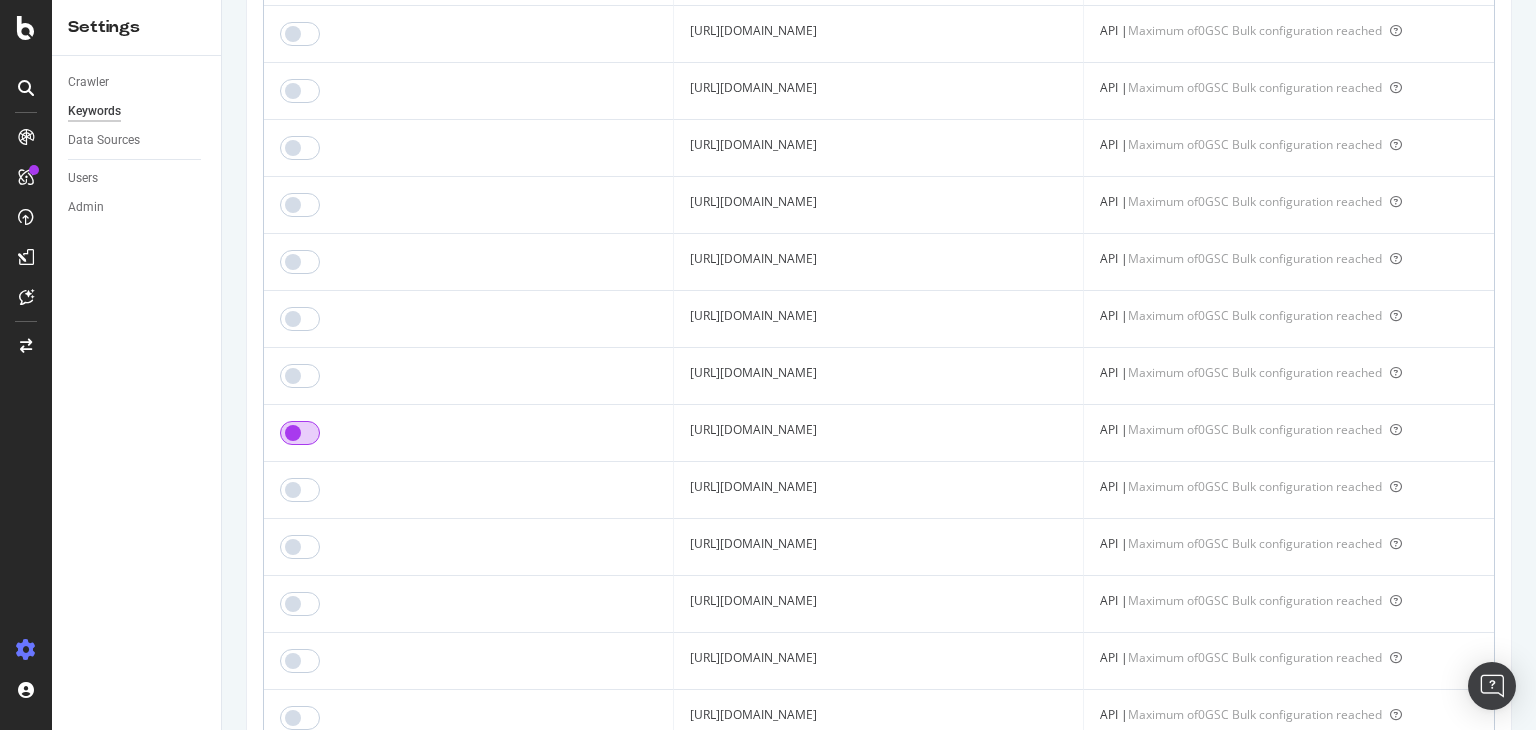 click at bounding box center (300, 433) 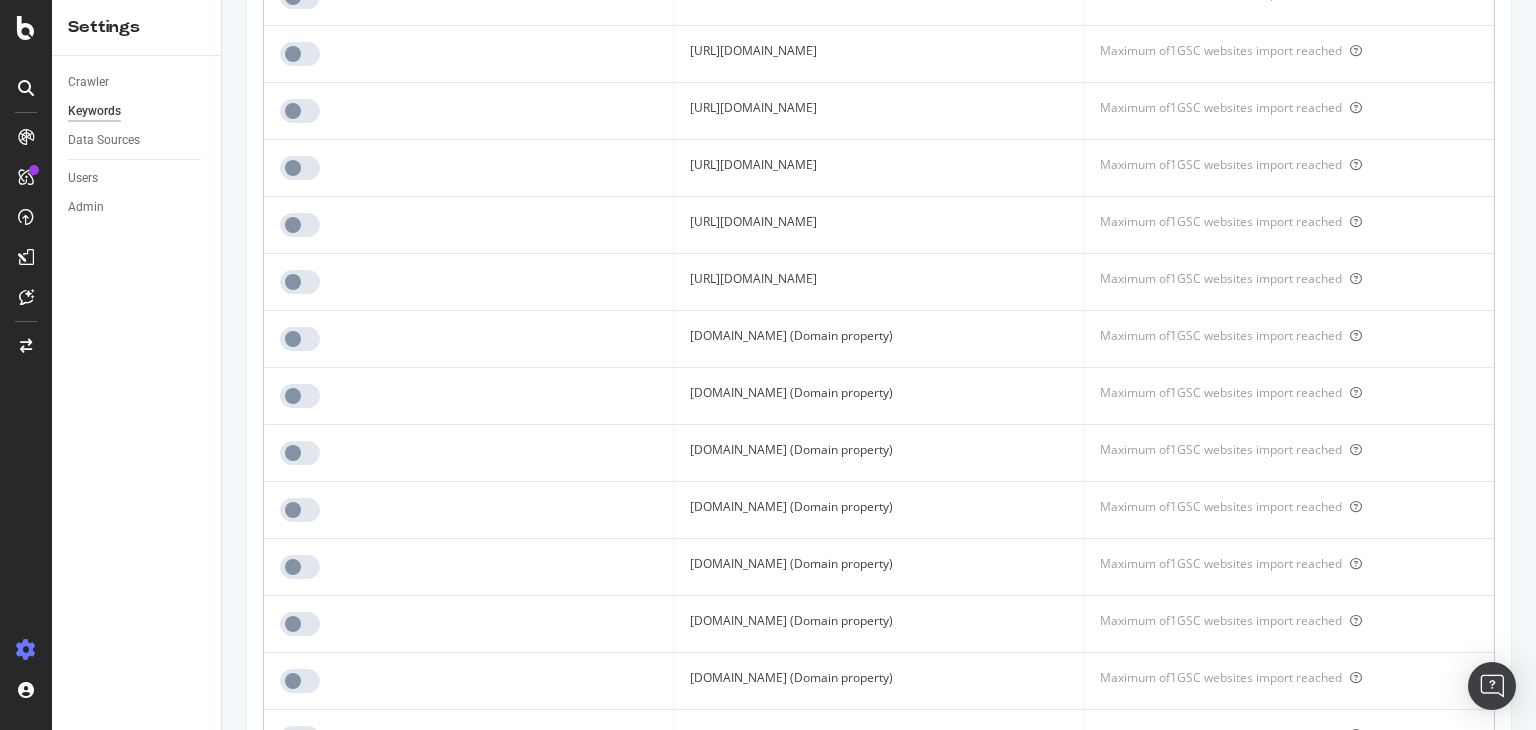 scroll, scrollTop: 3005, scrollLeft: 0, axis: vertical 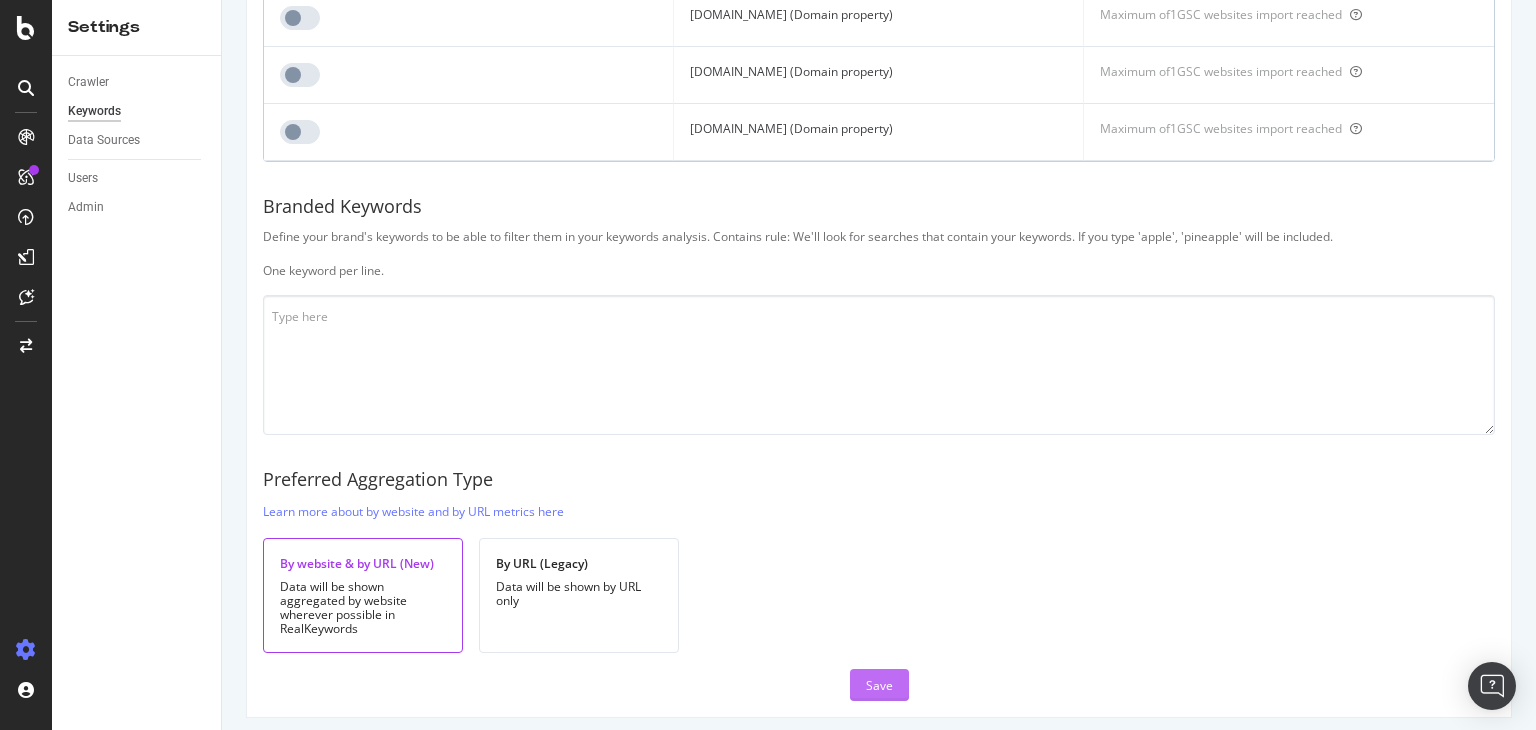 click on "Save" at bounding box center [879, 685] 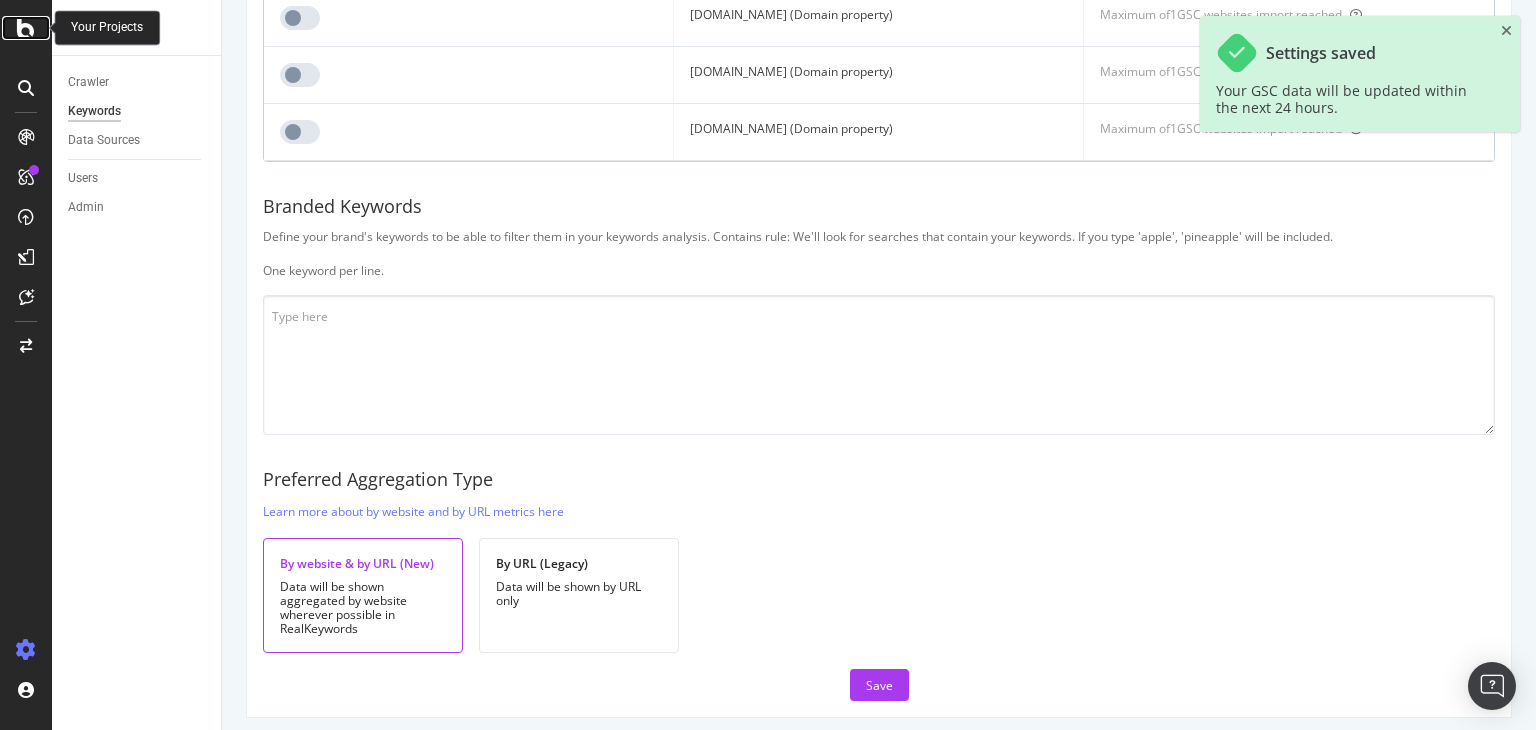click at bounding box center [26, 28] 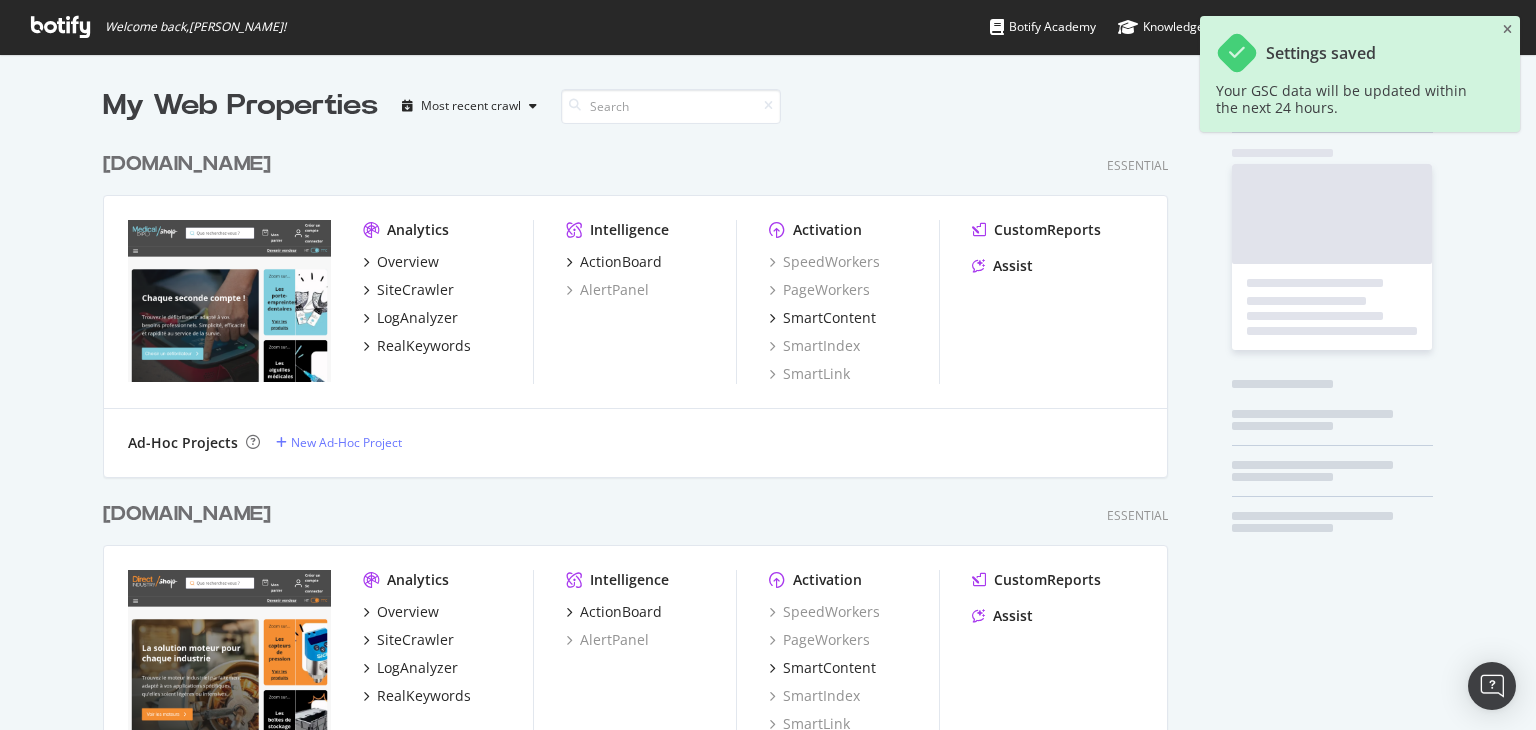 scroll, scrollTop: 16, scrollLeft: 16, axis: both 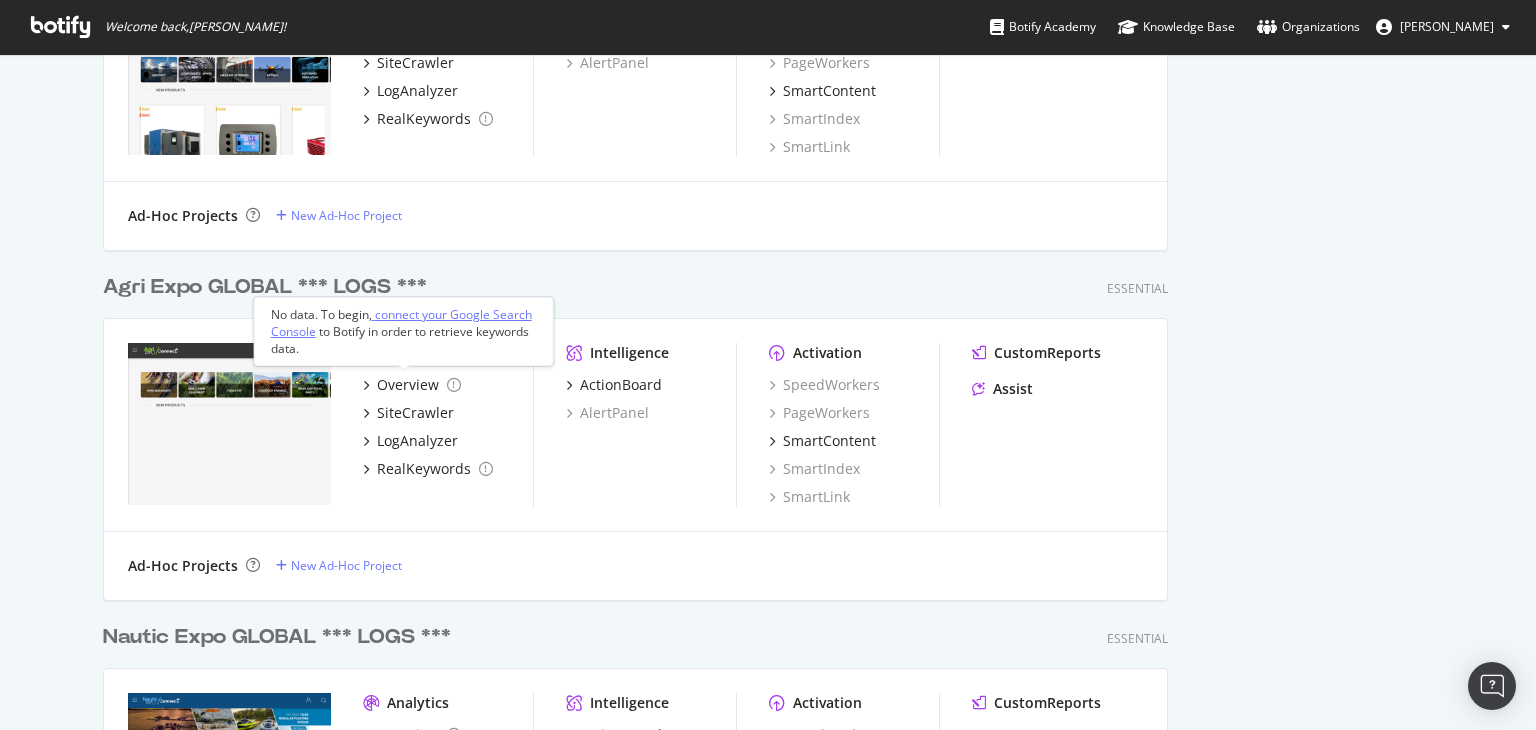 click on "connect your Google Search Console" at bounding box center (401, 323) 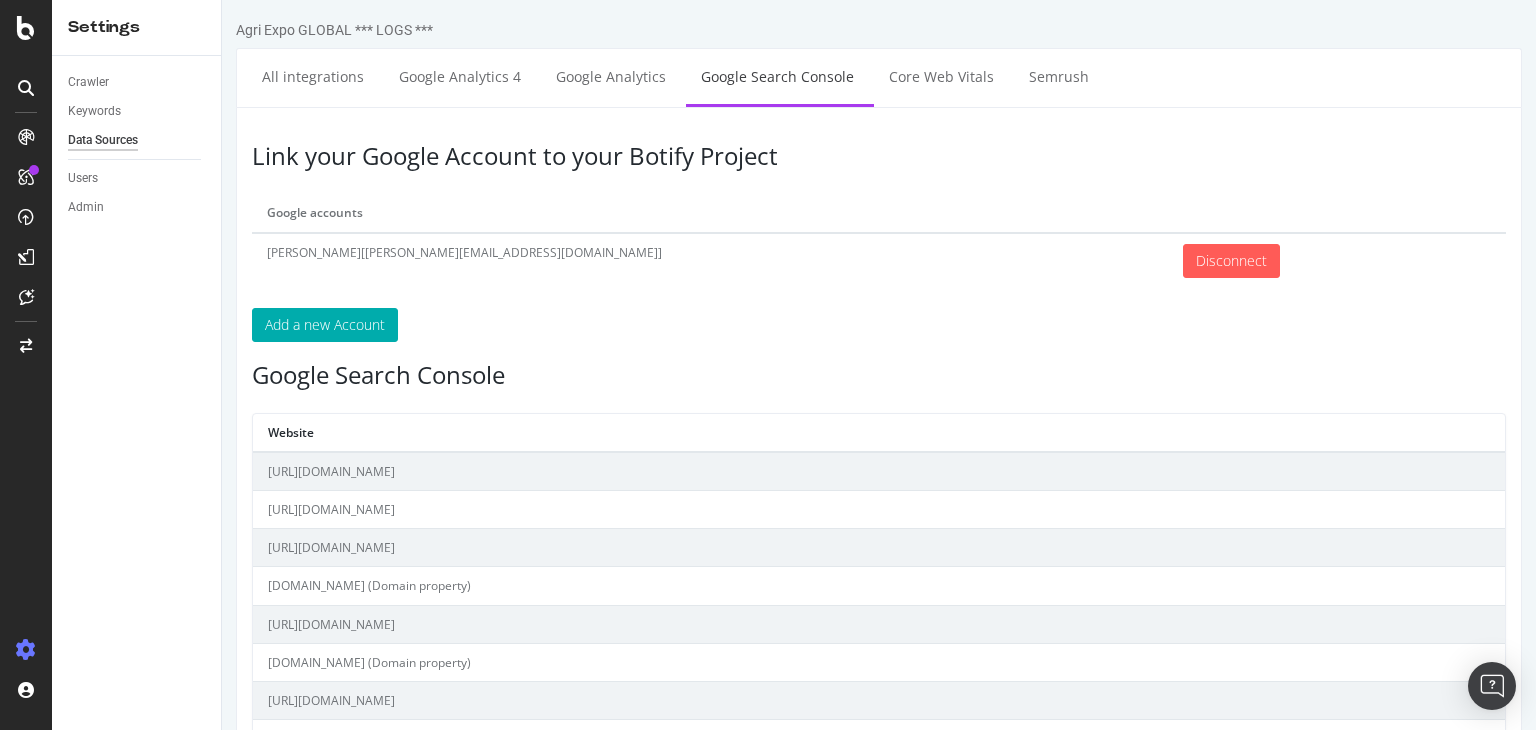 scroll, scrollTop: 0, scrollLeft: 0, axis: both 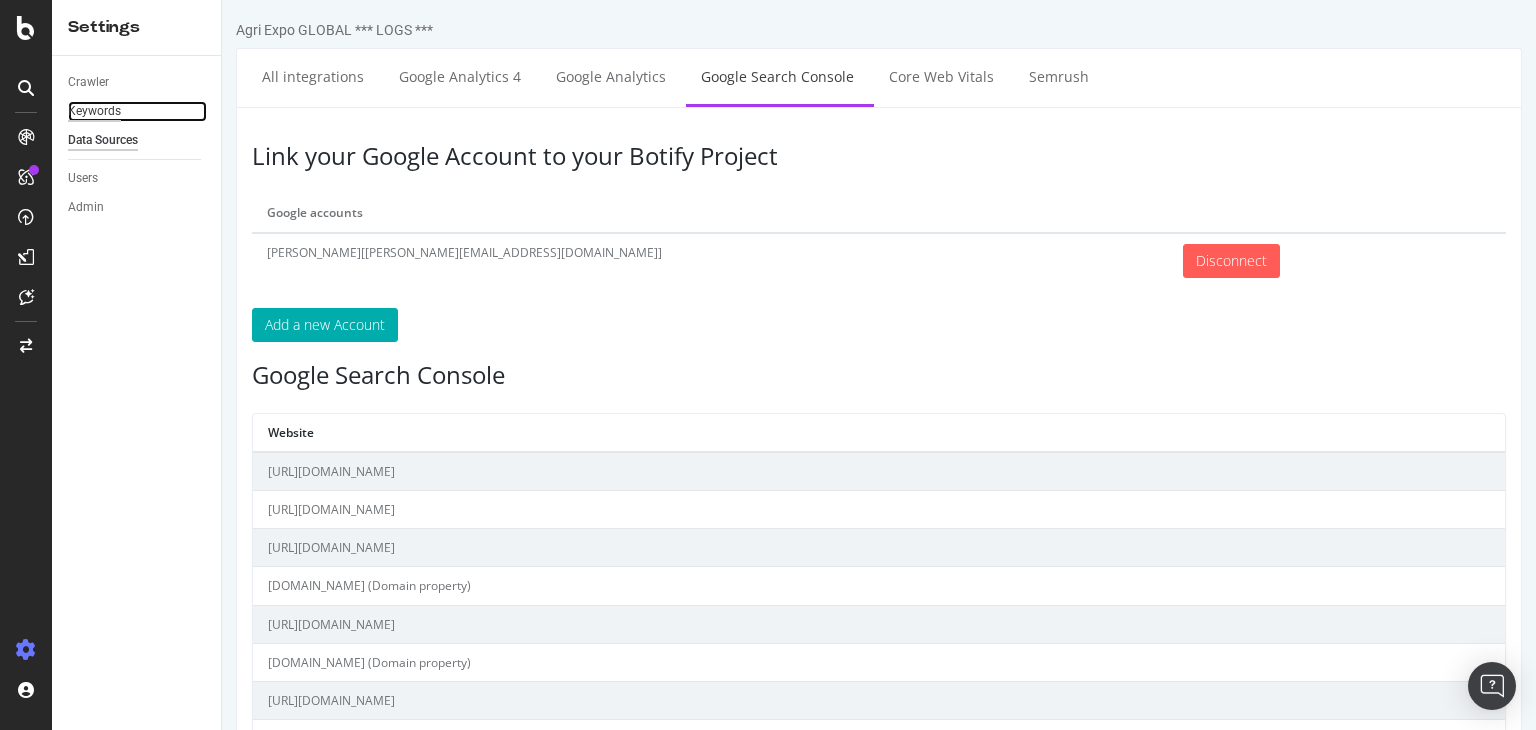 click on "Keywords" at bounding box center [94, 111] 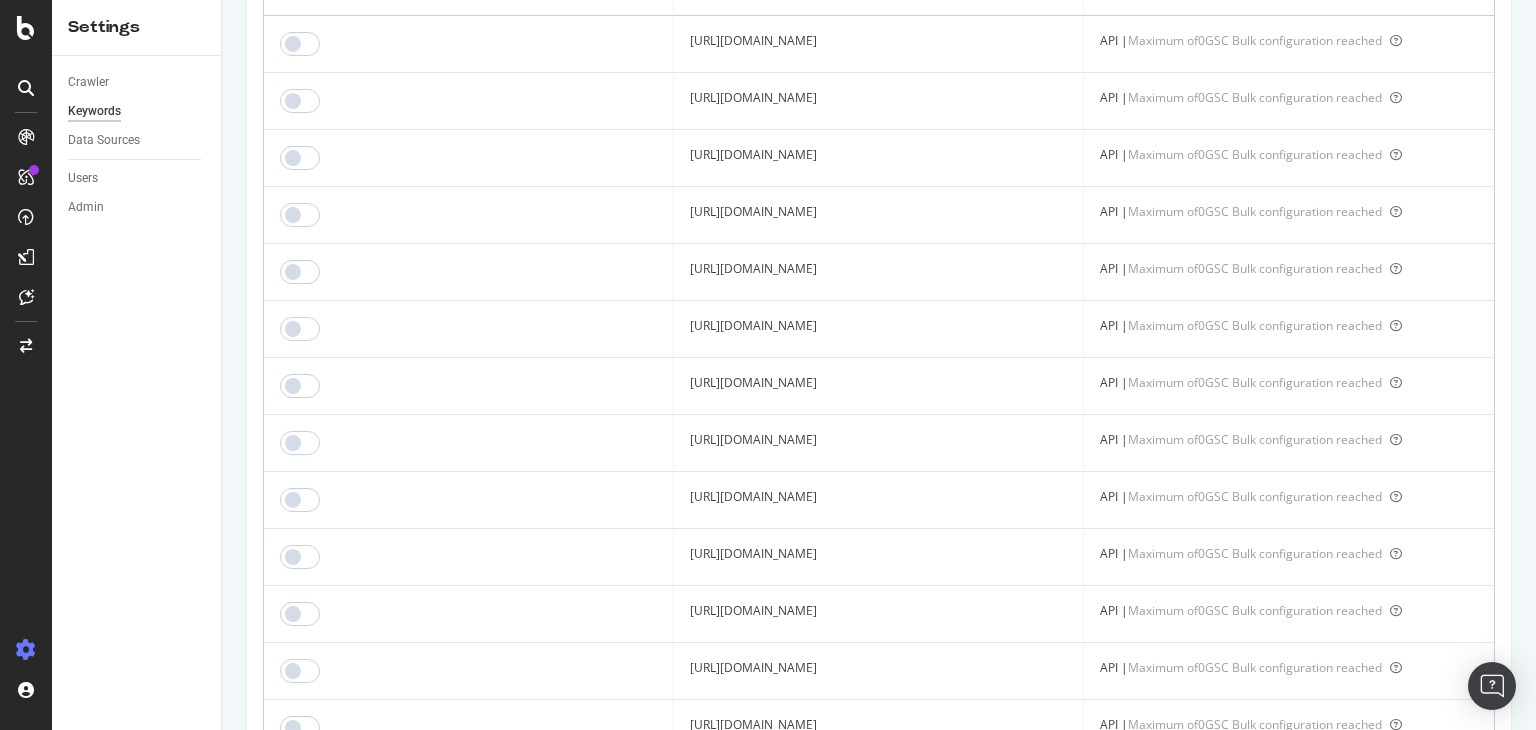 scroll, scrollTop: 300, scrollLeft: 0, axis: vertical 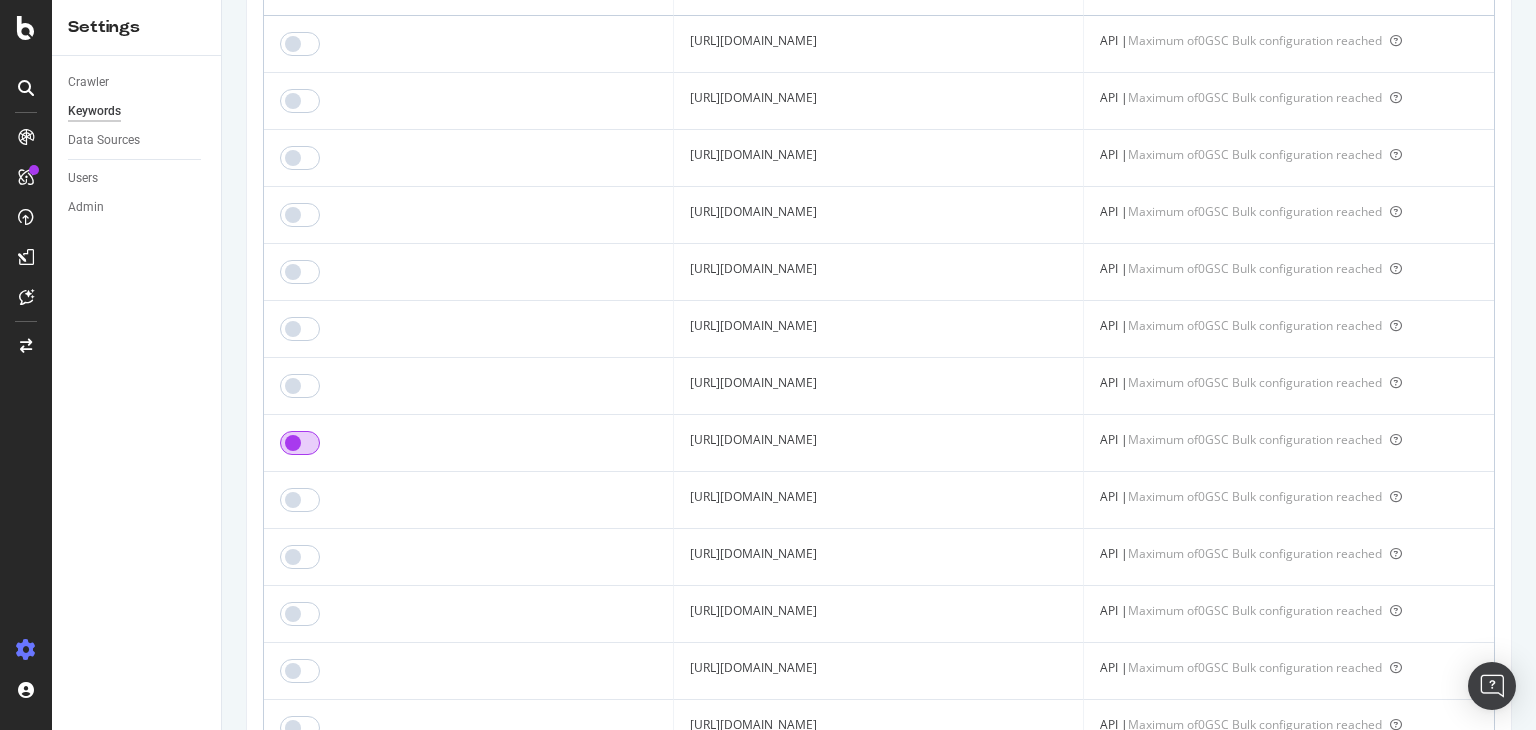 click at bounding box center (300, 443) 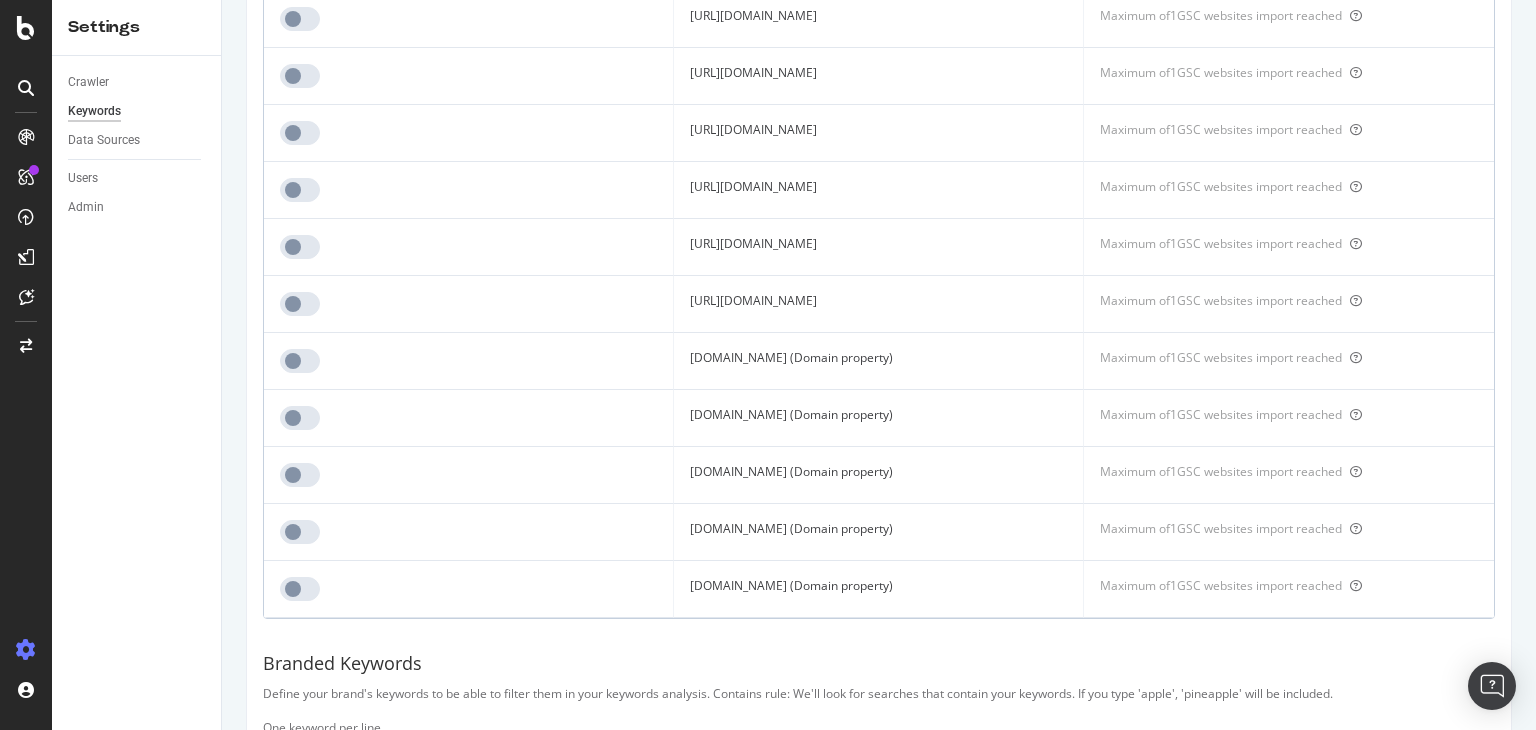 scroll, scrollTop: 1301, scrollLeft: 0, axis: vertical 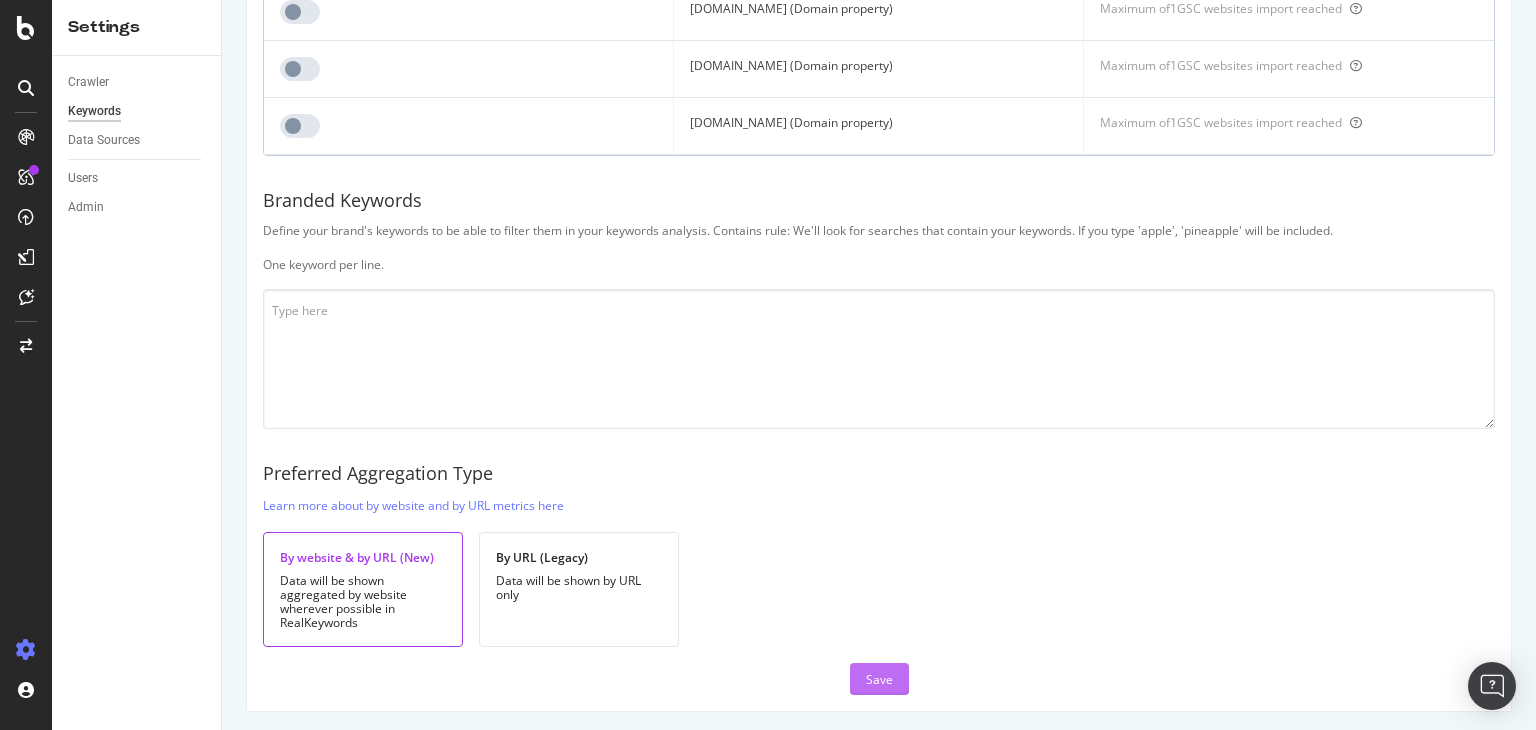 click on "Save" at bounding box center [879, 679] 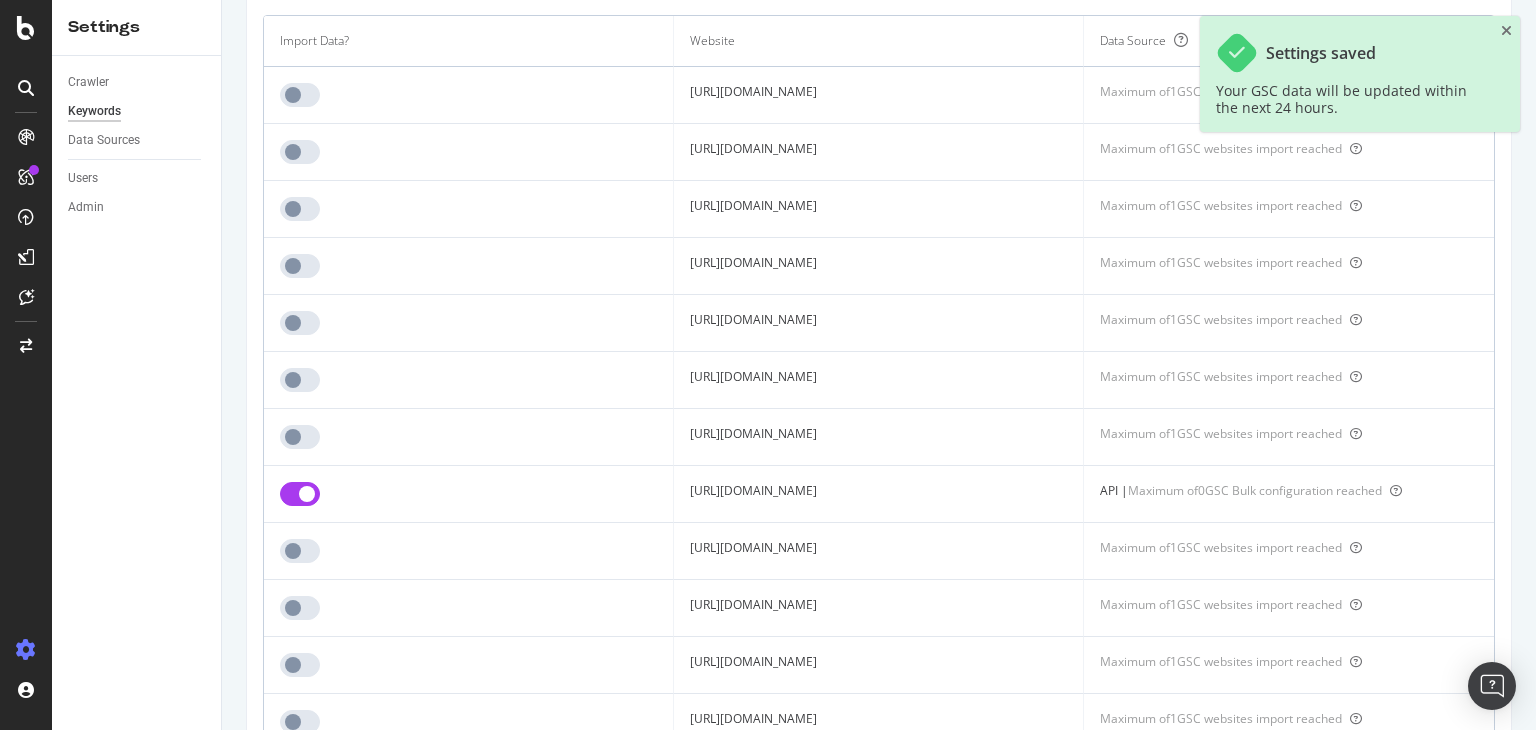 scroll, scrollTop: 0, scrollLeft: 0, axis: both 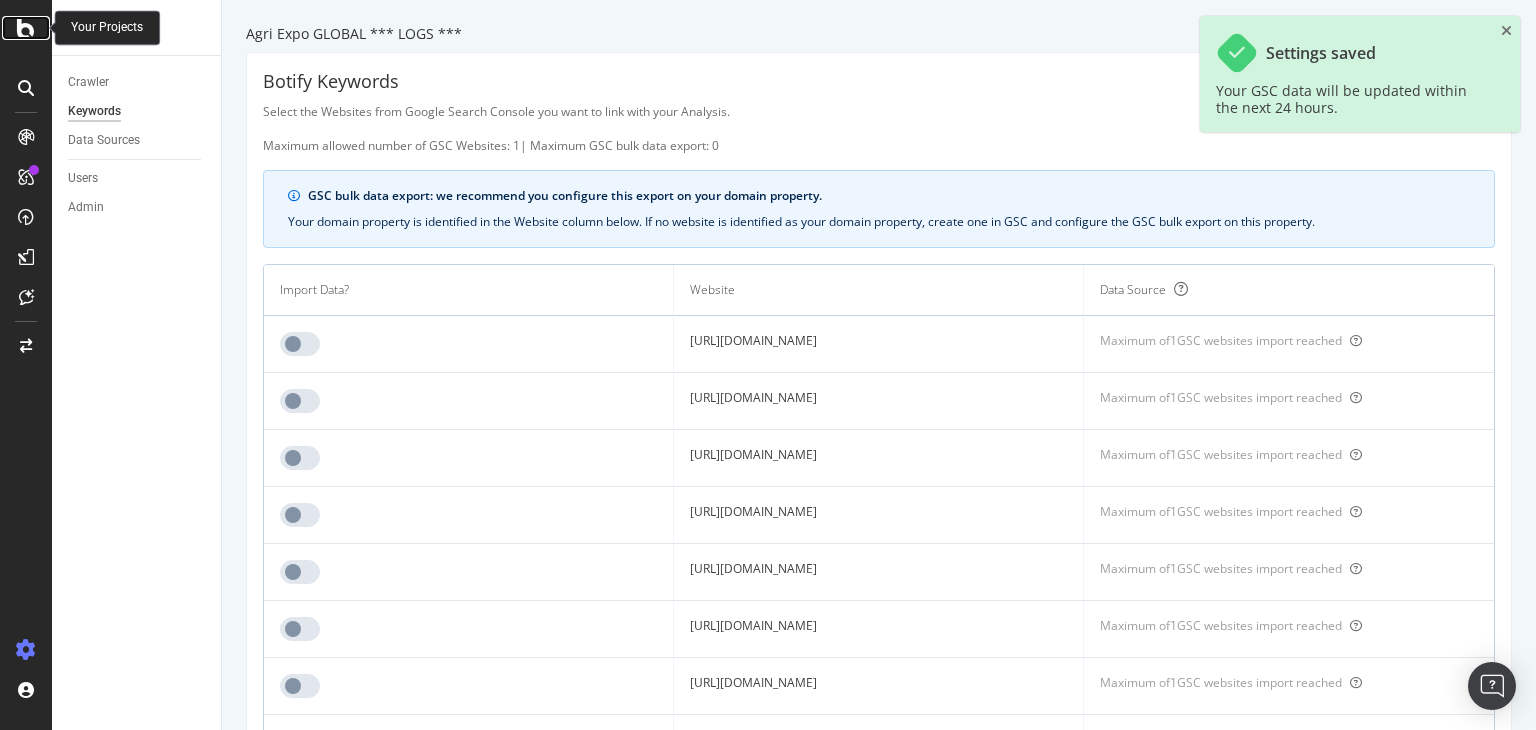 click at bounding box center [26, 28] 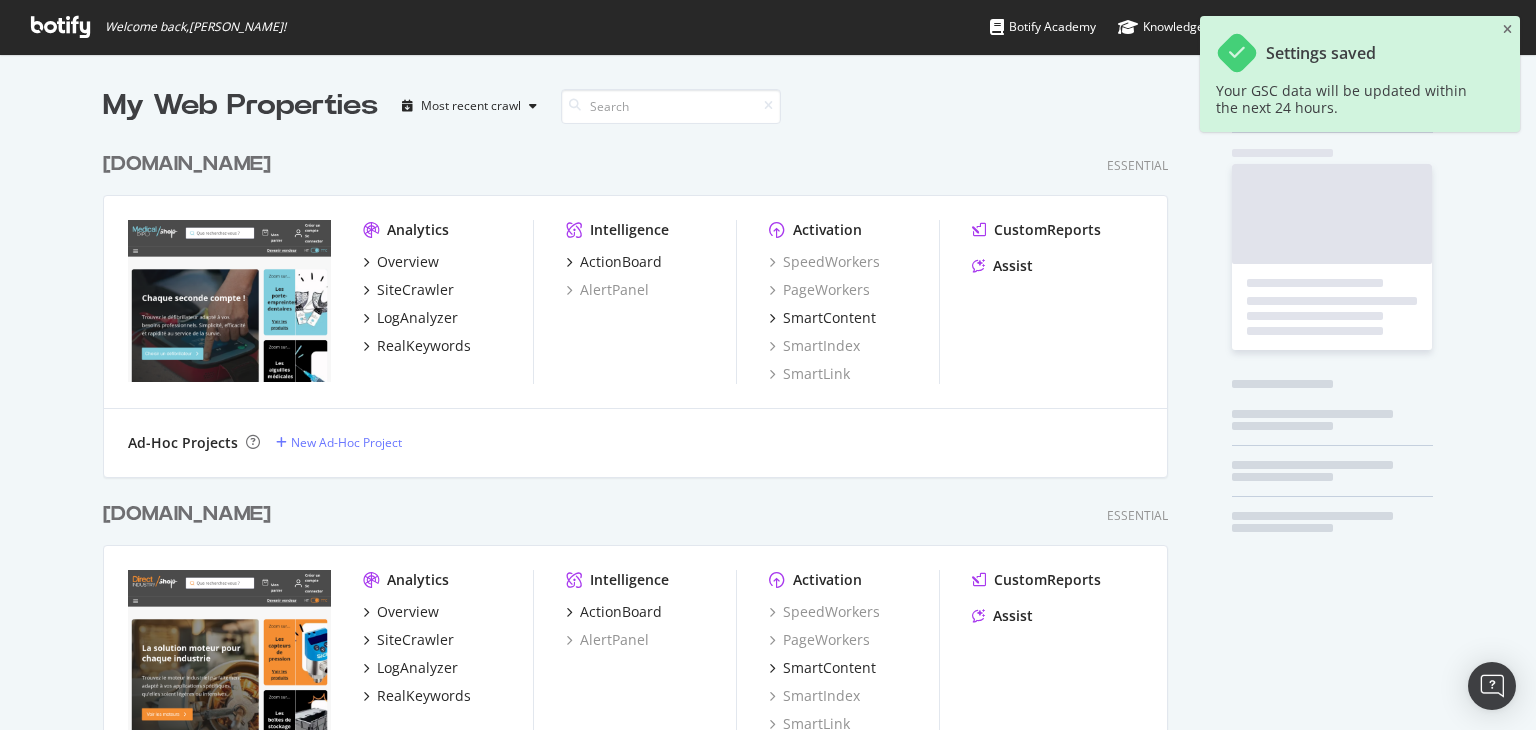 scroll, scrollTop: 16, scrollLeft: 16, axis: both 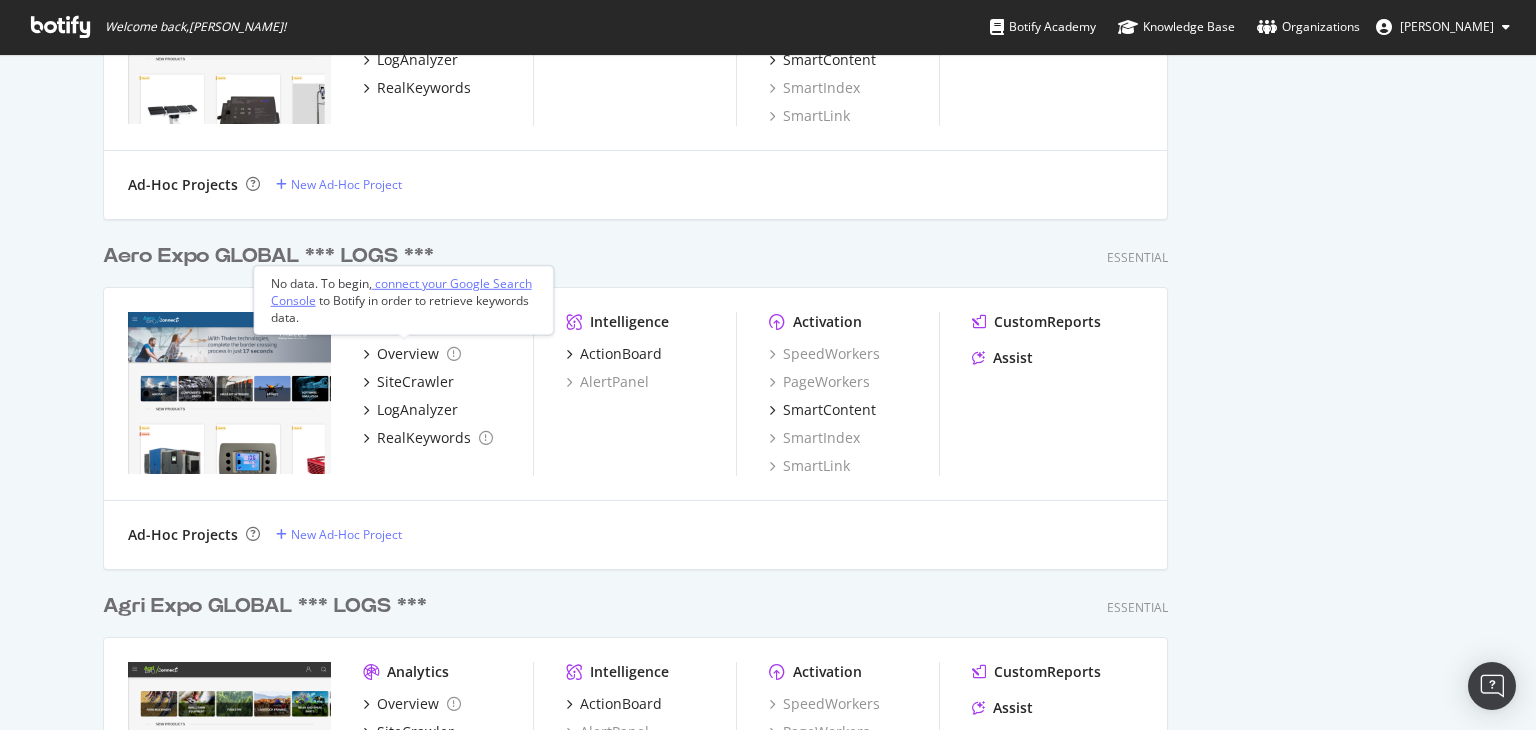 click on "connect your Google Search Console" at bounding box center (401, 291) 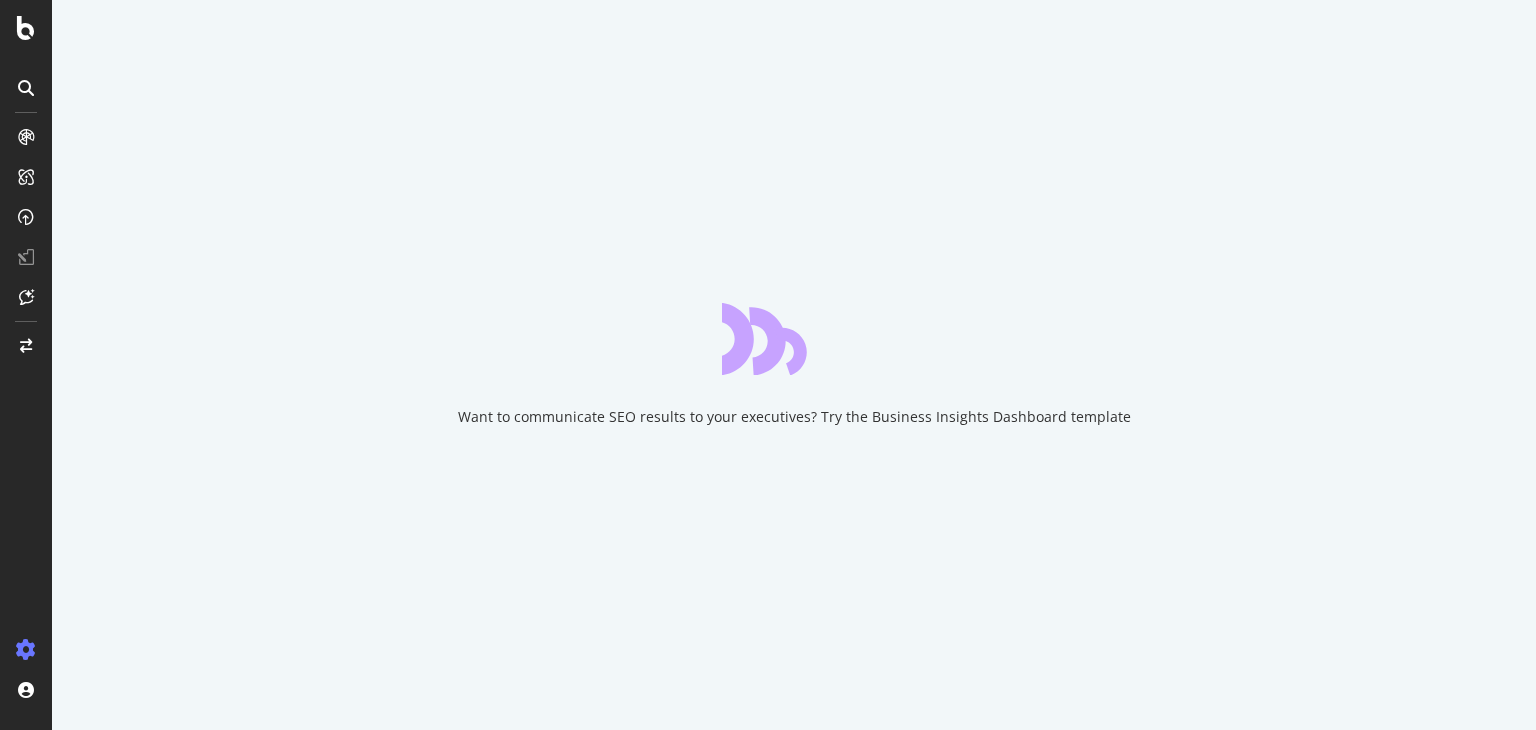 scroll, scrollTop: 0, scrollLeft: 0, axis: both 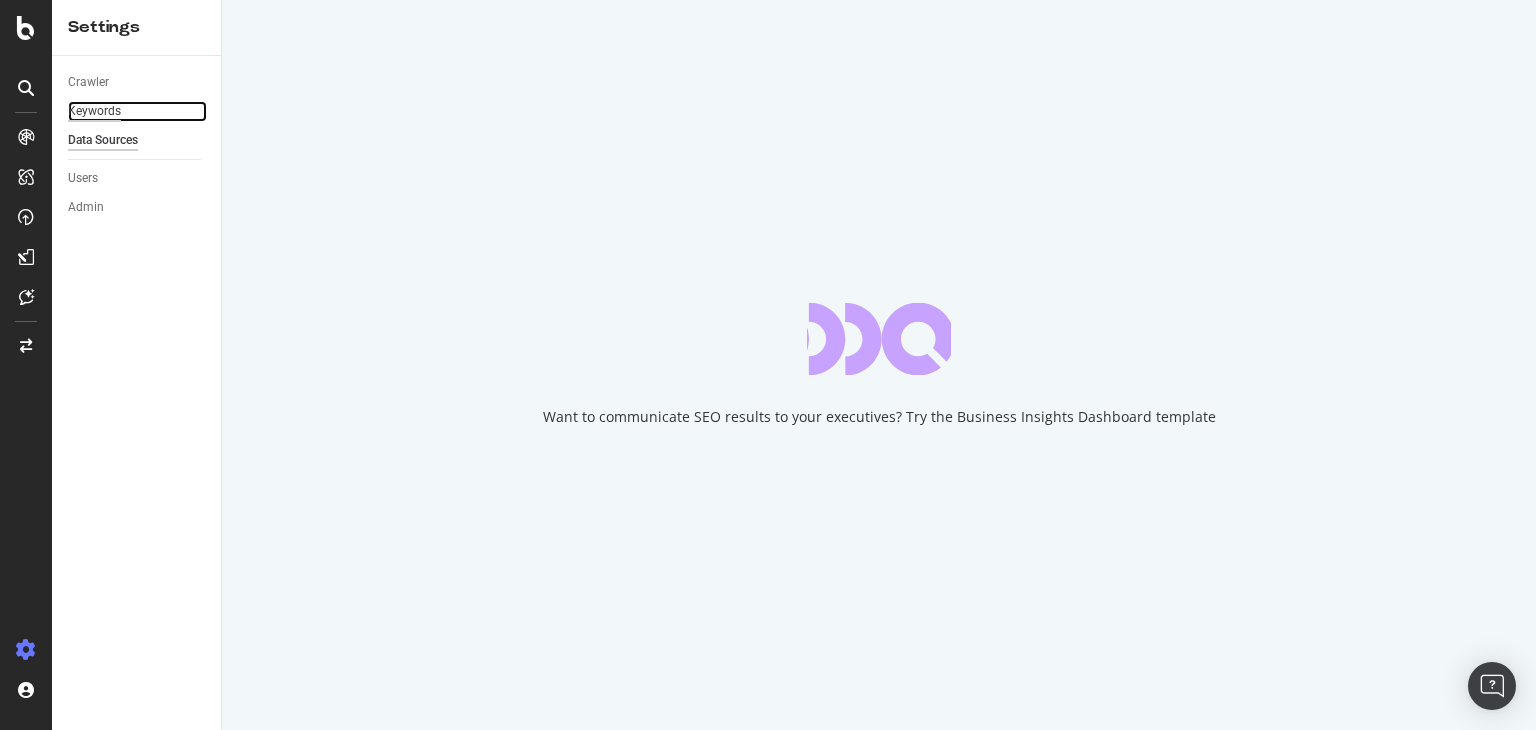 click on "Keywords" at bounding box center (94, 111) 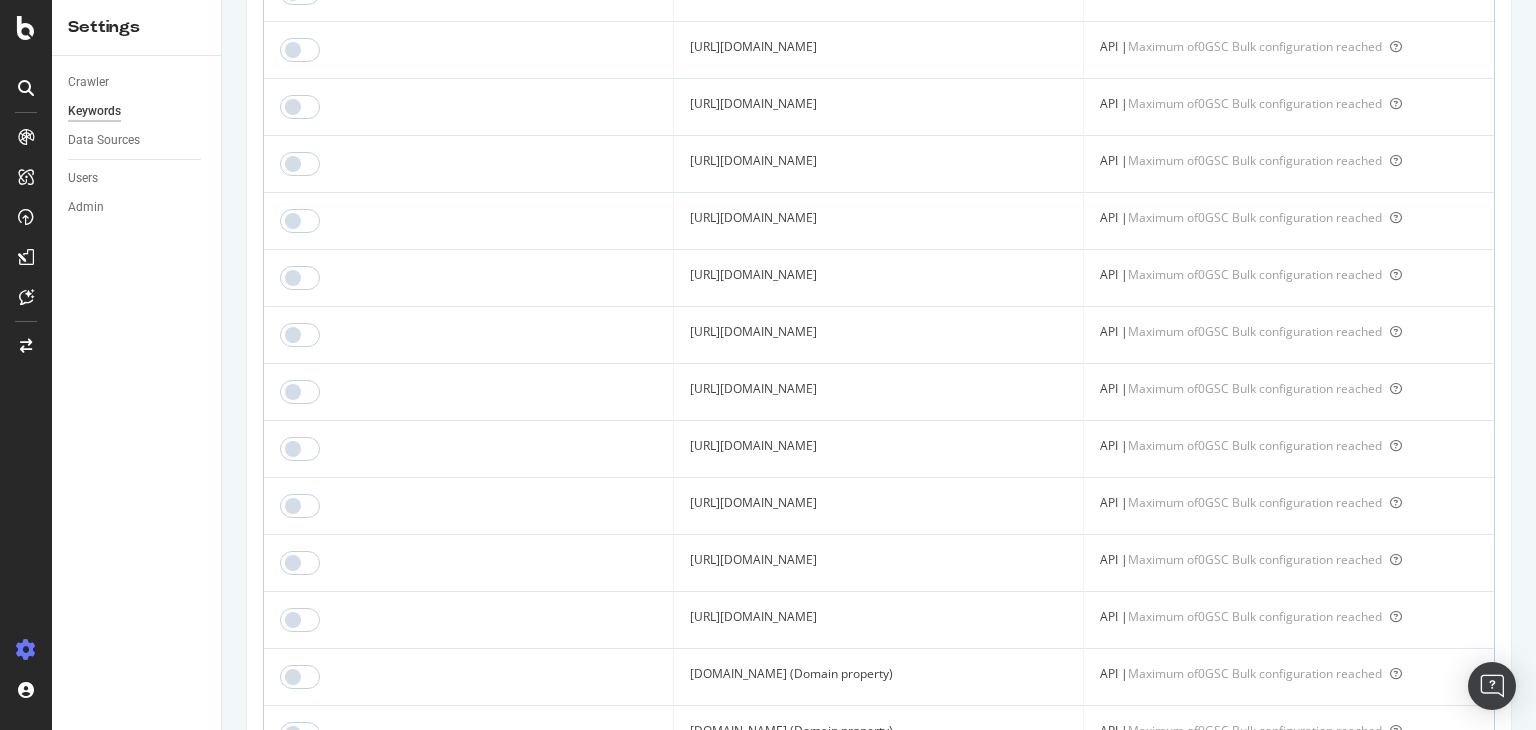 scroll, scrollTop: 352, scrollLeft: 0, axis: vertical 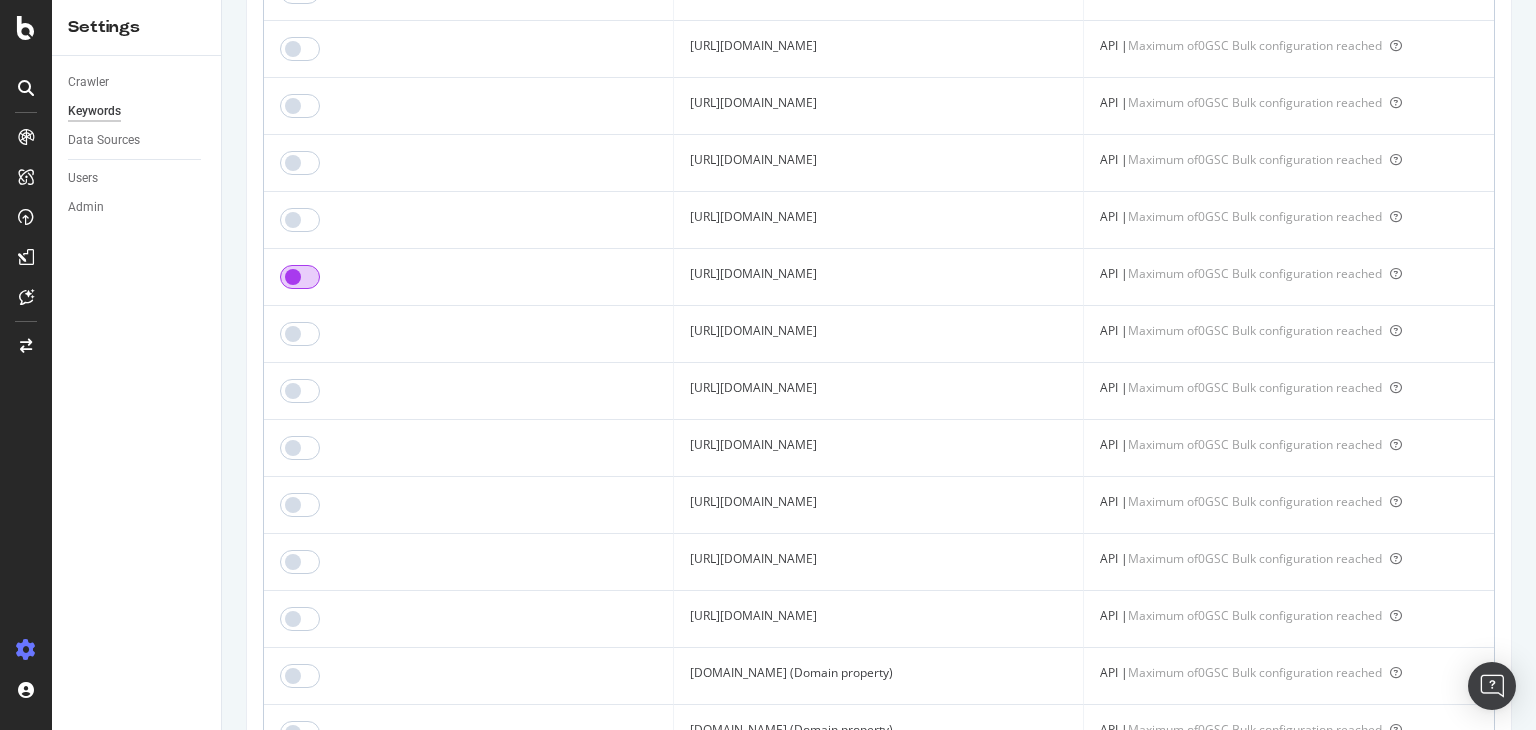 click at bounding box center (300, 277) 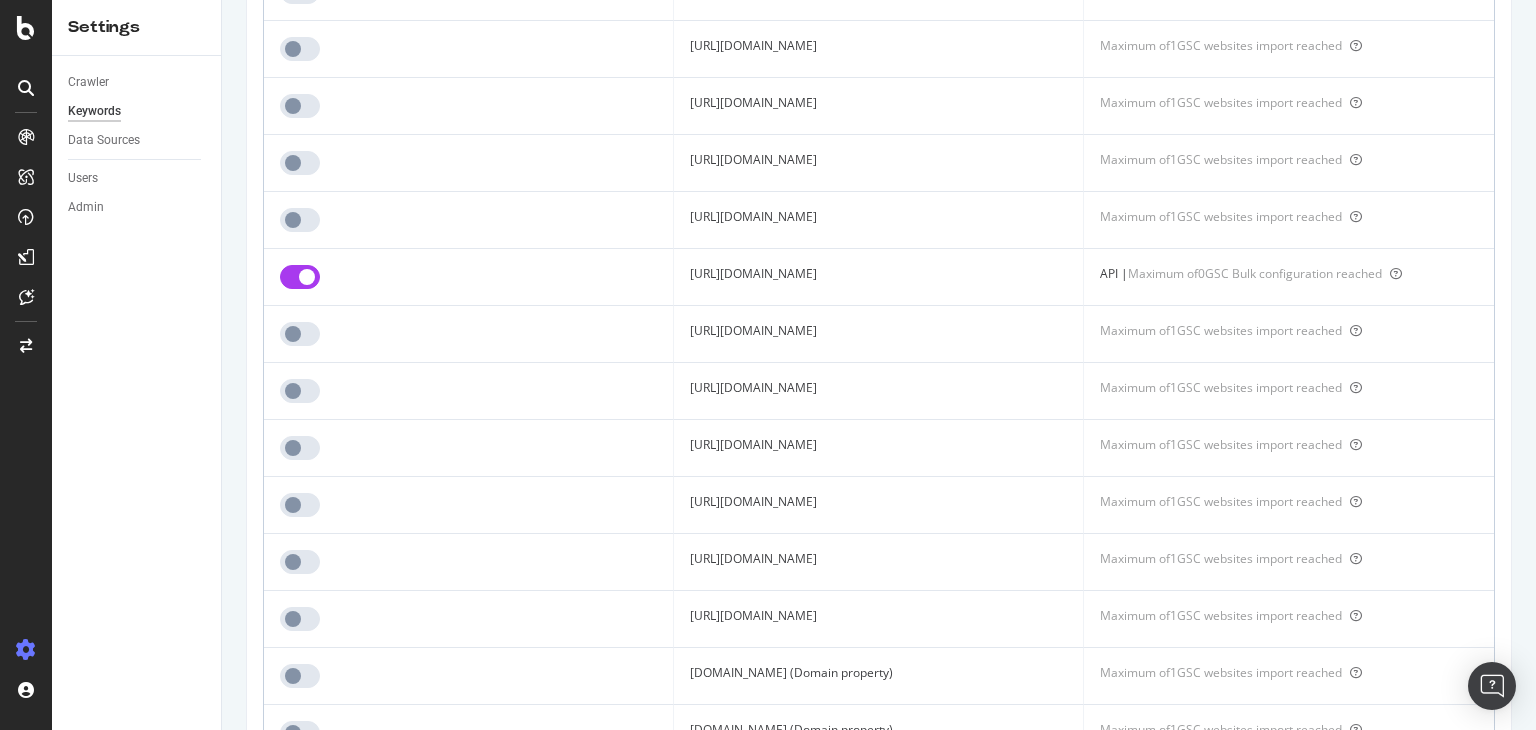 scroll, scrollTop: 1244, scrollLeft: 0, axis: vertical 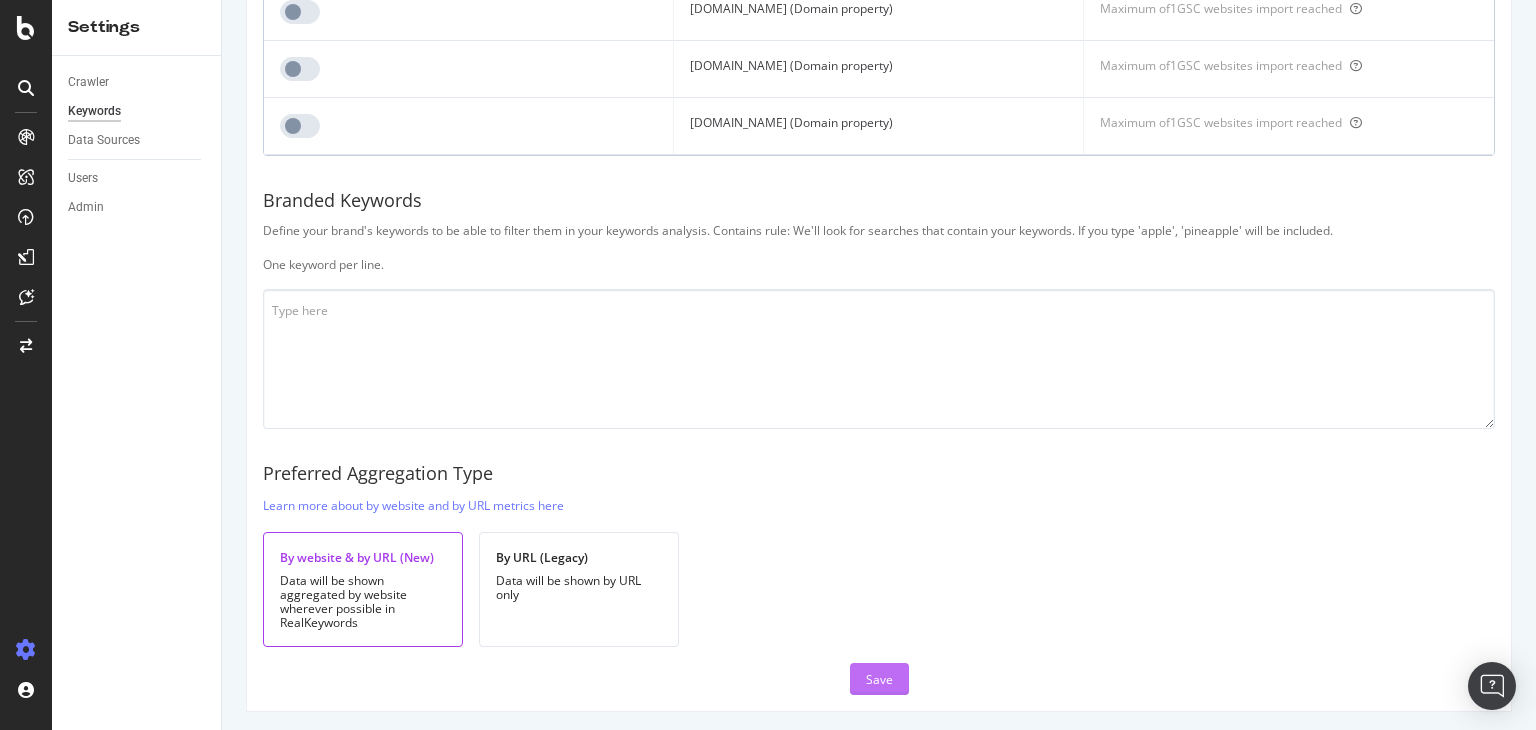 click on "Save" at bounding box center (879, 679) 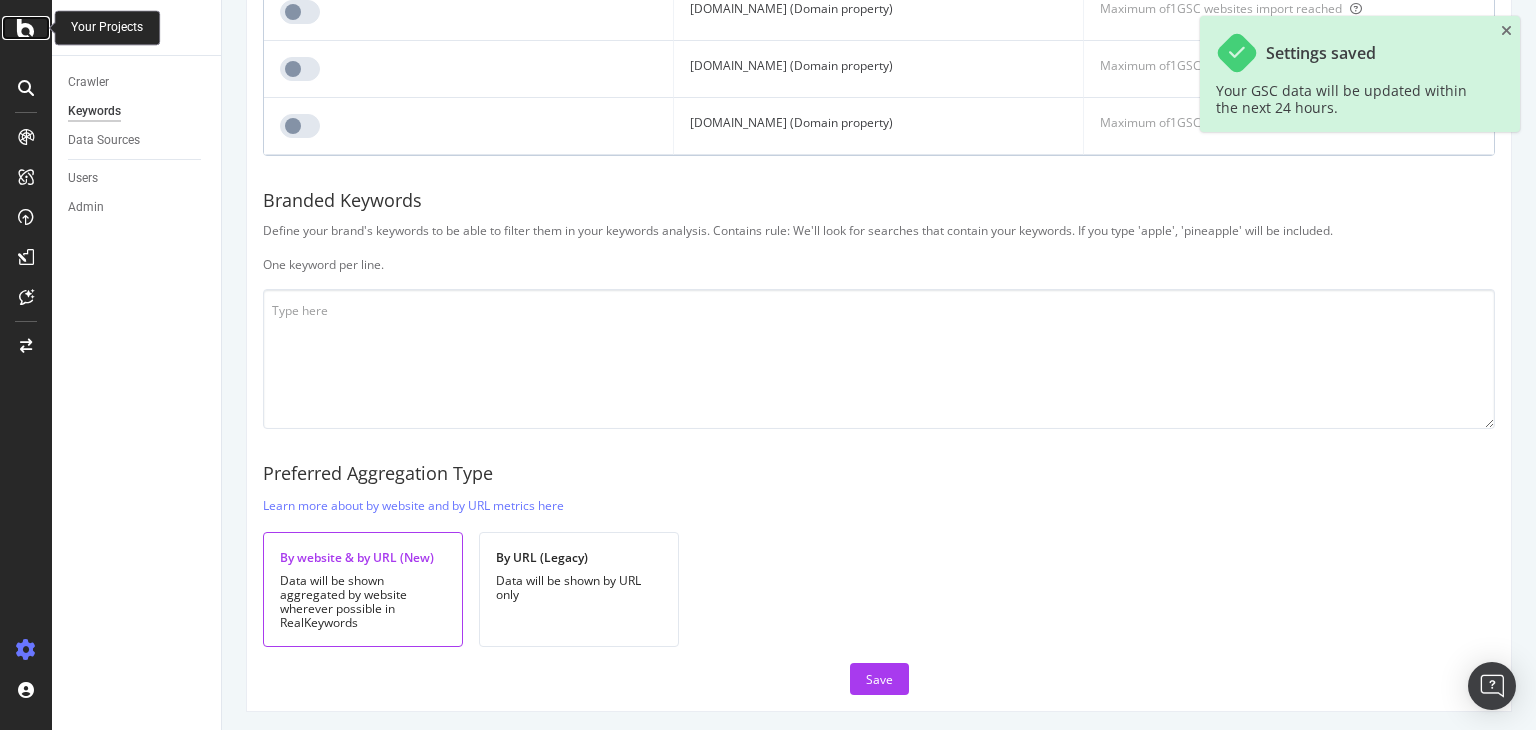 click at bounding box center [26, 28] 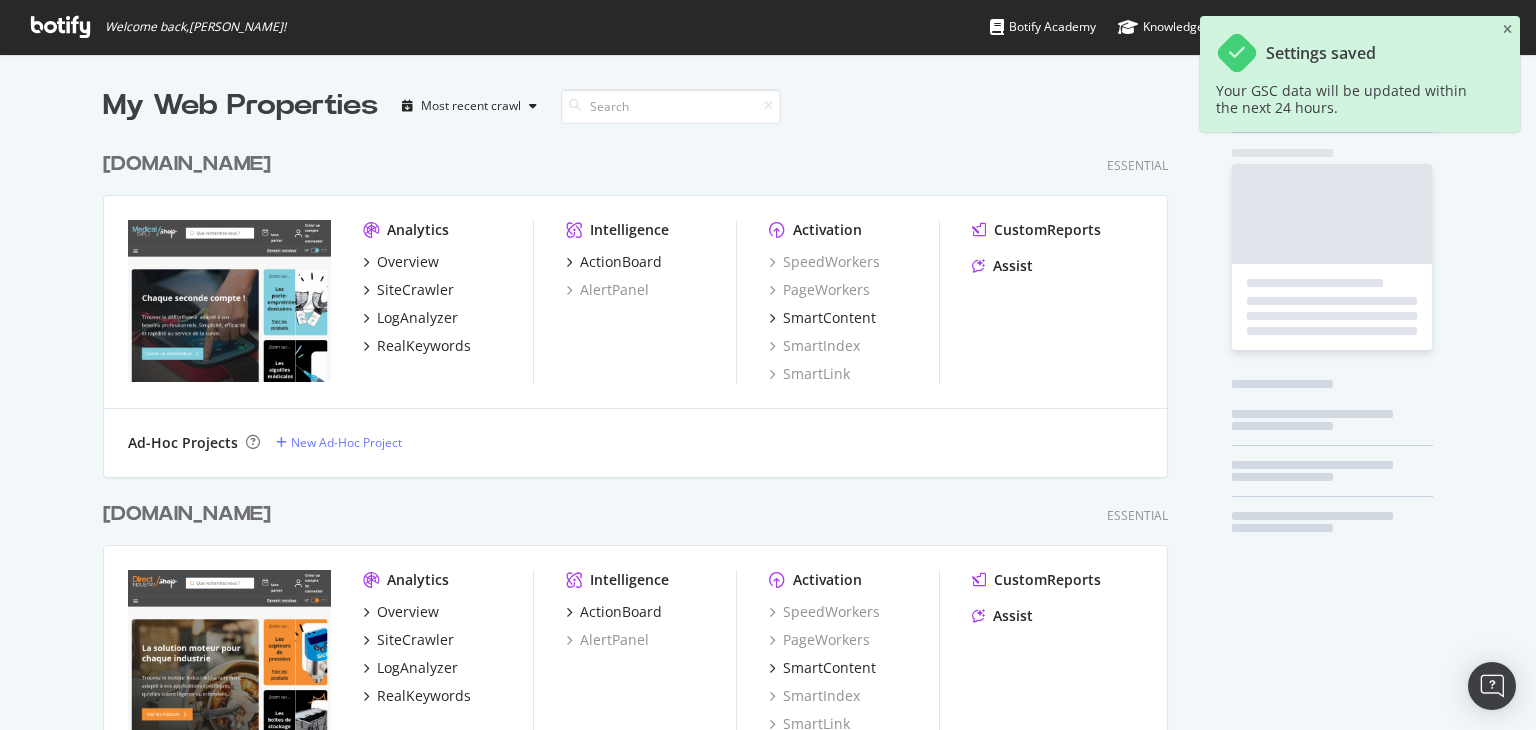 scroll, scrollTop: 16, scrollLeft: 16, axis: both 